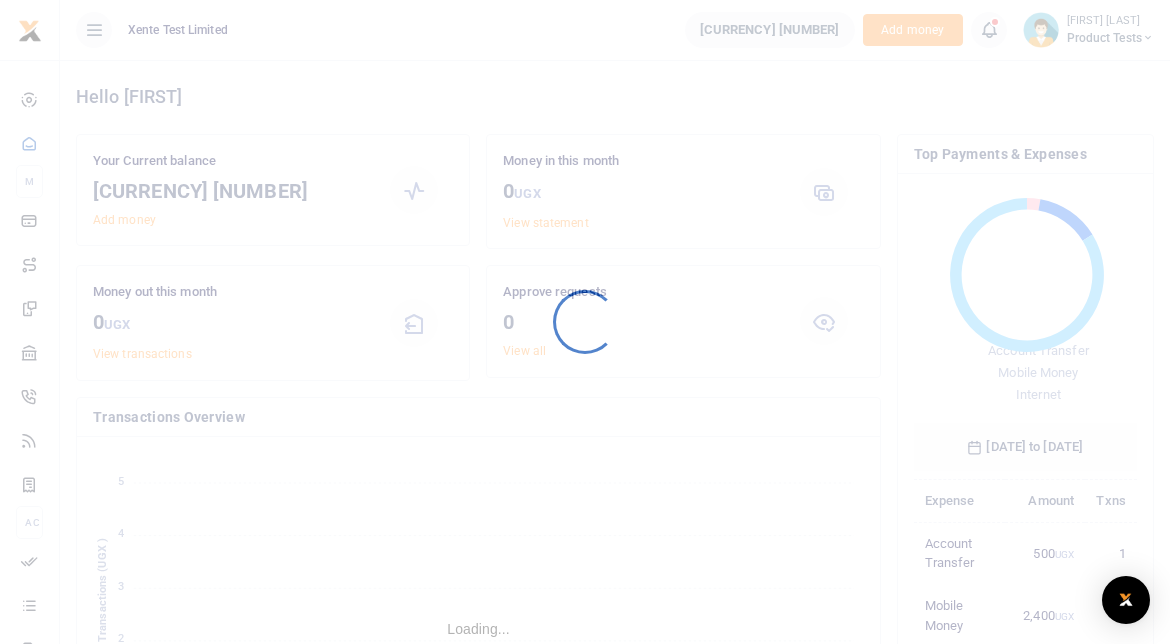 scroll, scrollTop: 0, scrollLeft: 0, axis: both 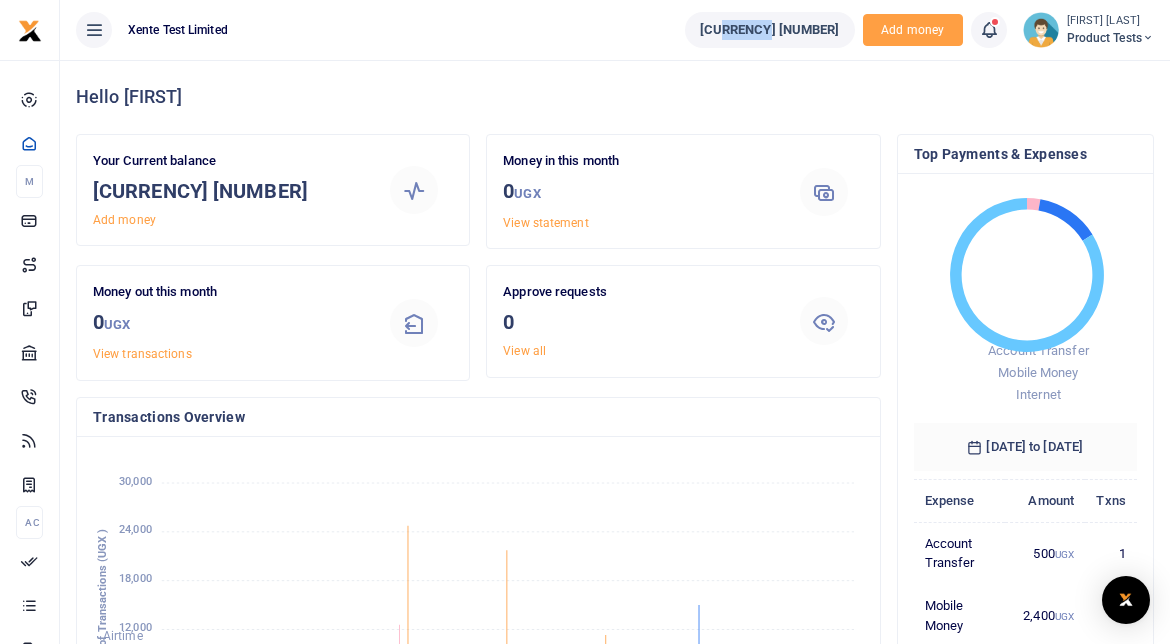 drag, startPoint x: 791, startPoint y: 32, endPoint x: 846, endPoint y: 34, distance: 55.03635 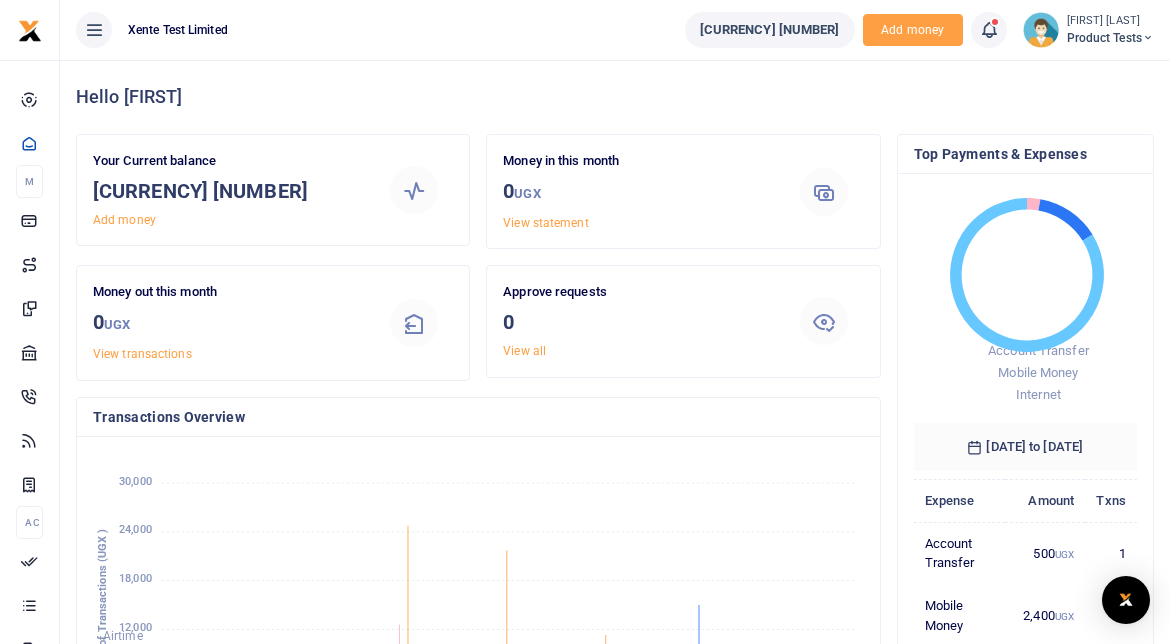 drag, startPoint x: 846, startPoint y: 34, endPoint x: 783, endPoint y: 99, distance: 90.52071 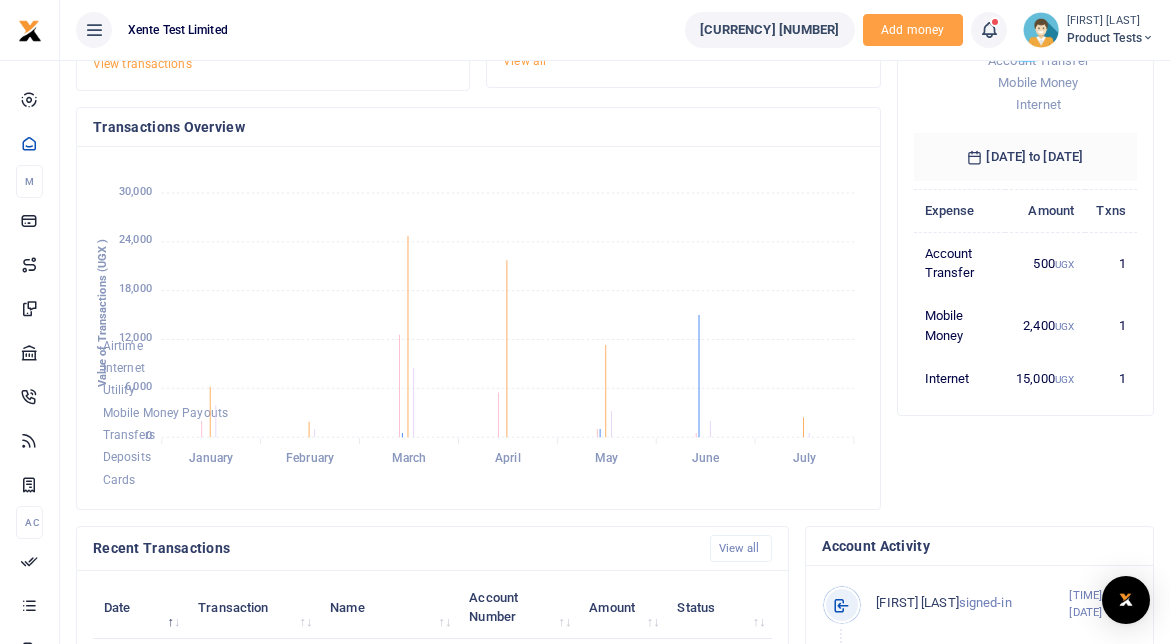 scroll, scrollTop: 0, scrollLeft: 0, axis: both 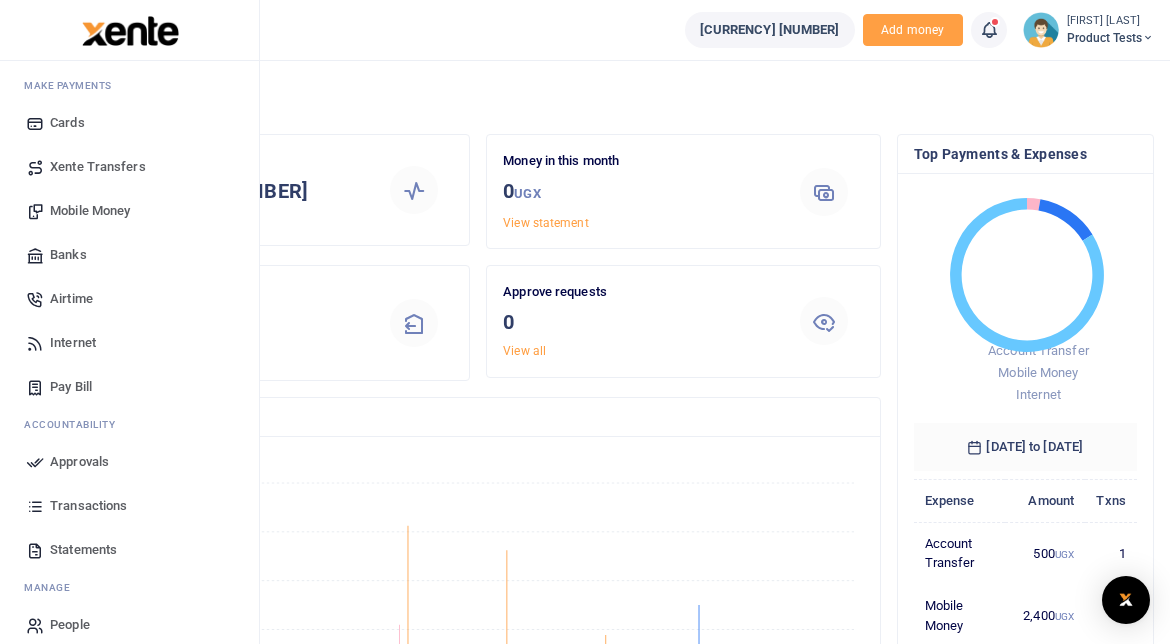 click on "Xente Transfers" at bounding box center [98, 167] 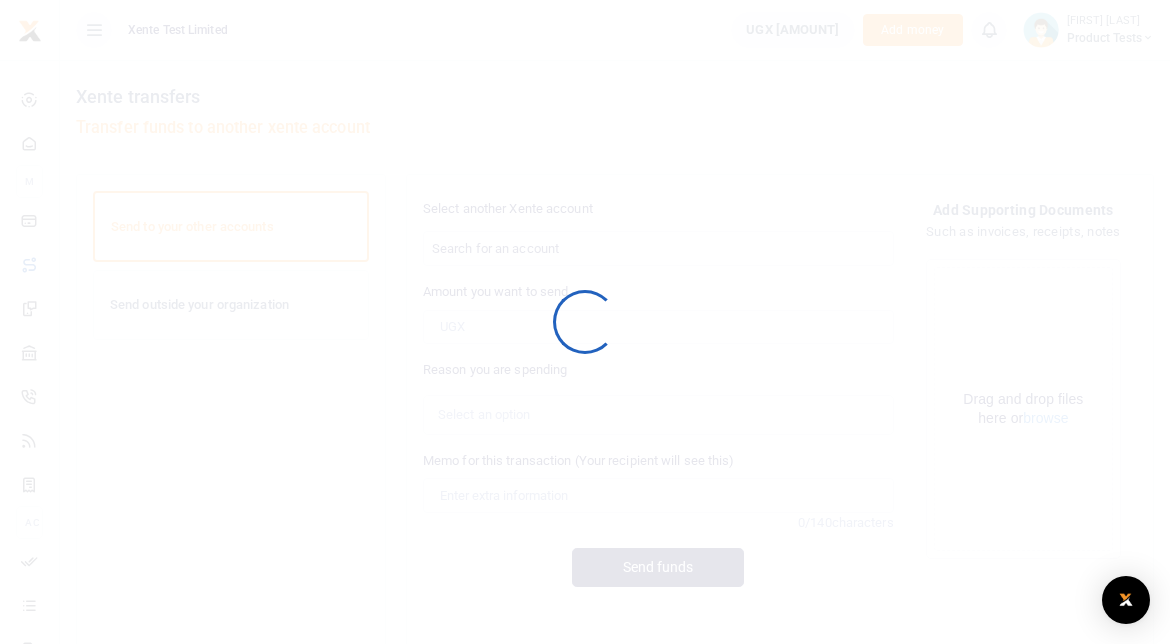 scroll, scrollTop: 0, scrollLeft: 0, axis: both 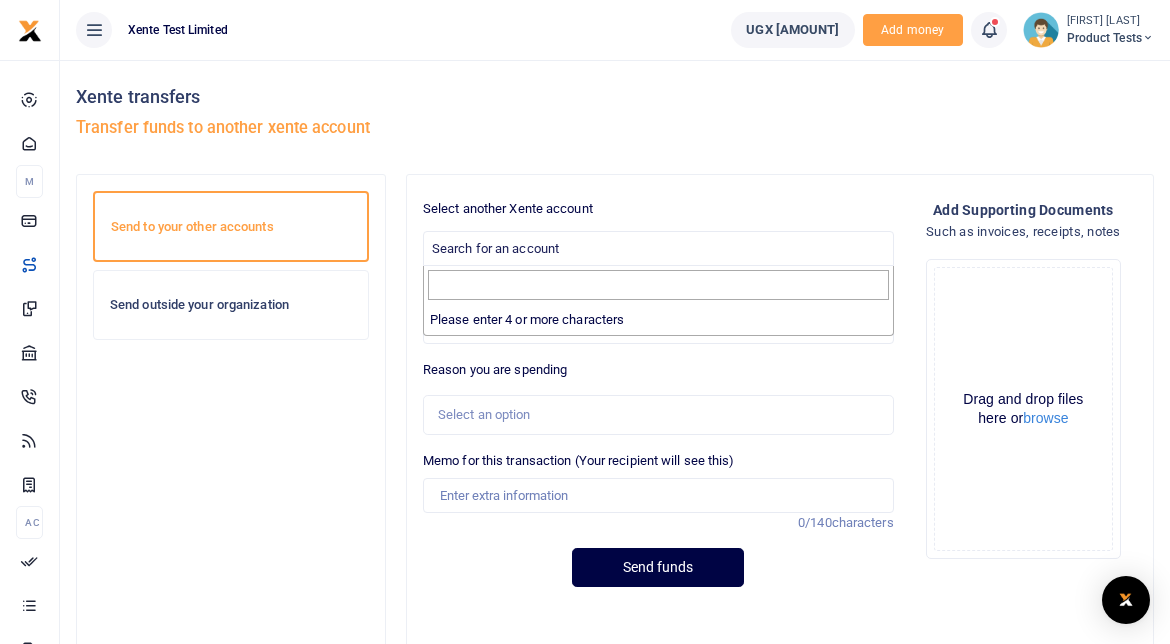 click on "Search for an account" at bounding box center [658, 247] 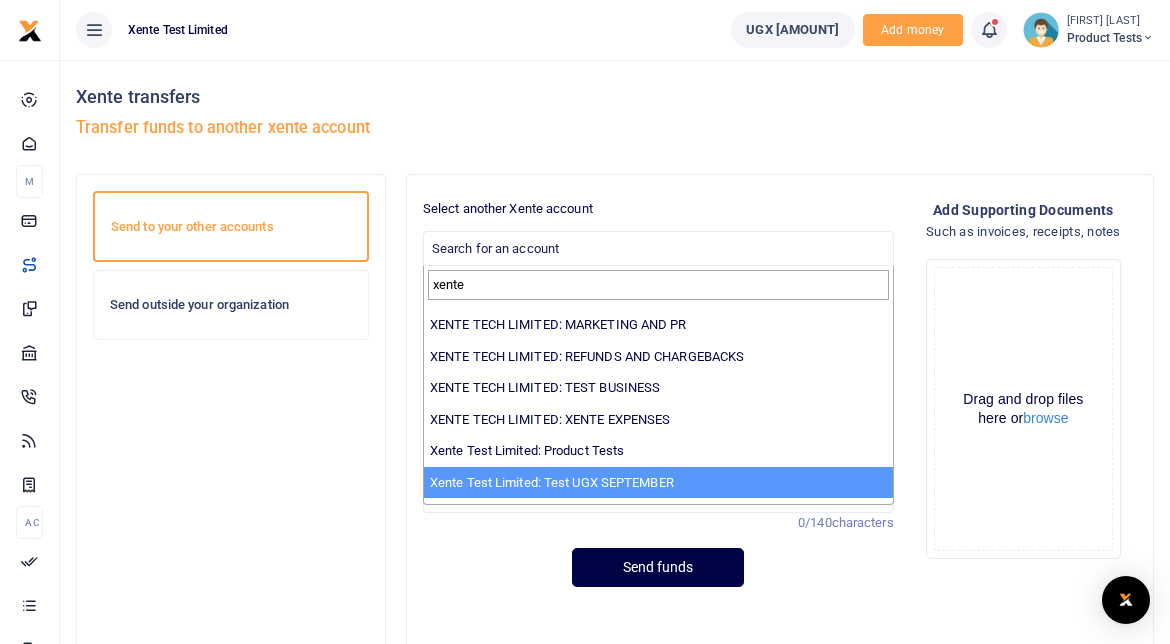 scroll, scrollTop: 91, scrollLeft: 0, axis: vertical 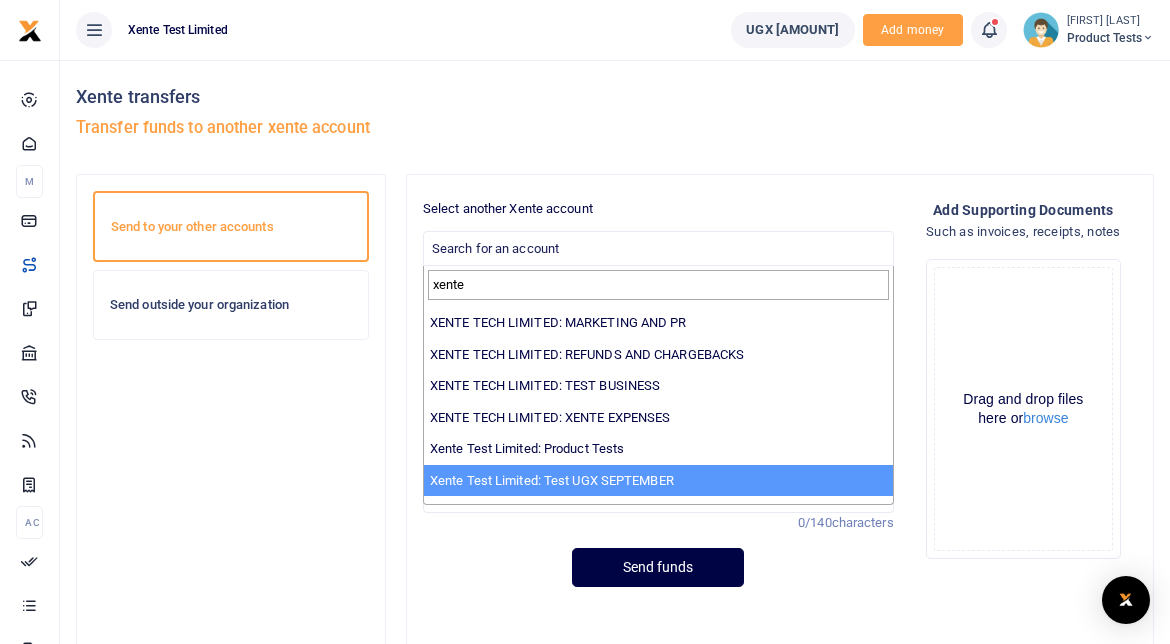 type on "xente" 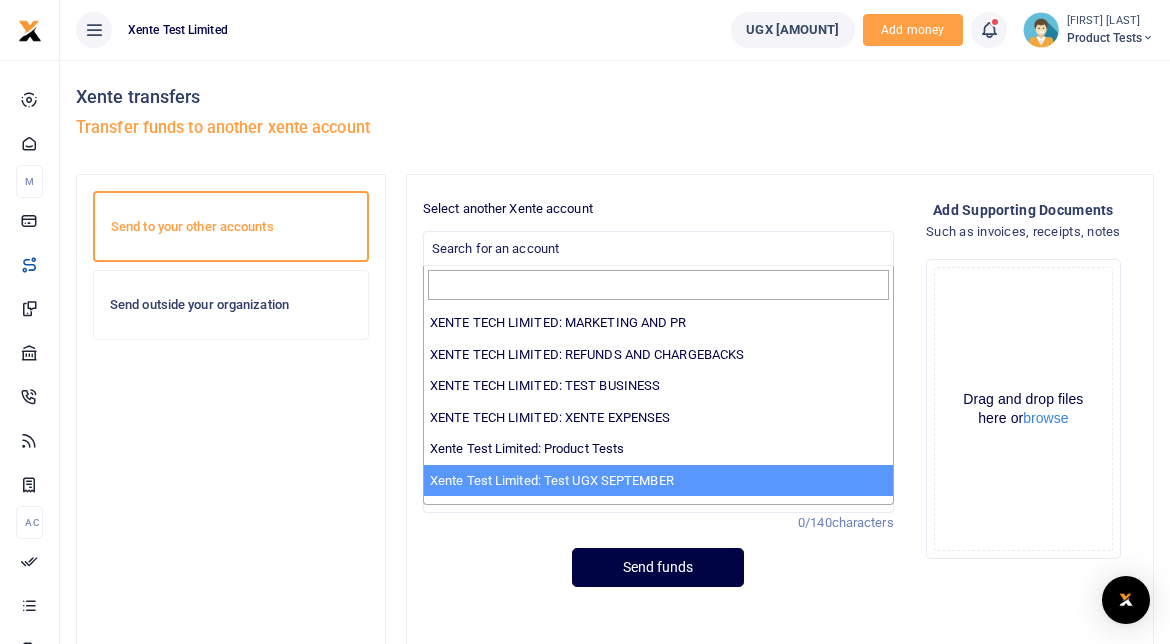 select on "3891" 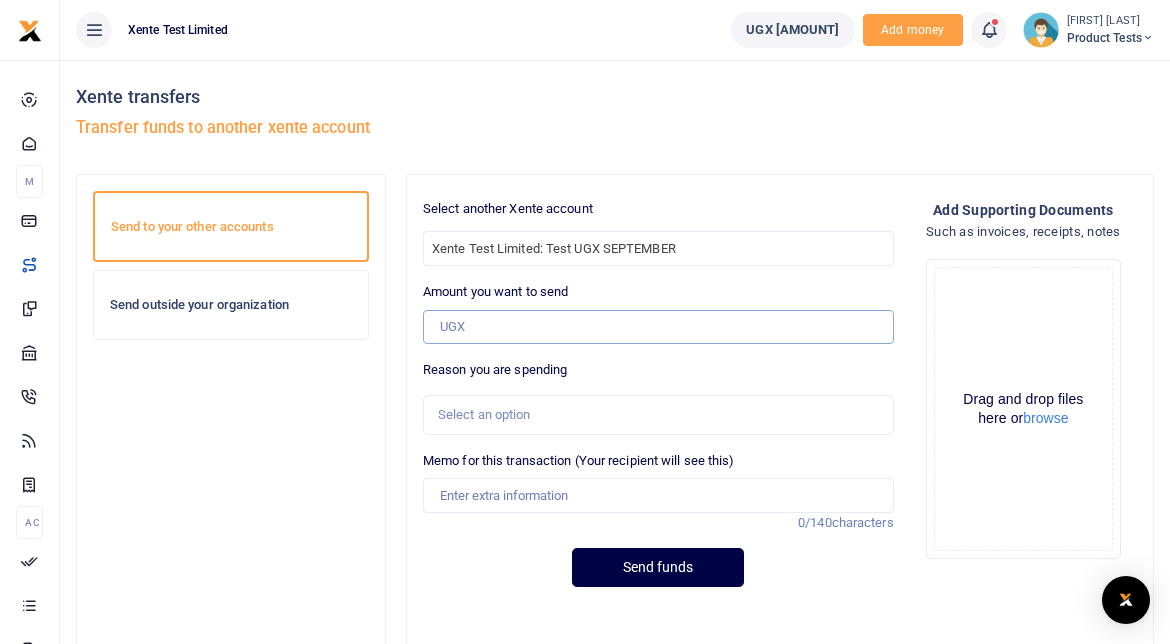 click on "Amount you want to send" at bounding box center [658, 327] 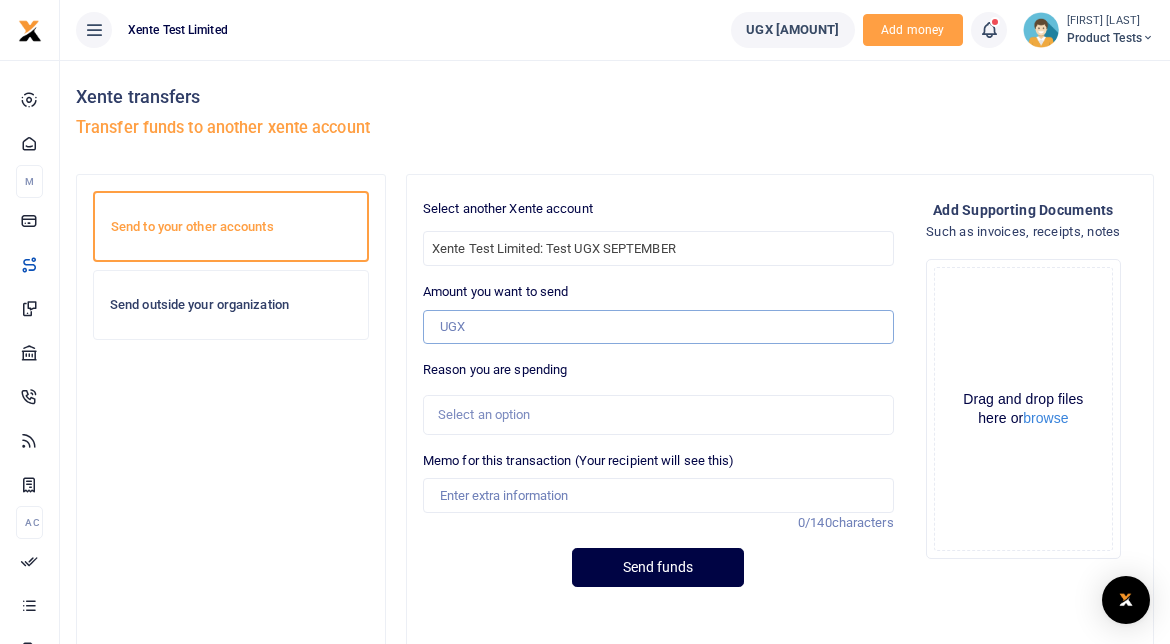 type on "500" 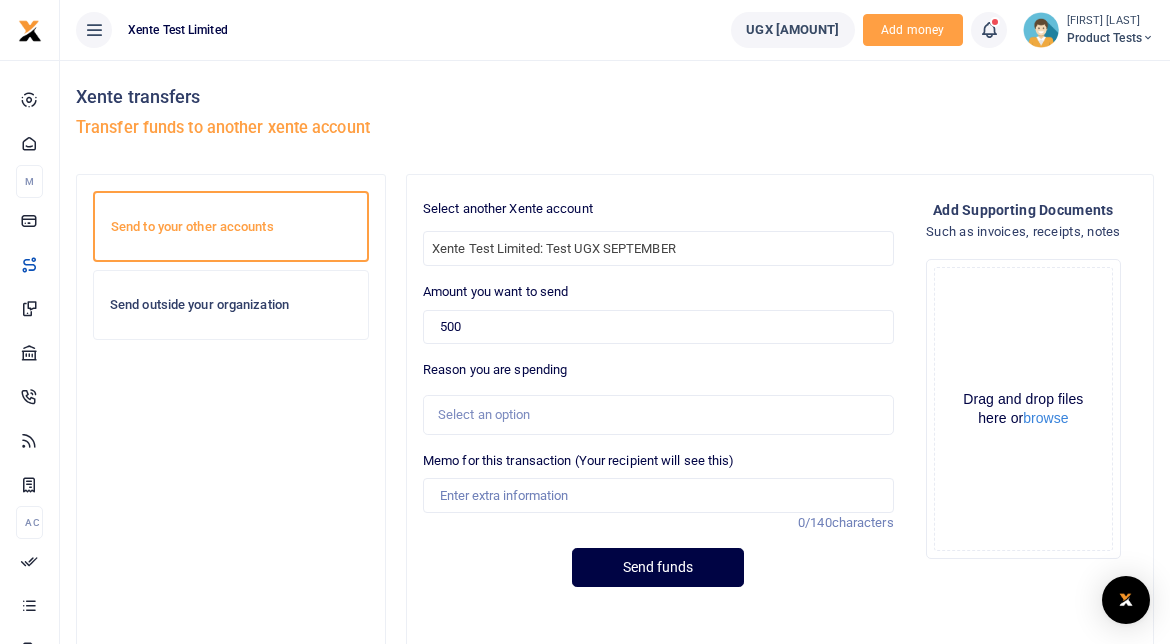 click on "Select an option" at bounding box center (658, 415) 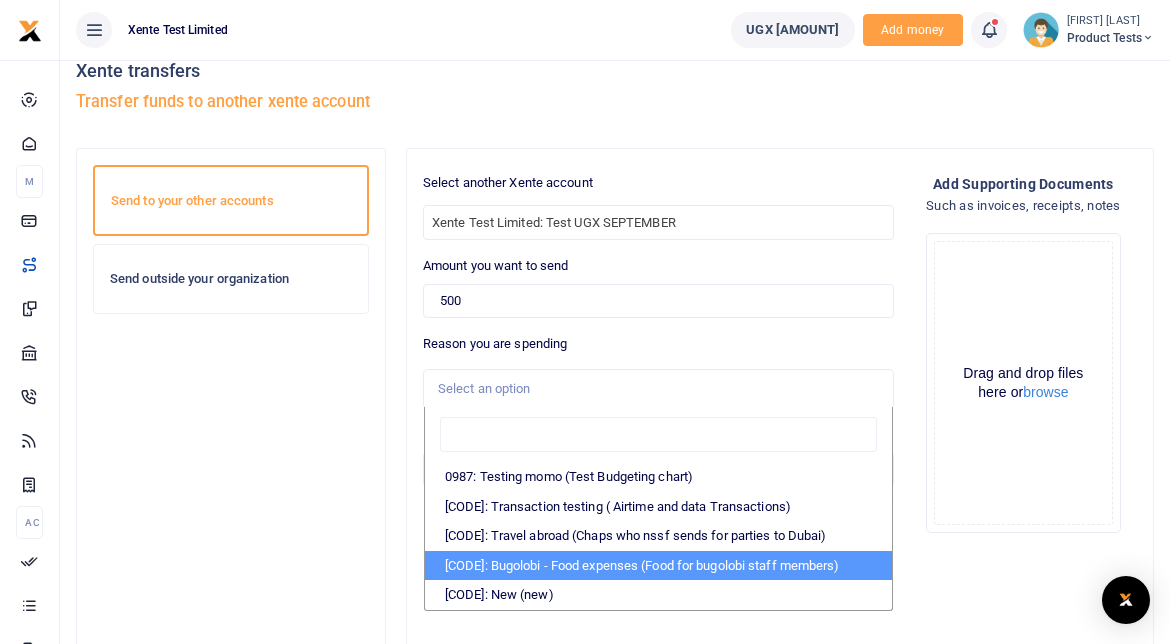 scroll, scrollTop: 25, scrollLeft: 0, axis: vertical 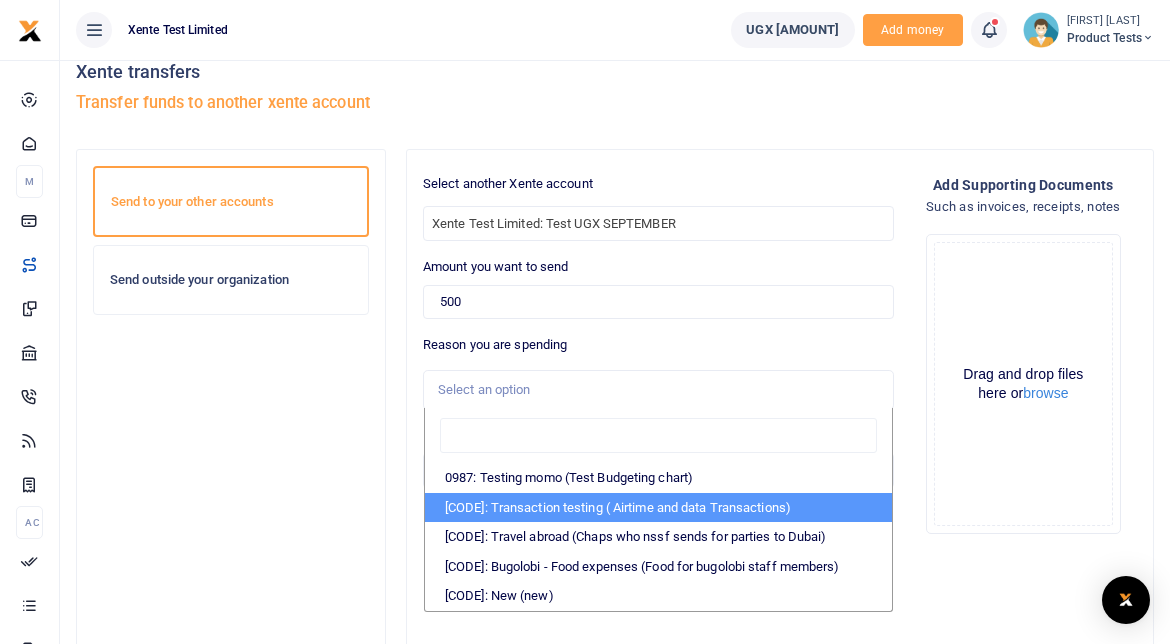 click on "0099: Transaction testing ( Airtime and data Transactions)" at bounding box center (658, 508) 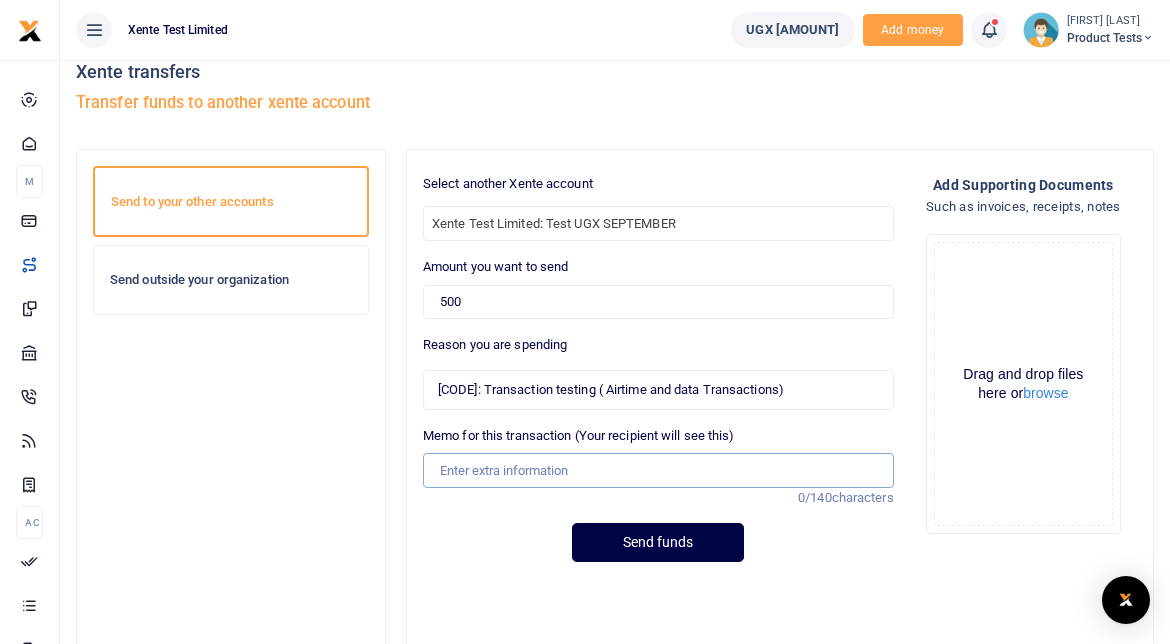 click on "Memo for this transaction (Your recipient will see this)" at bounding box center (658, 470) 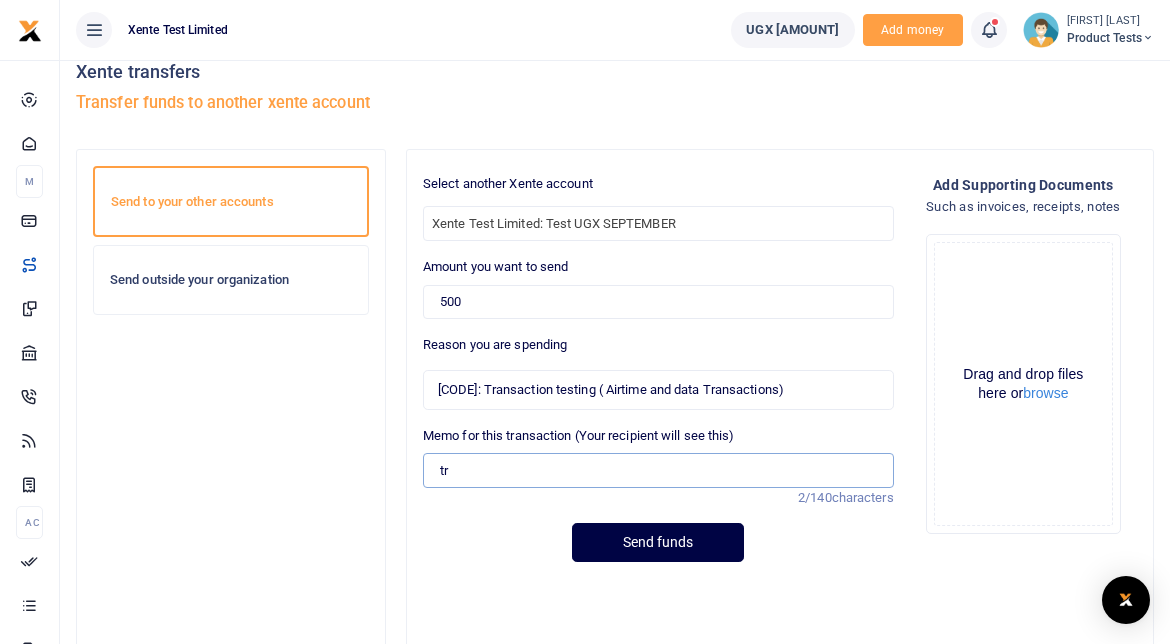 type on "t" 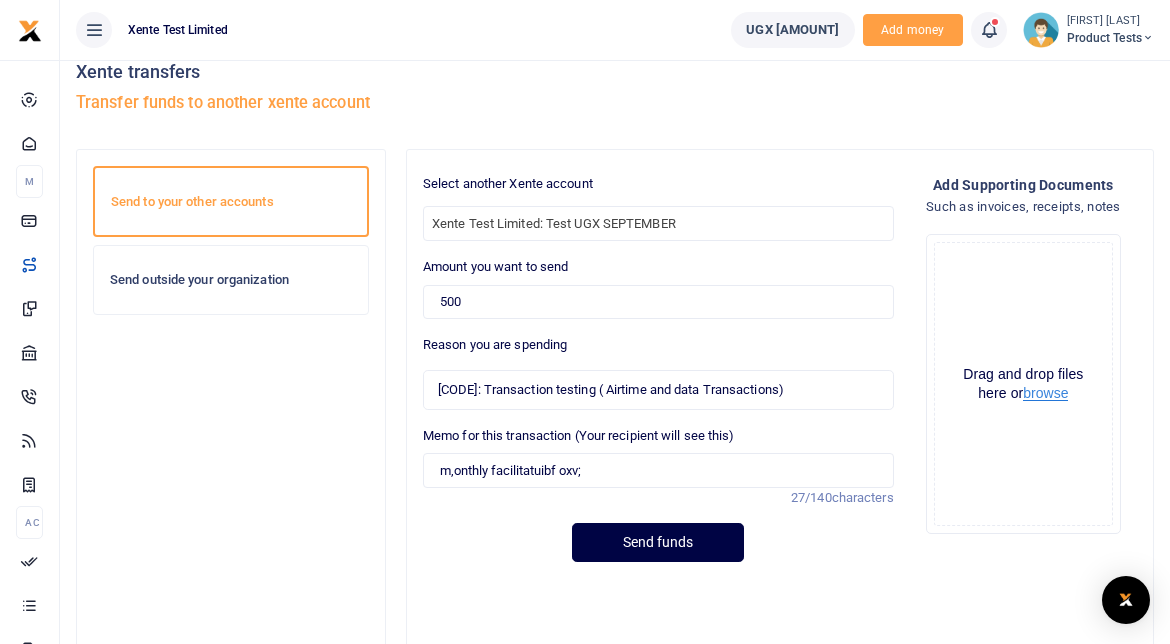 click on "browse" at bounding box center [1045, 393] 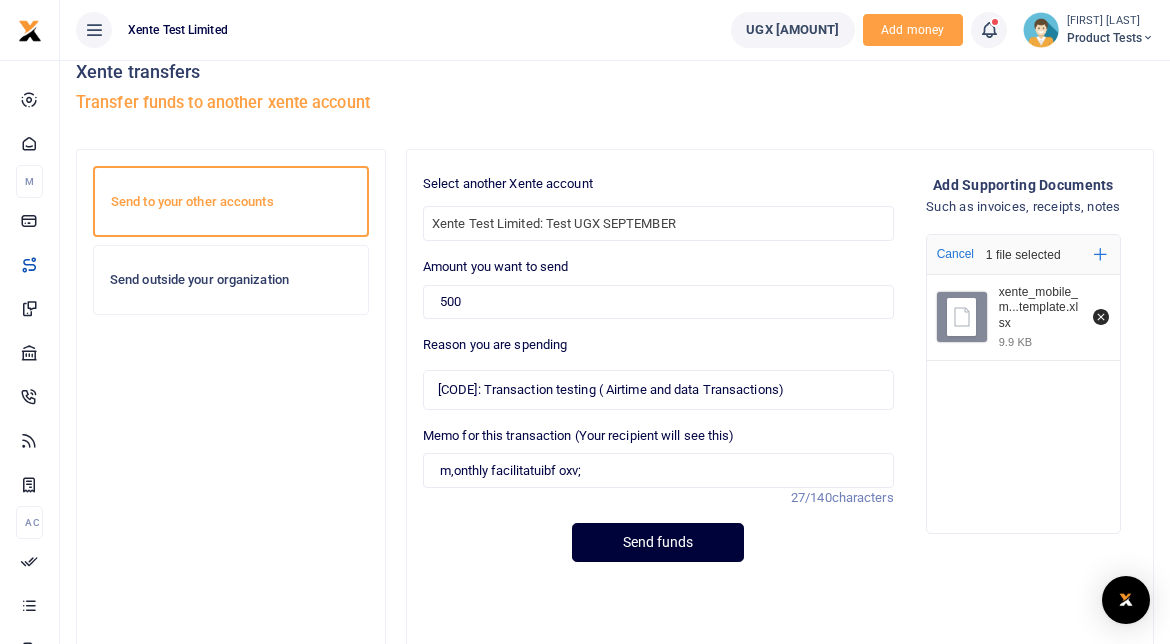 click on "Send funds" at bounding box center (658, 542) 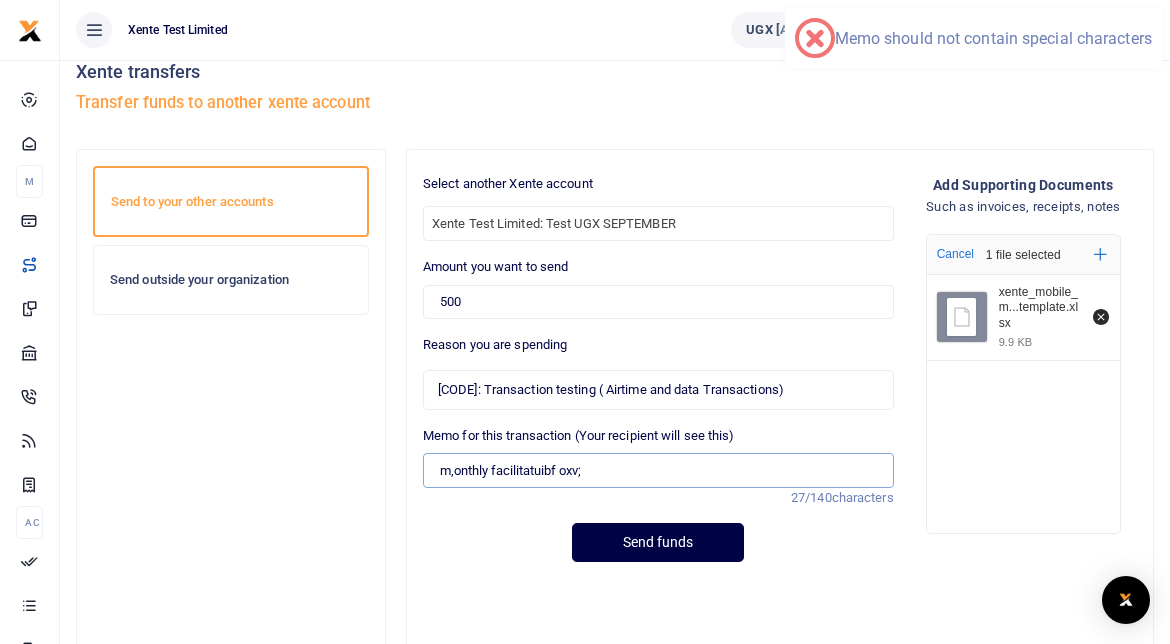 click on "m,onthly facilitatuibf oxv;" at bounding box center [658, 470] 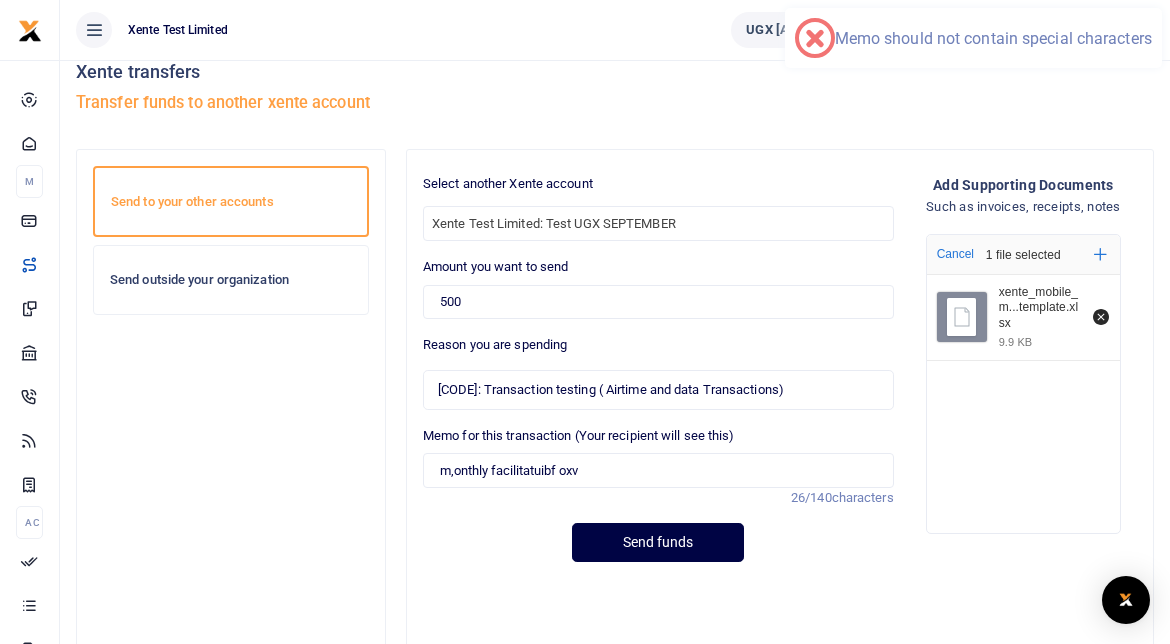 click on "Send funds" at bounding box center (658, 542) 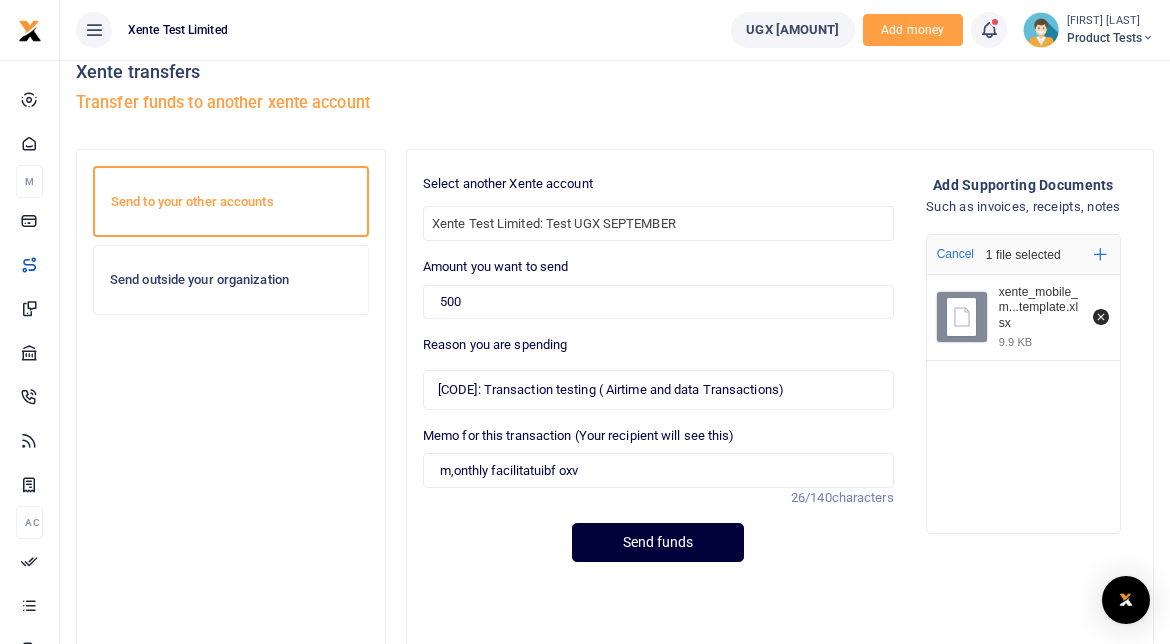 click on "Send funds" at bounding box center (658, 542) 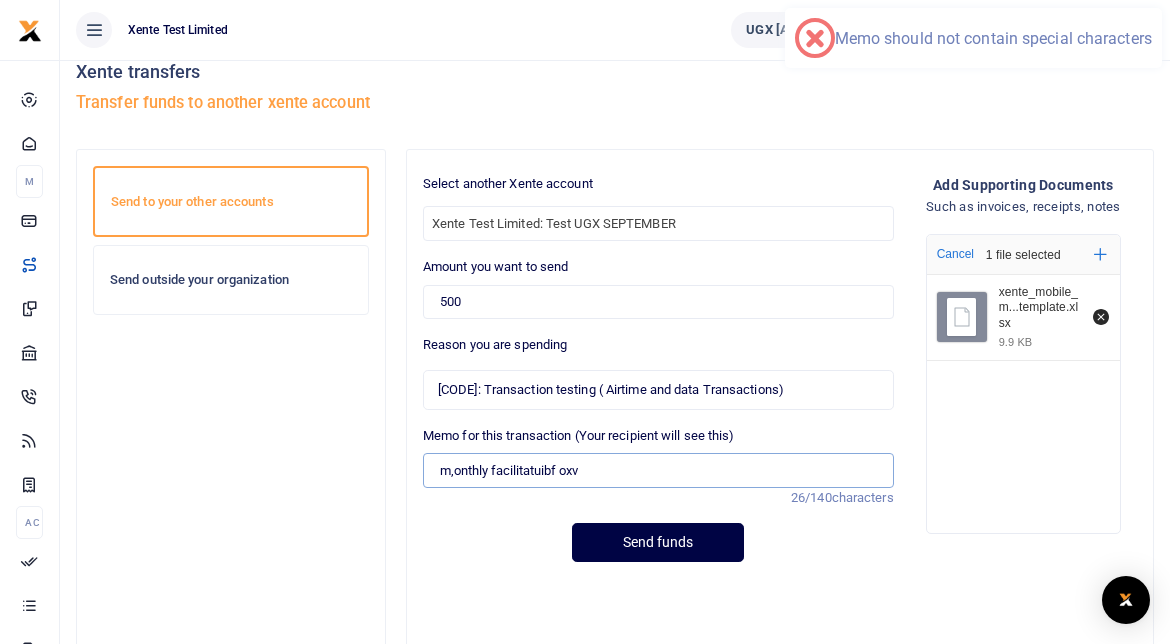 click on "m,onthly facilitatuibf oxv" at bounding box center [658, 470] 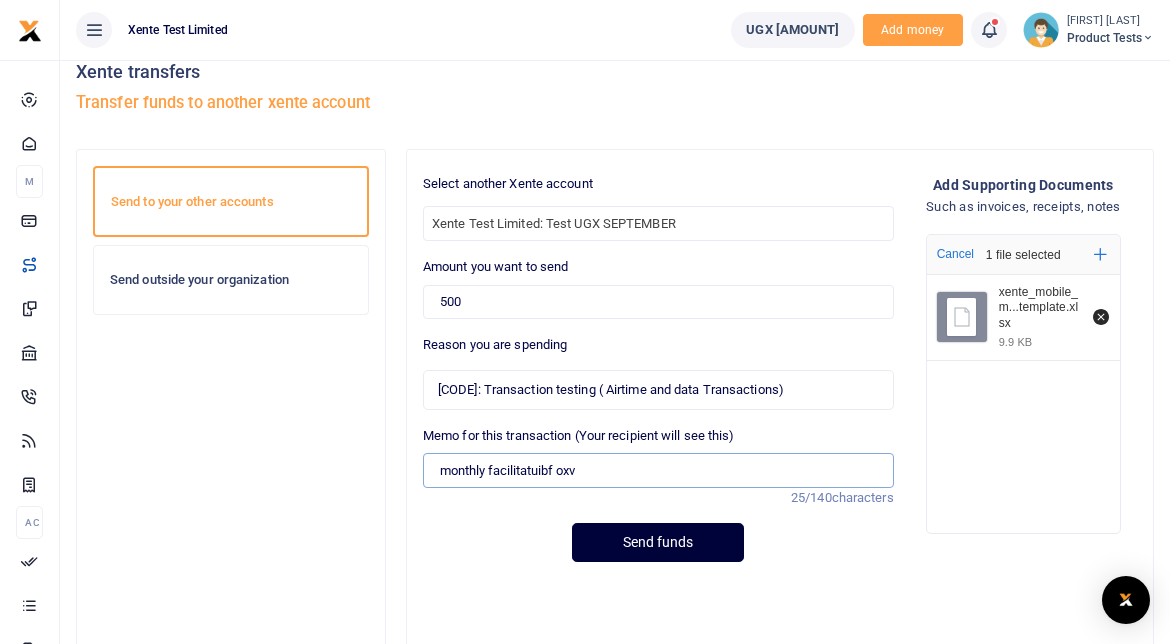 type on "monthly facilitatuibf oxv" 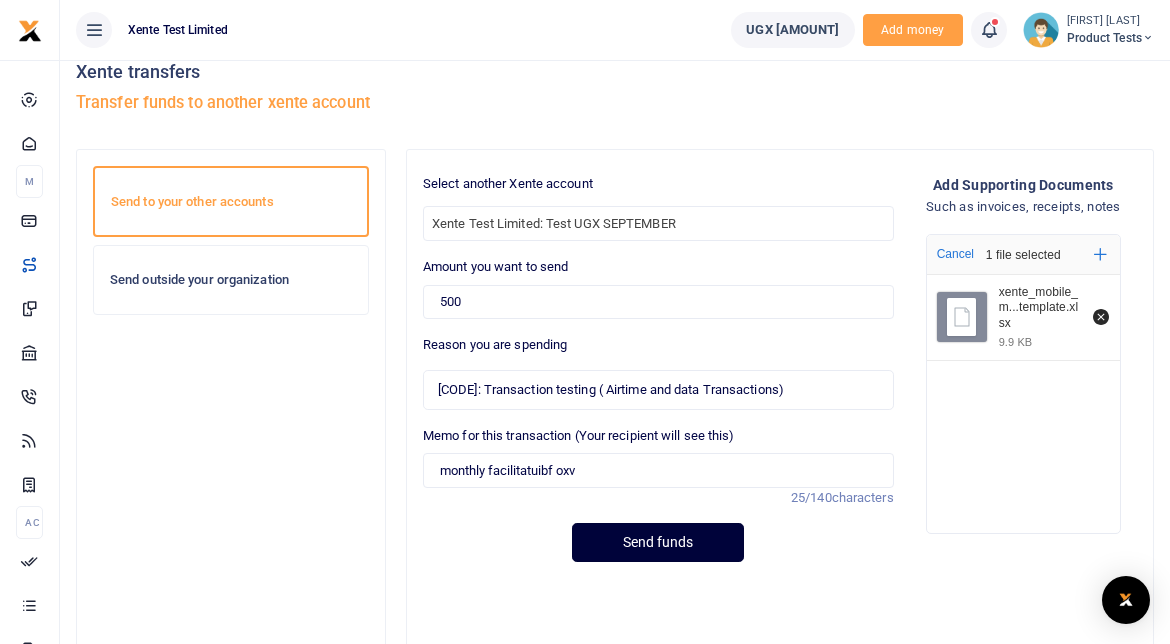 click on "Send funds" at bounding box center [658, 542] 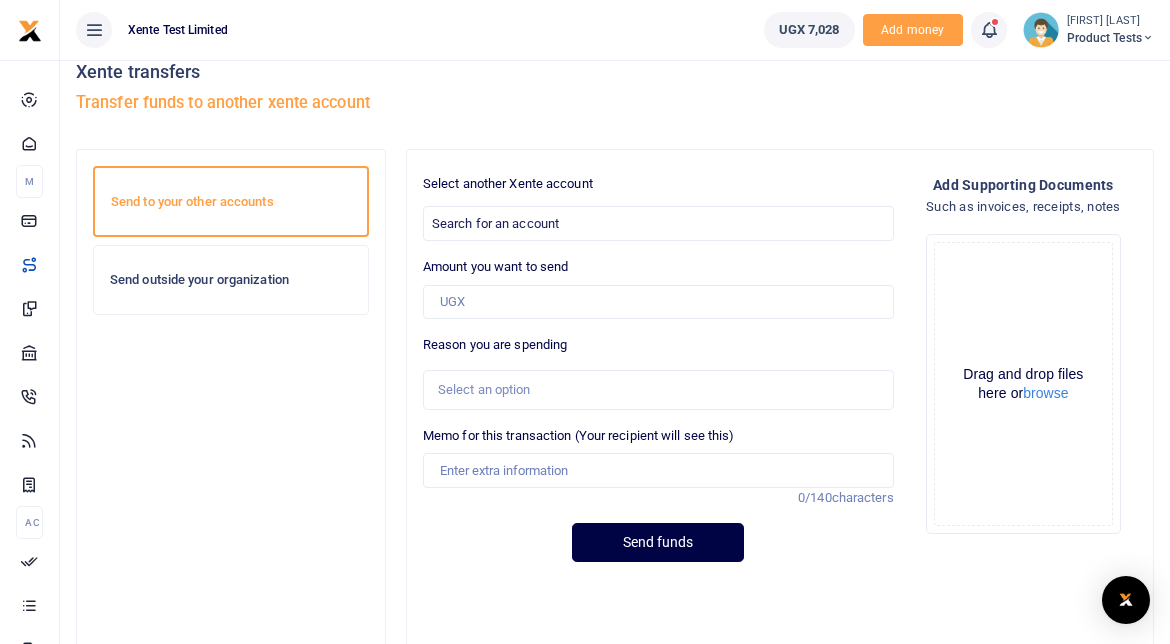 scroll, scrollTop: 0, scrollLeft: 0, axis: both 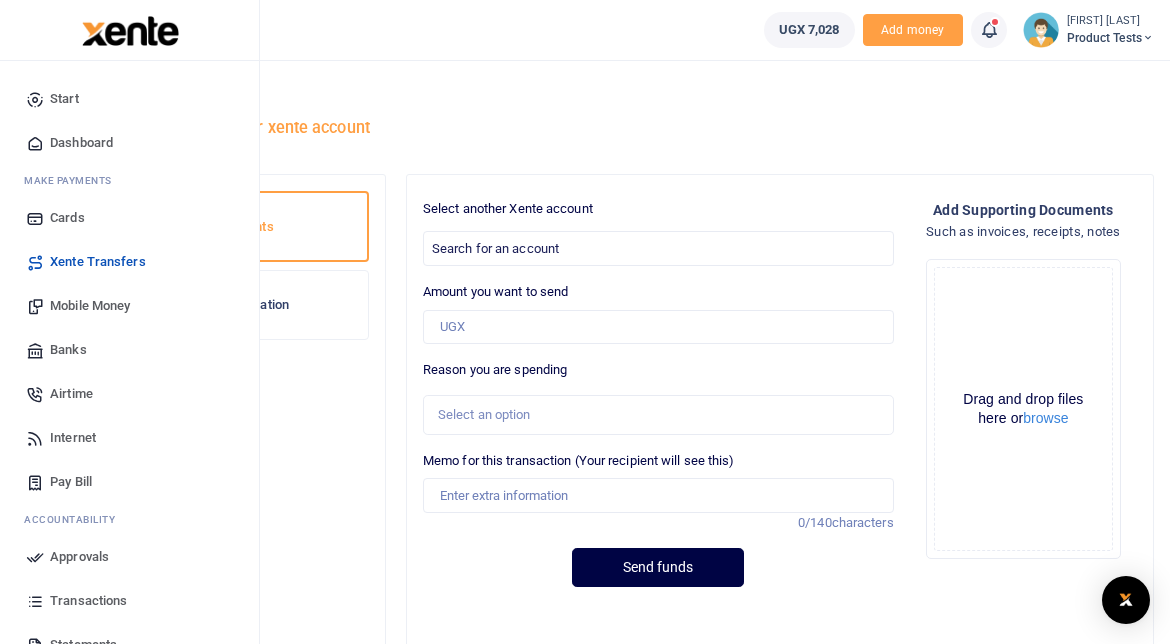 click on "Mobile Money" at bounding box center [90, 306] 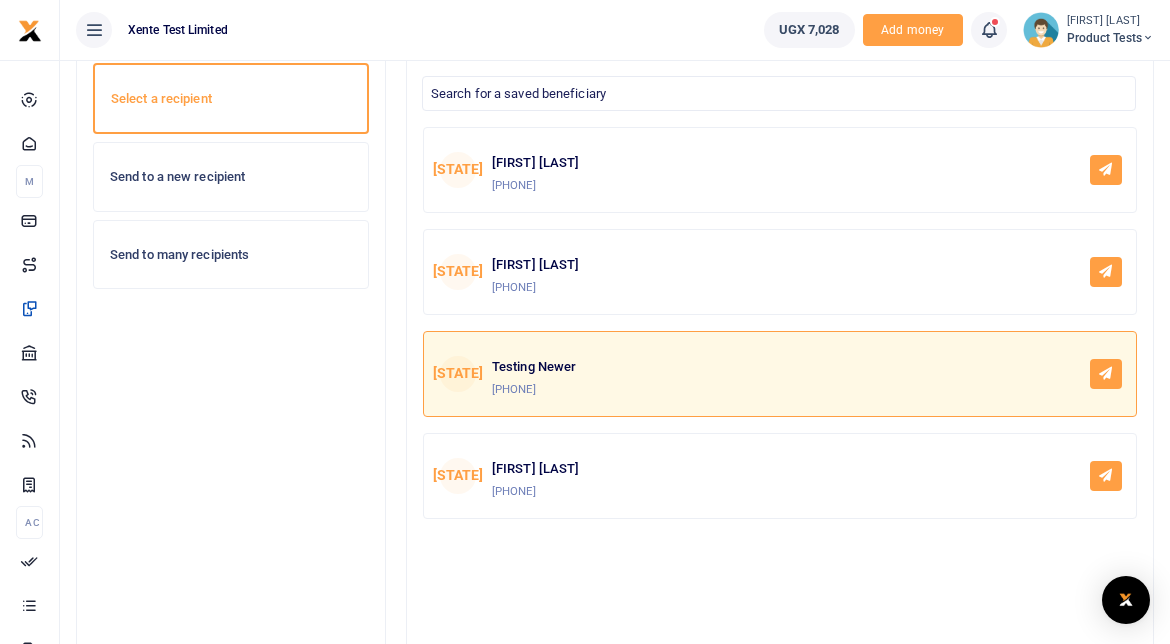scroll, scrollTop: 0, scrollLeft: 0, axis: both 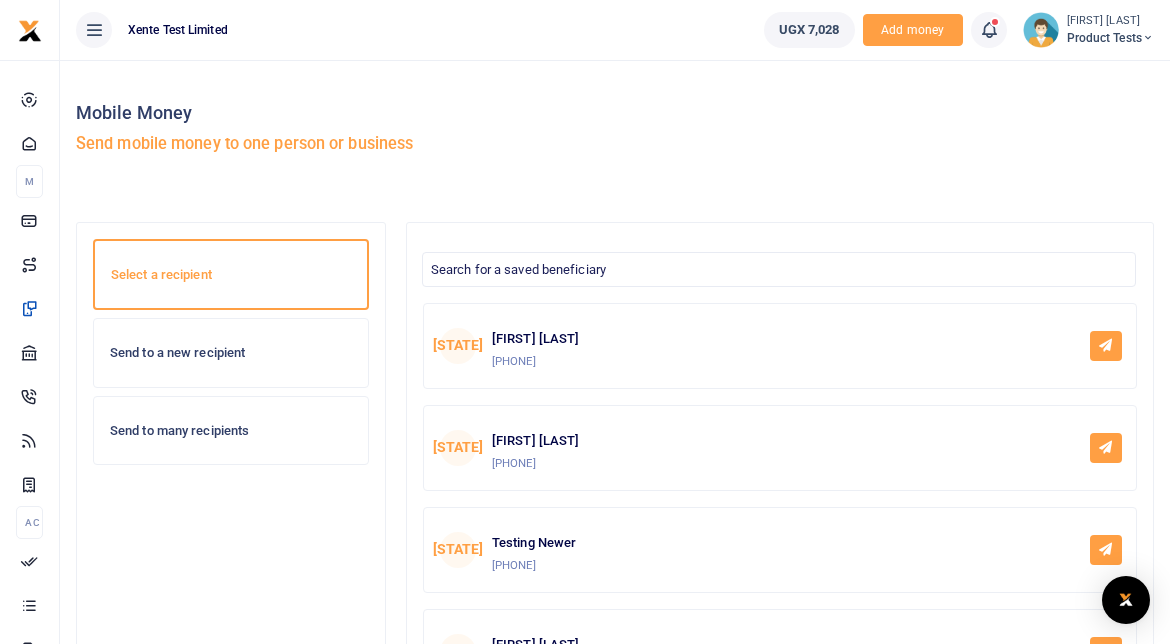 click on "Send to a new recipient" at bounding box center [231, 353] 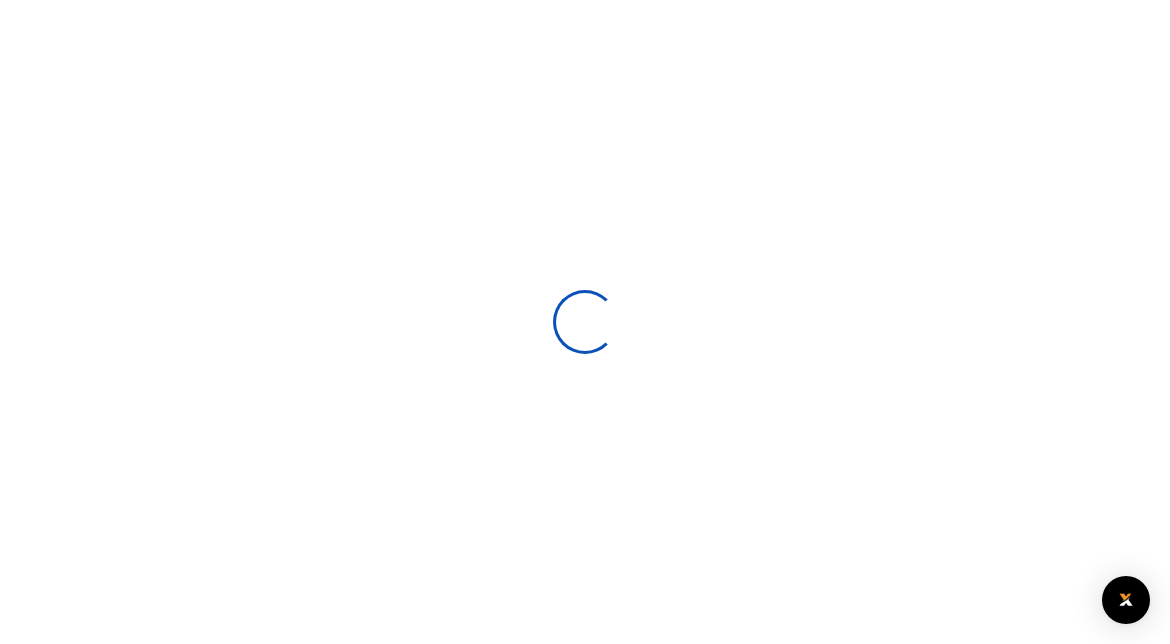 select 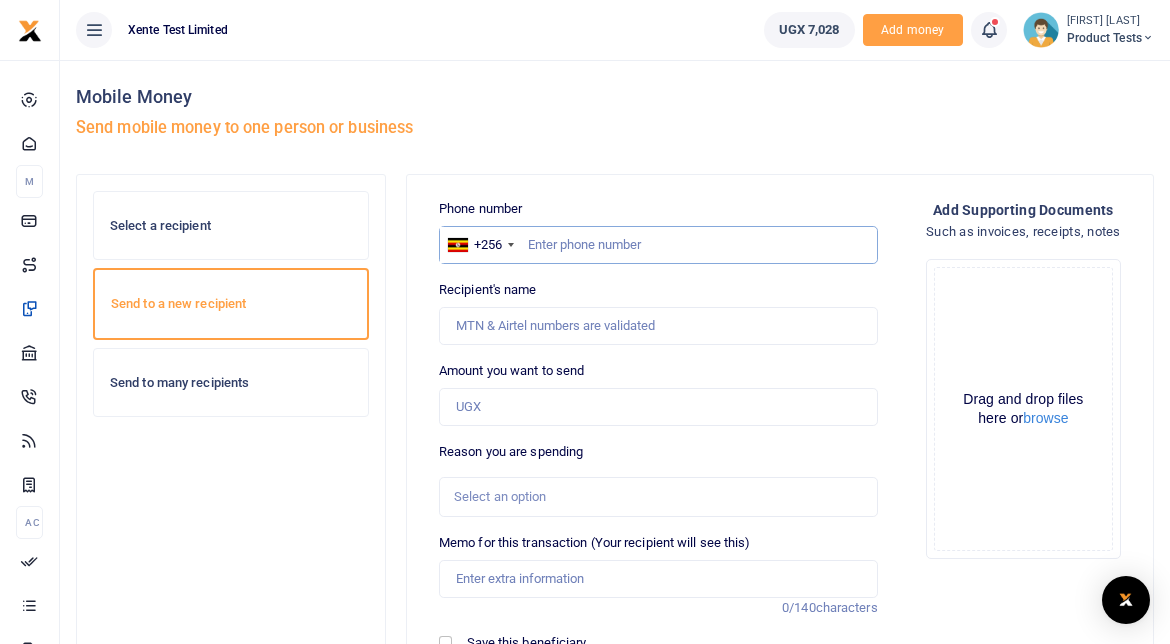 click at bounding box center (658, 245) 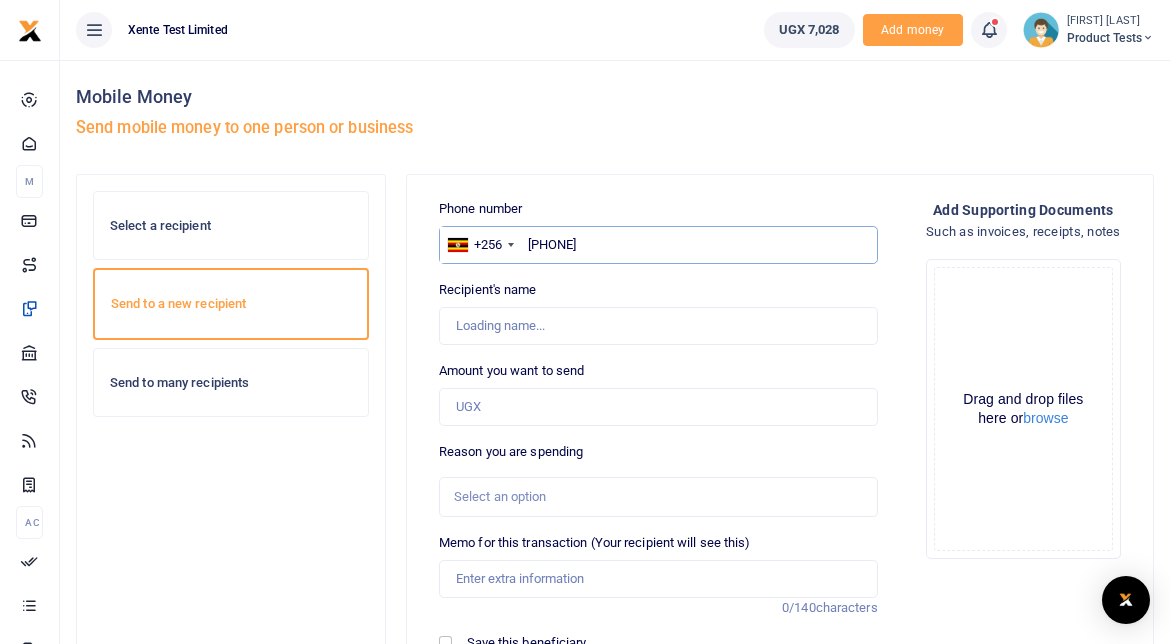 type on "706623457" 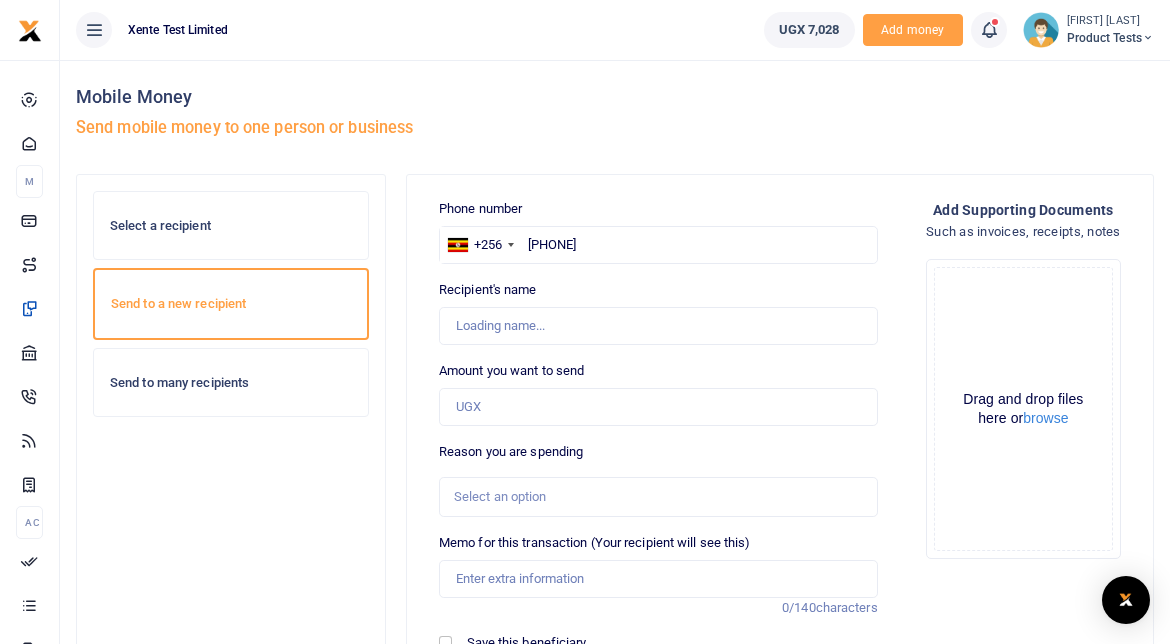 click on "Phone number
+256 Uganda +256 706623457
Phone is required.
Recipient's name
Name is required.
Amount you want to send
Amount is required.
Select an option UGX0" at bounding box center (658, 489) 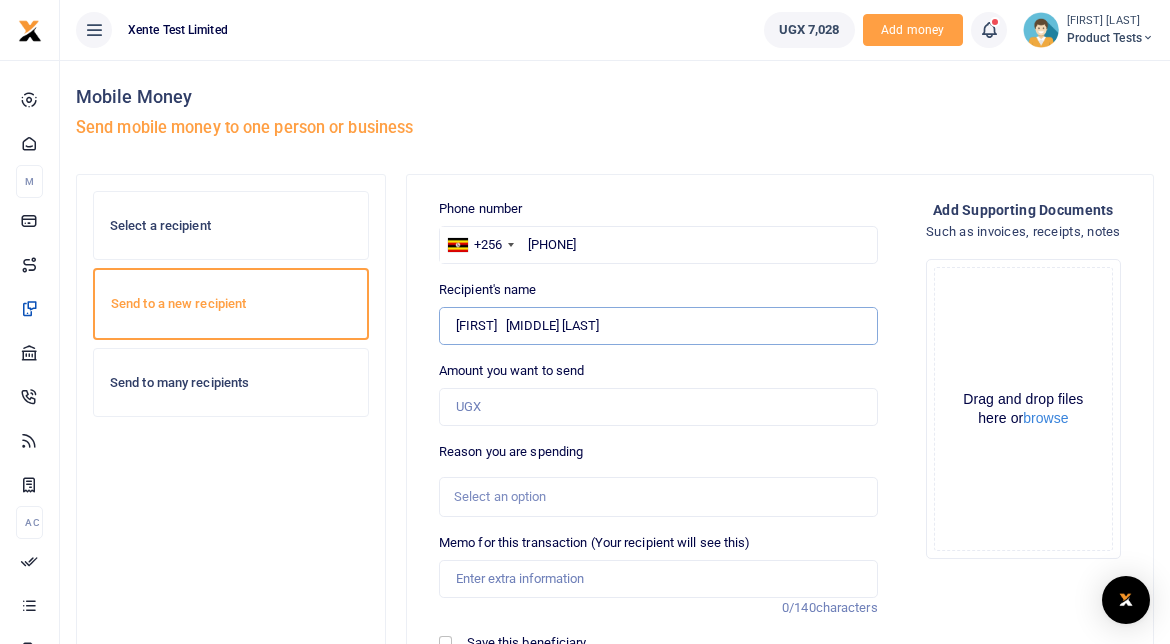 drag, startPoint x: 597, startPoint y: 330, endPoint x: 458, endPoint y: 346, distance: 139.91783 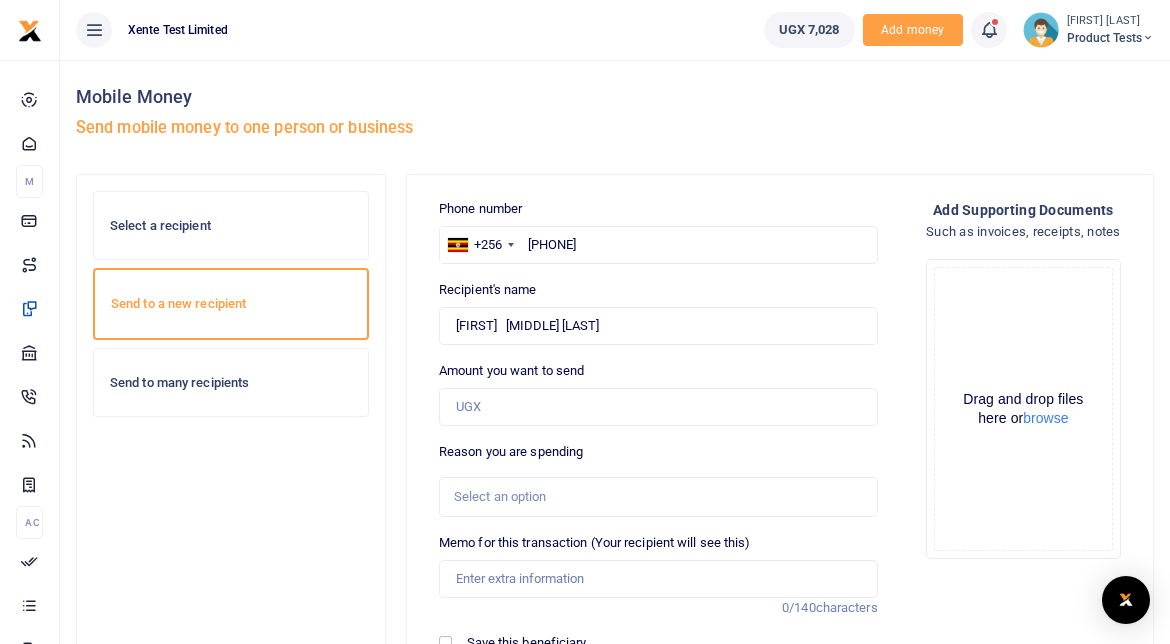 click on "Phone number
+256 Uganda +256 706623457
Phone is required.
Recipient's name
Found
Name is required.
Amount you want to send
Amount is required.
Reason you are spending" at bounding box center [658, 489] 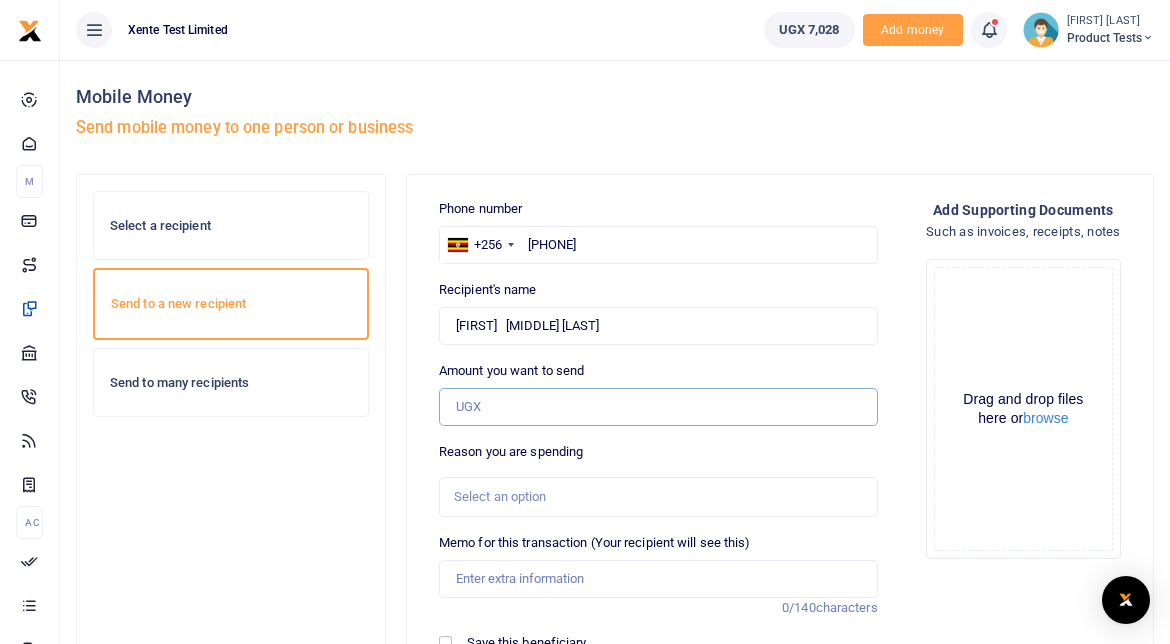 click on "Amount you want to send" at bounding box center [658, 407] 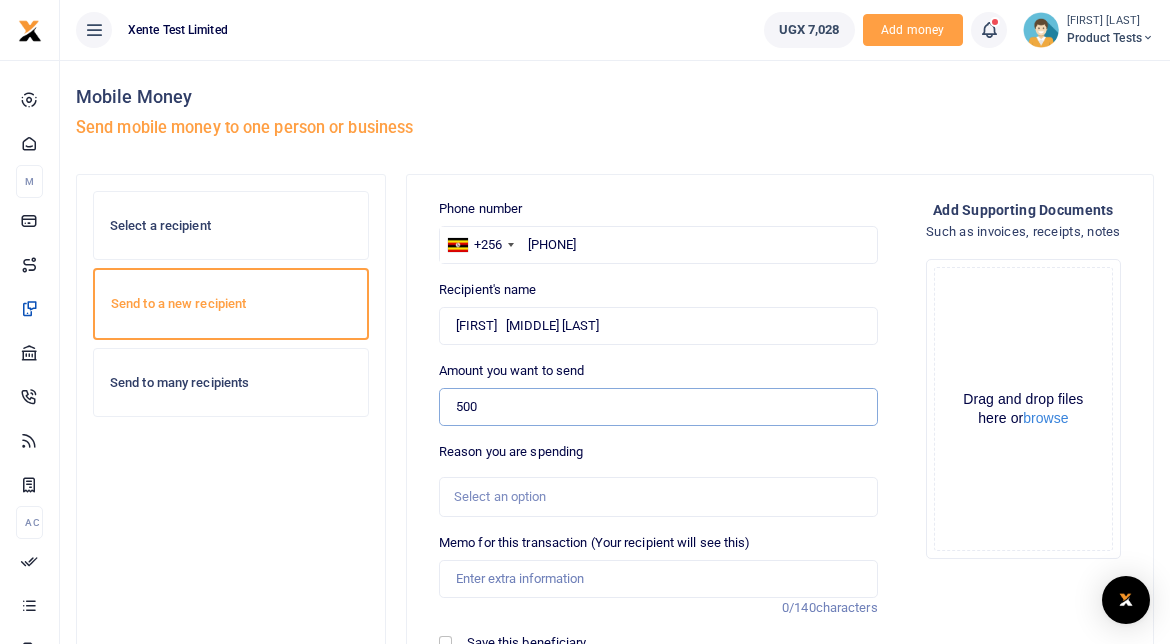 type on "500" 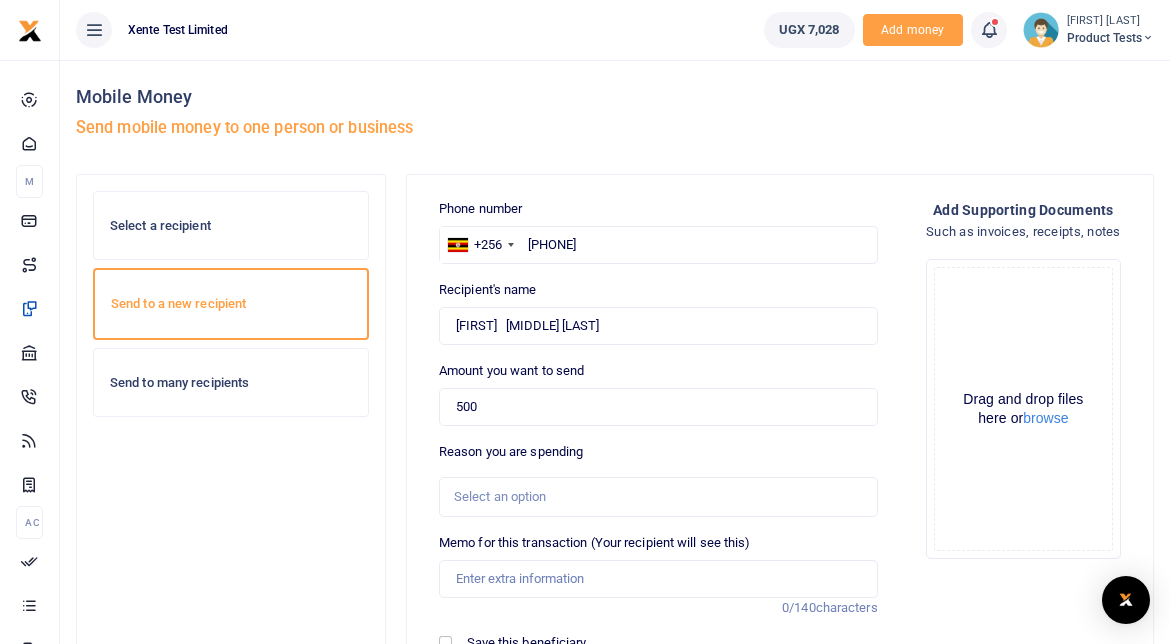 click on "Phone number
+256 Uganda +256 706623457
Phone is required.
Recipient's name
Found
Name is required.
Amount you want to send
500
Amount is required.
Select an option" at bounding box center (658, 489) 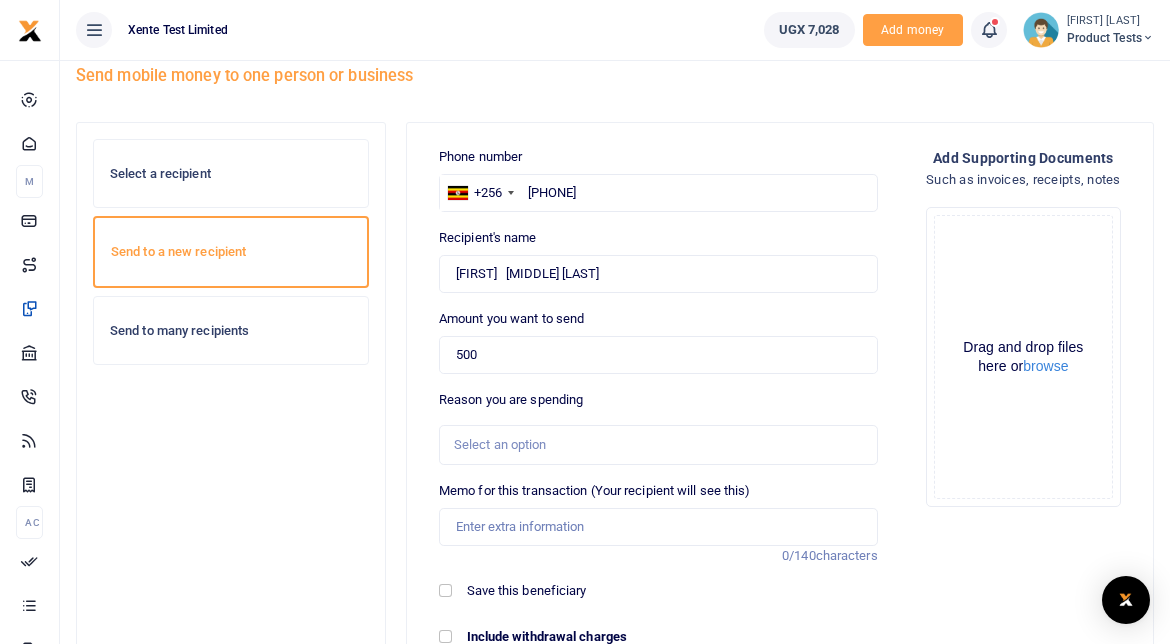 scroll, scrollTop: 50, scrollLeft: 0, axis: vertical 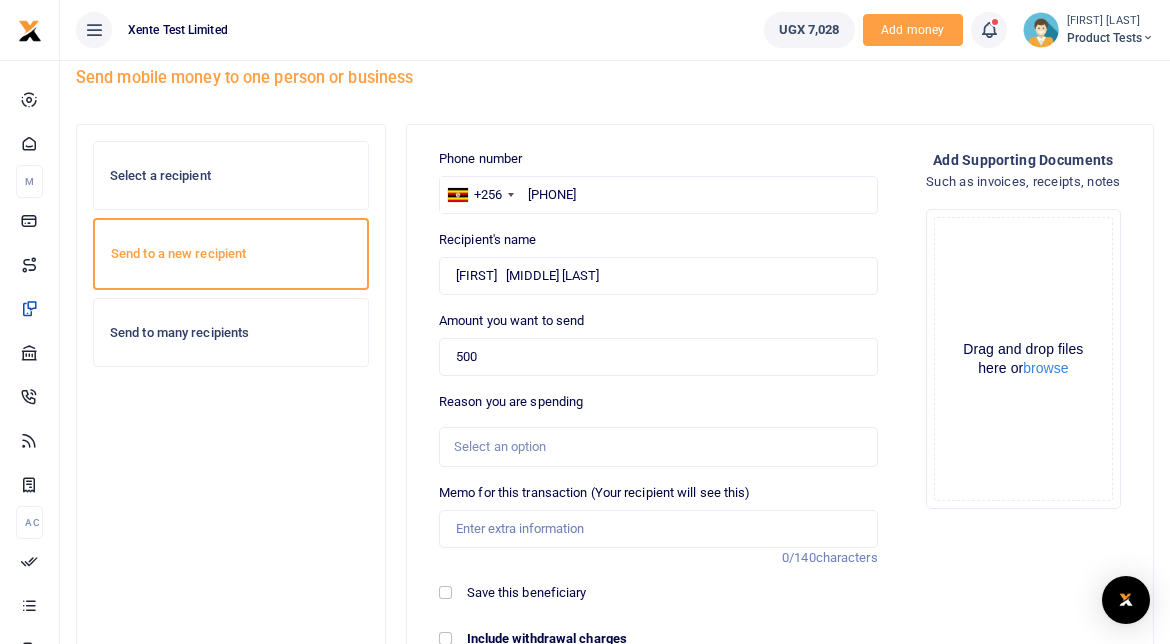 click on "Select an option" at bounding box center (651, 447) 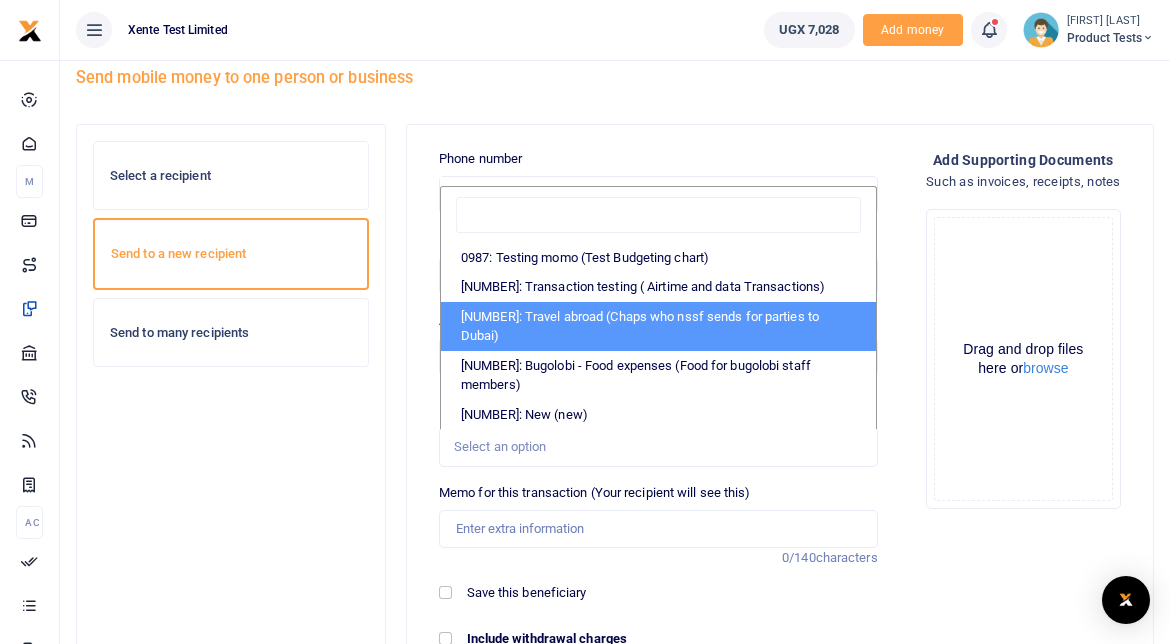 click on "50708: Travel abroad (Chaps who nssf sends for parties to Dubai)" at bounding box center [658, 326] 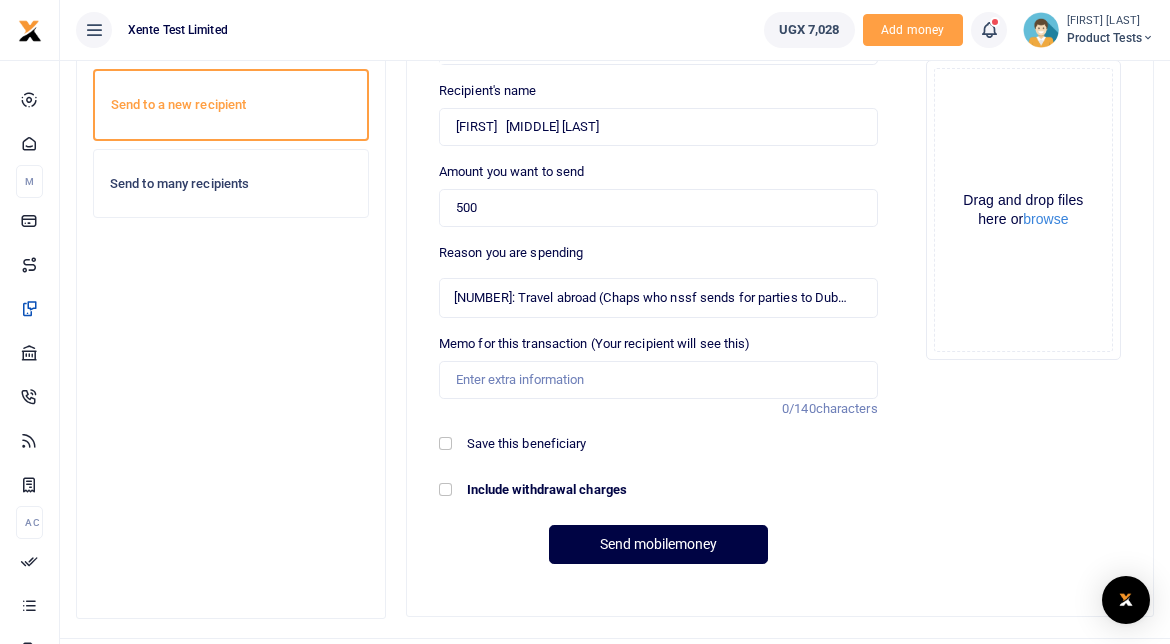 scroll, scrollTop: 245, scrollLeft: 0, axis: vertical 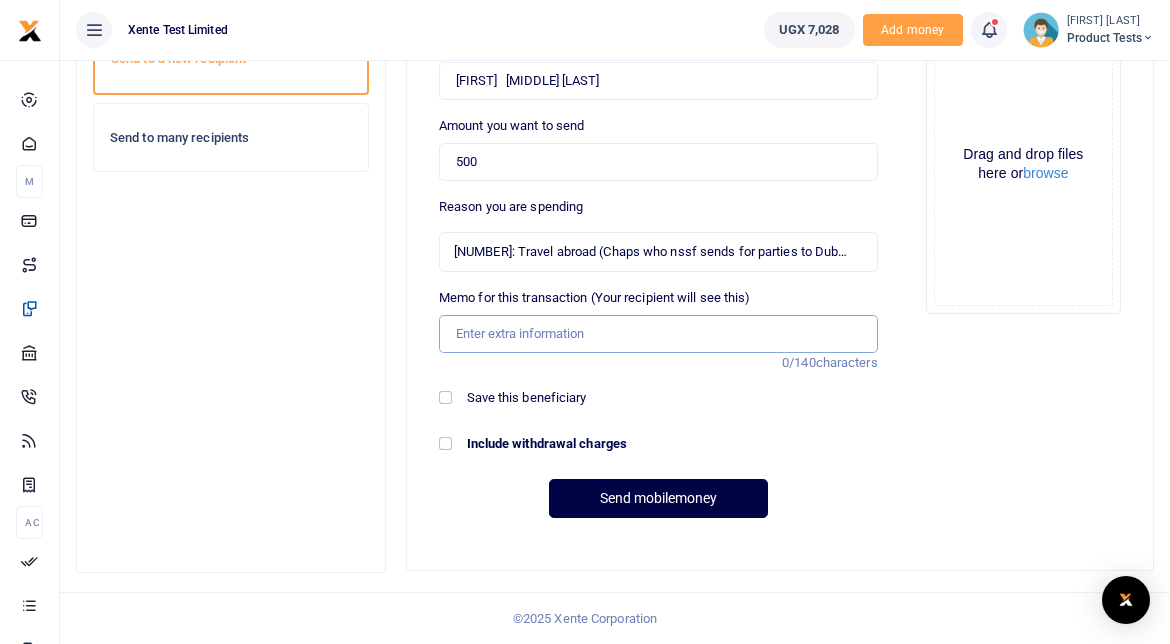 click on "Memo for this transaction (Your recipient will see this)" at bounding box center (658, 334) 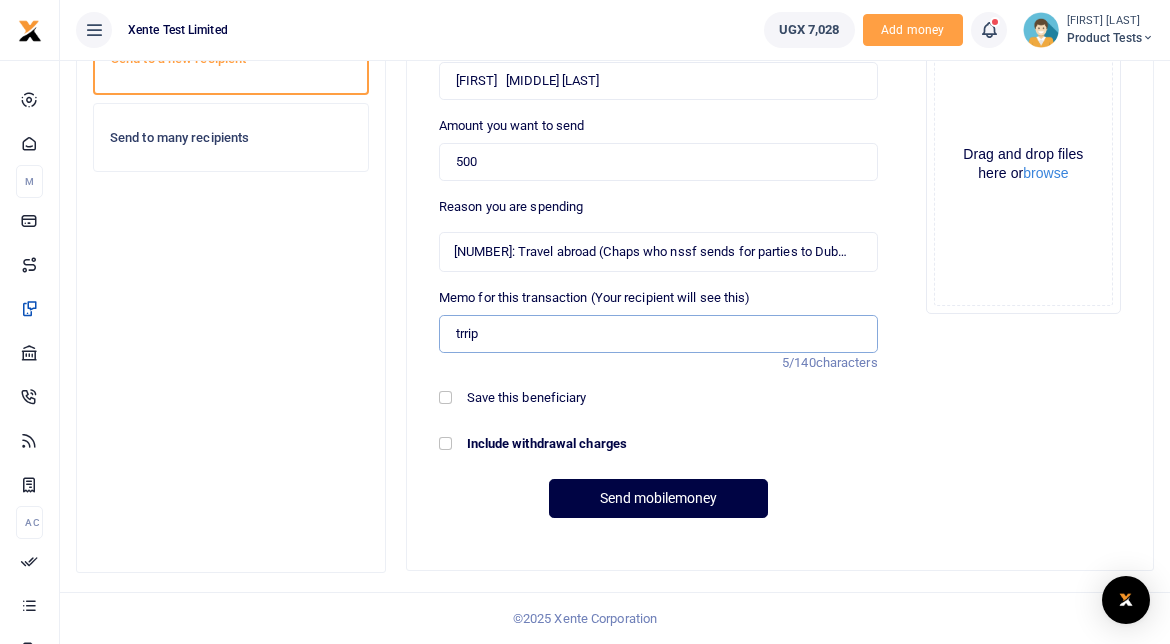 type on "trrip" 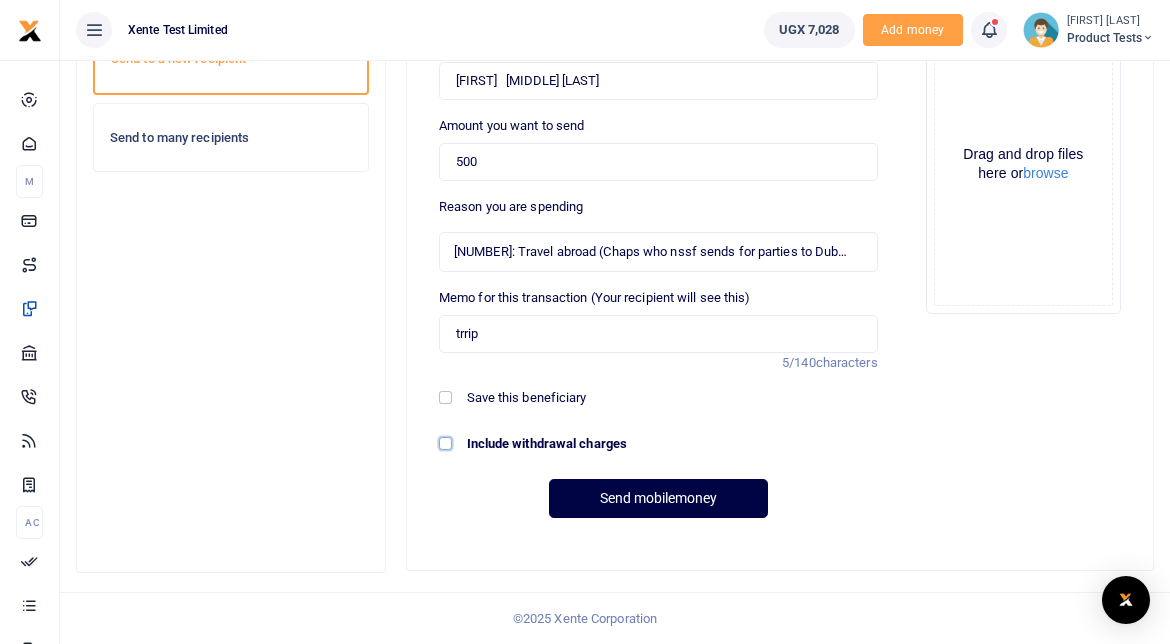 click on "Include withdrawal charges" at bounding box center (445, 443) 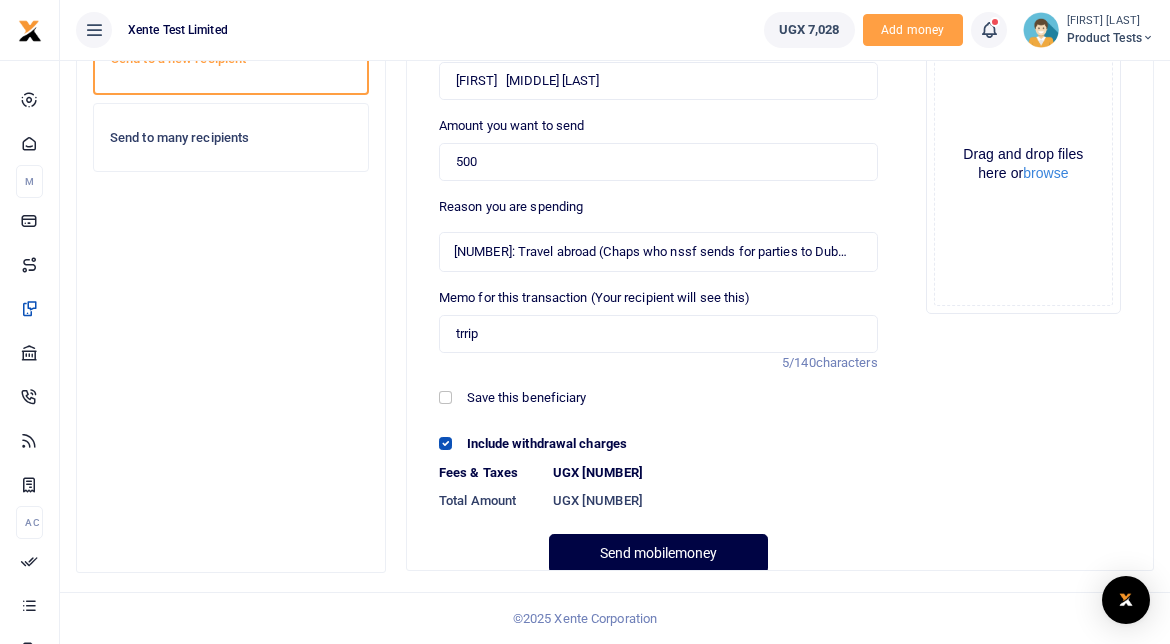 click on "UGX  833" at bounding box center (715, 501) 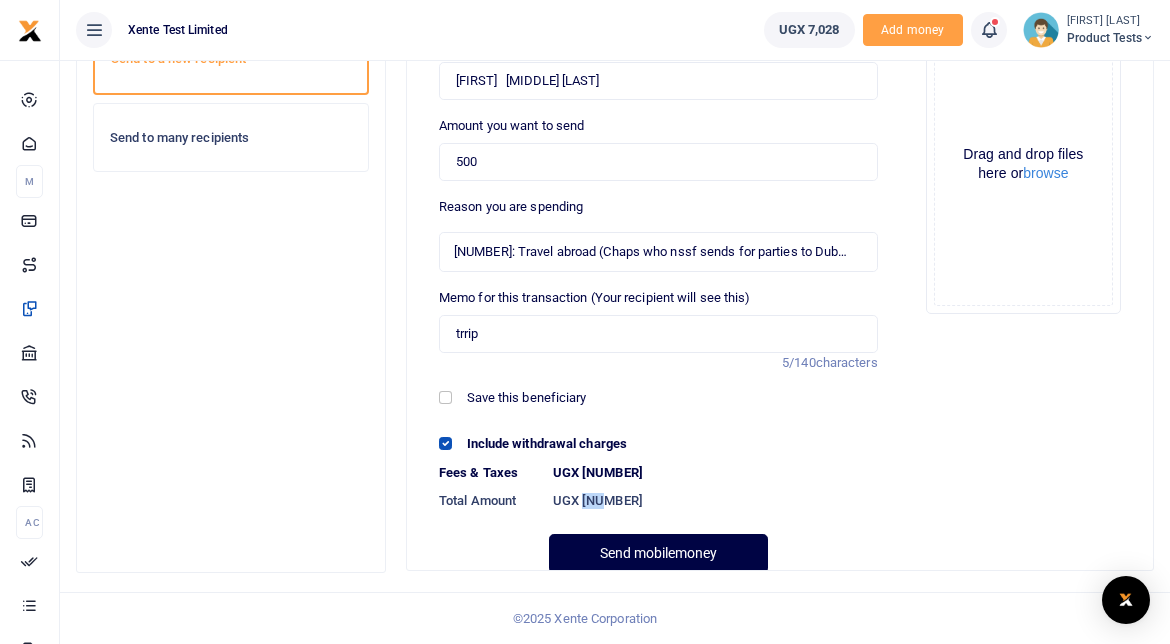 click on "UGX  833" at bounding box center [715, 501] 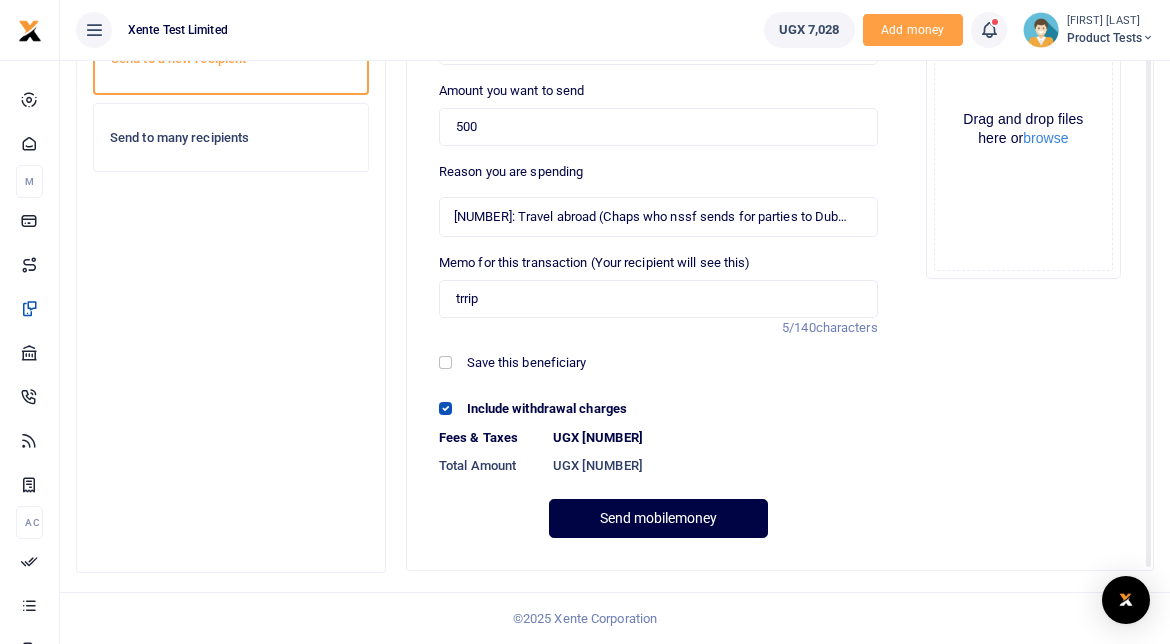 click on "Add supporting Documents
Such as invoices, receipts, notes
Drop your files here Drag and drop files here or  browse Powered by  Uppy" at bounding box center [1023, 237] 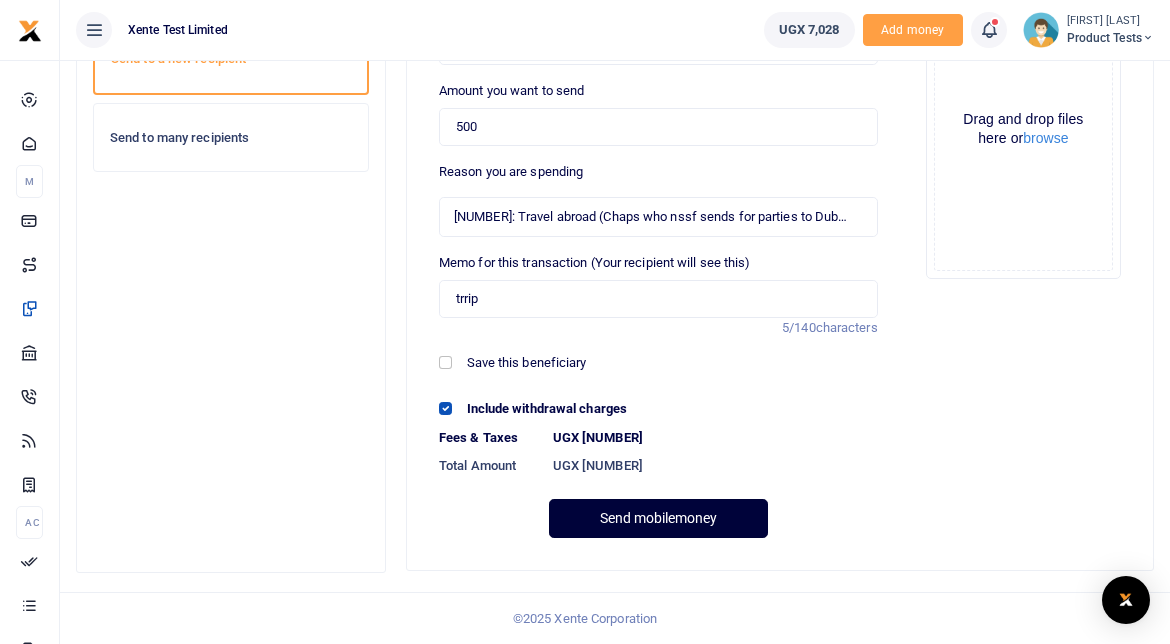 click on "Send mobilemoney" at bounding box center [658, 518] 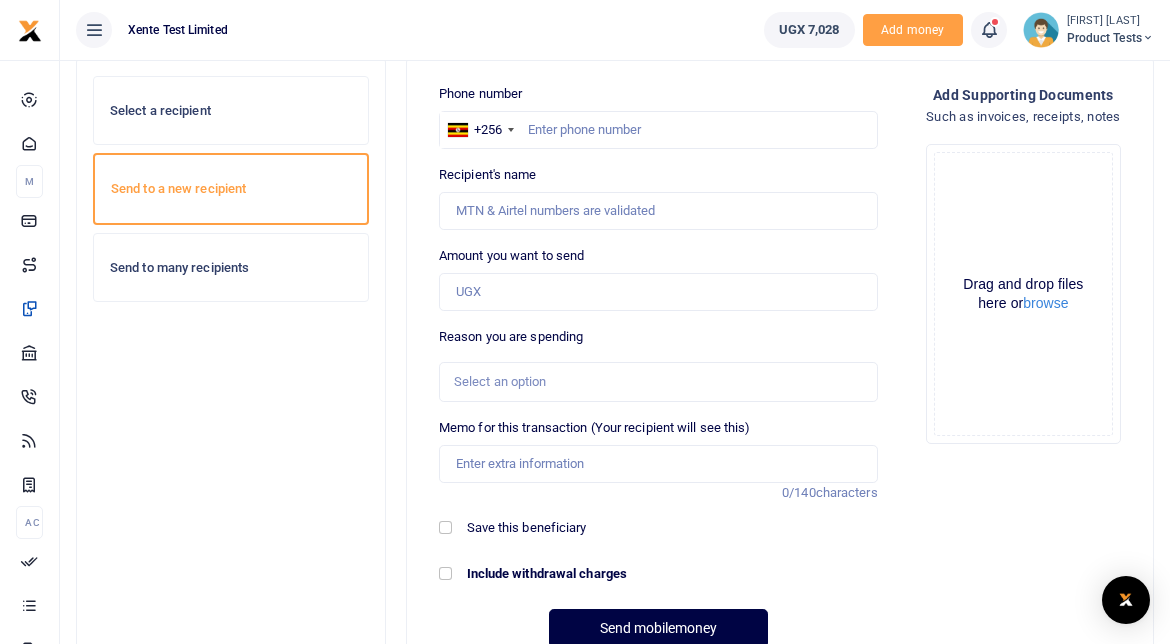 scroll, scrollTop: 113, scrollLeft: 0, axis: vertical 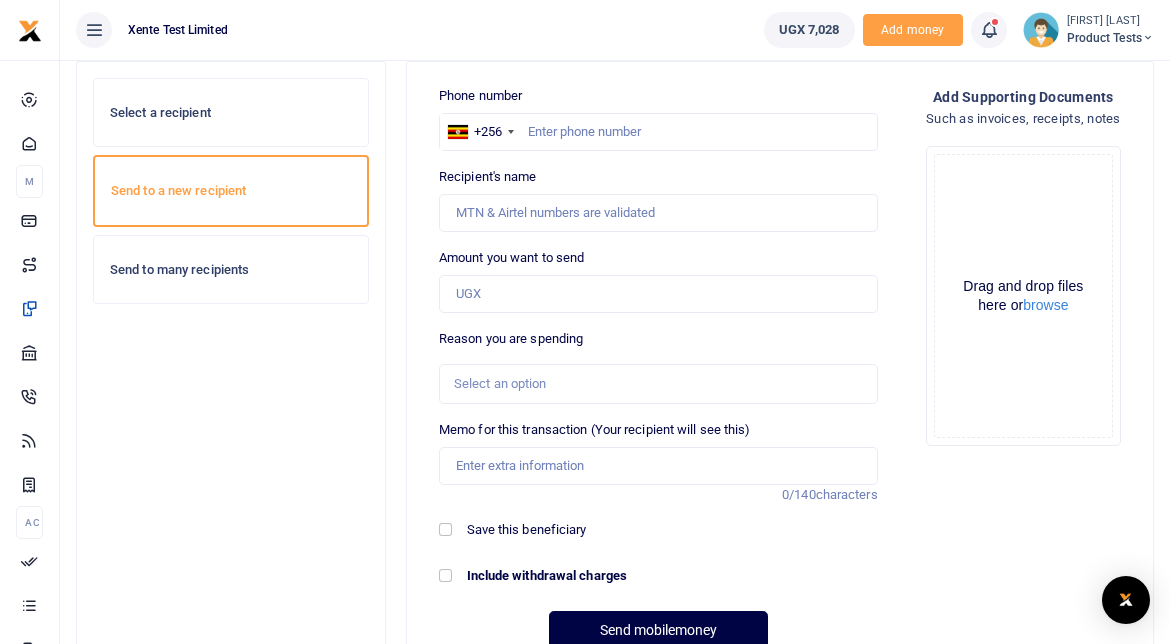 click on "Send to many recipients" at bounding box center [231, 270] 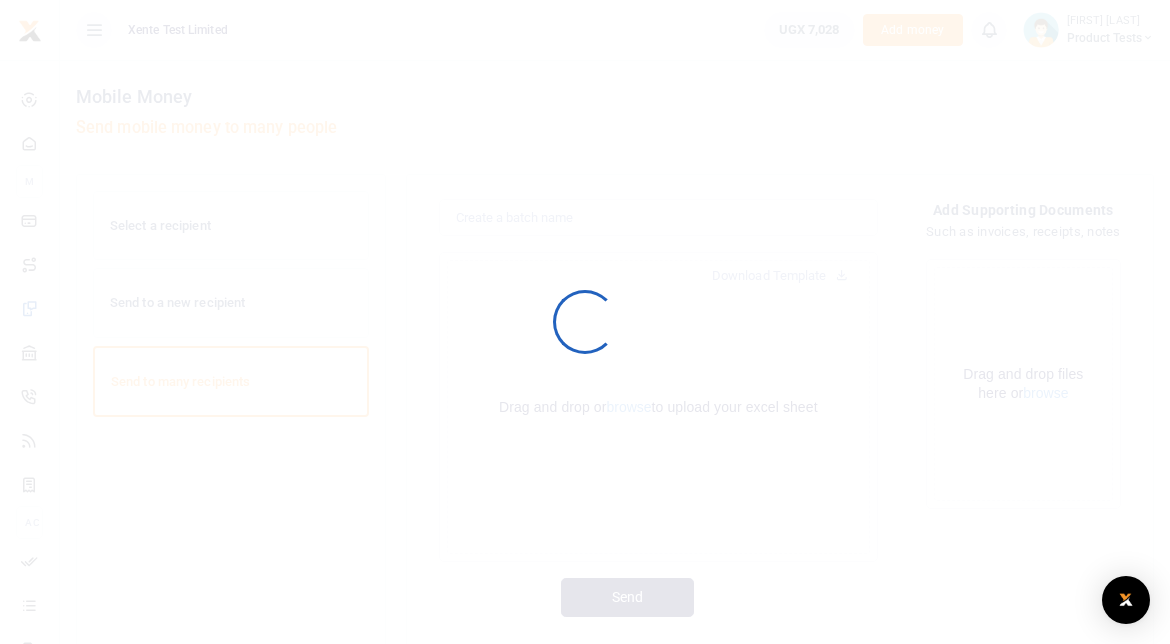 scroll, scrollTop: 0, scrollLeft: 0, axis: both 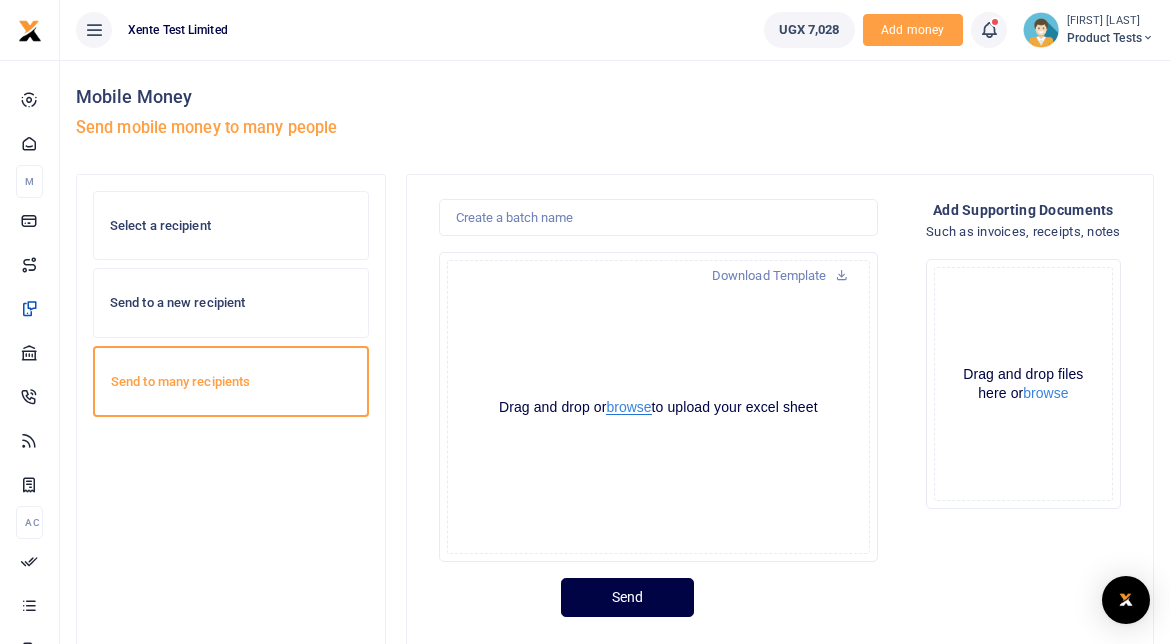 click on "browse" at bounding box center (628, 407) 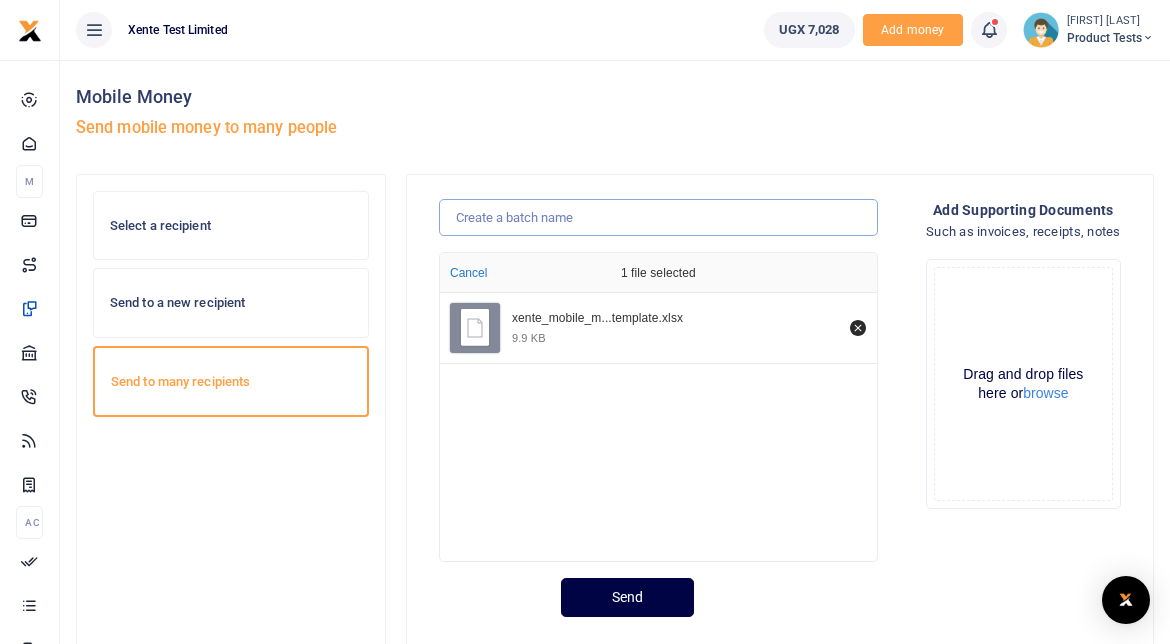 click at bounding box center (658, 218) 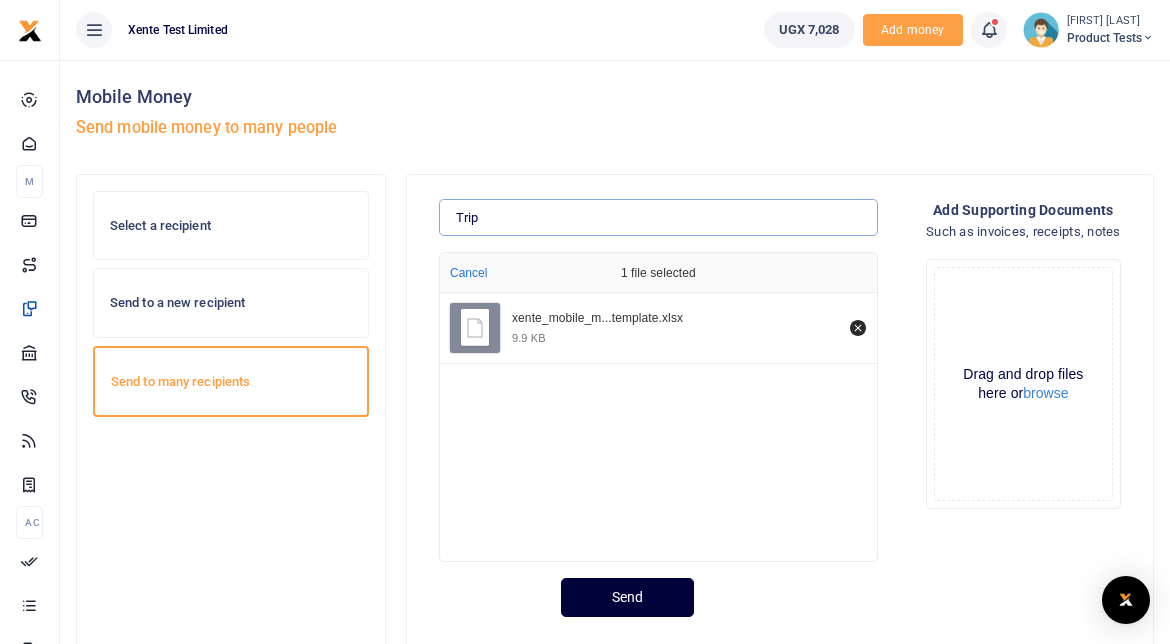 type on "Trip" 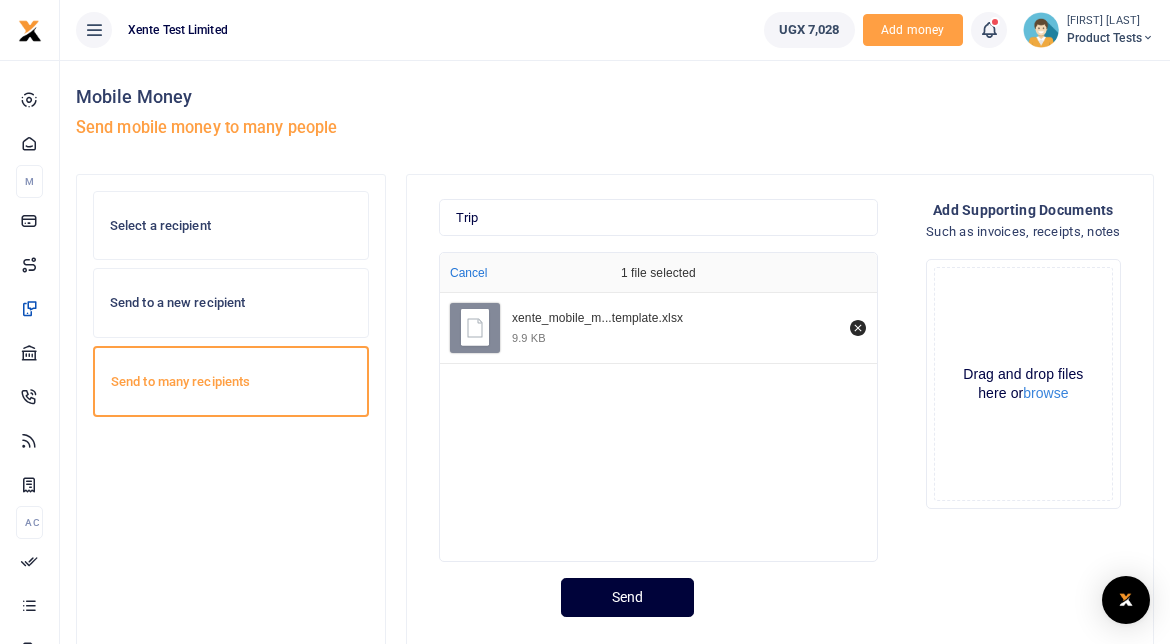 click on "Send" at bounding box center [627, 597] 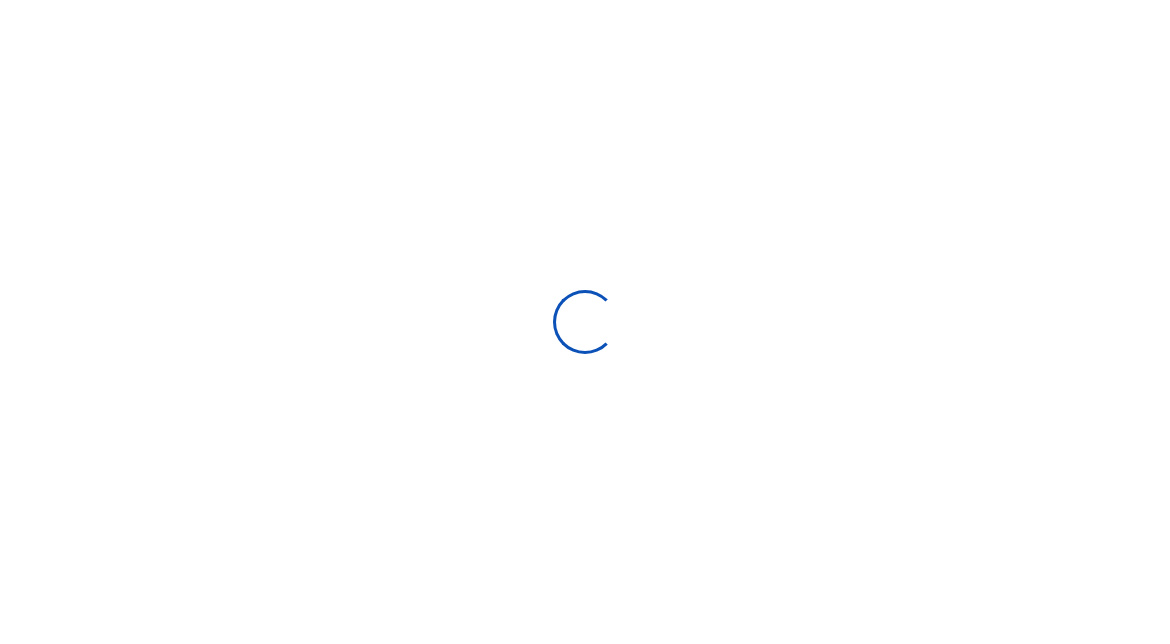 scroll, scrollTop: 0, scrollLeft: 0, axis: both 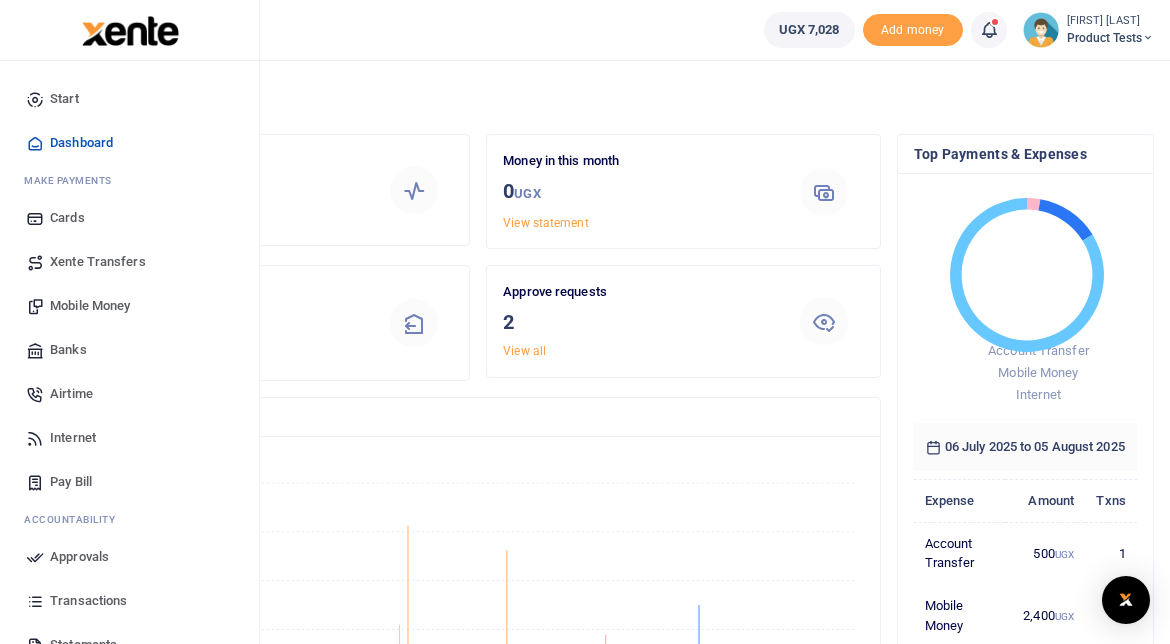 click on "Mobile Money" at bounding box center (90, 306) 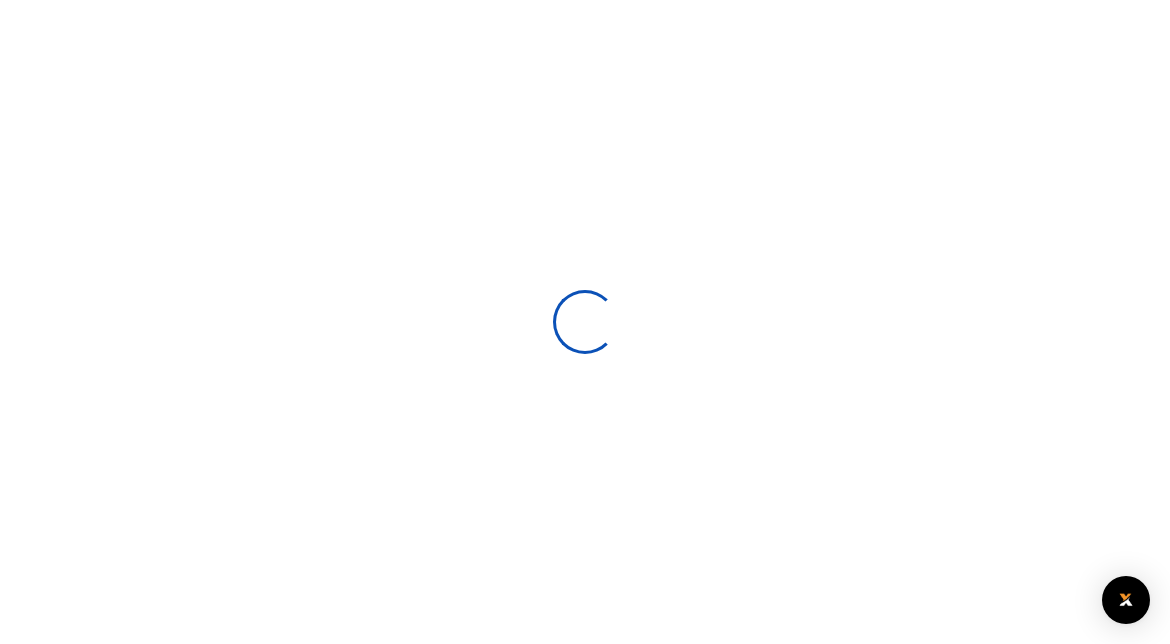 scroll, scrollTop: 0, scrollLeft: 0, axis: both 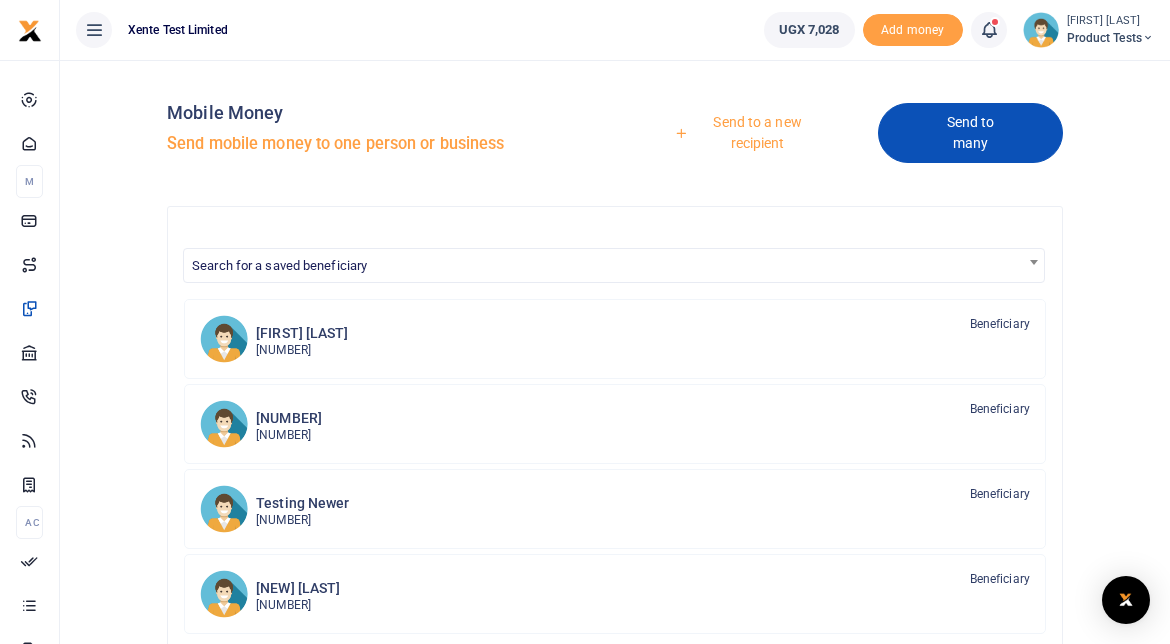 click on "Send to many" at bounding box center (970, 133) 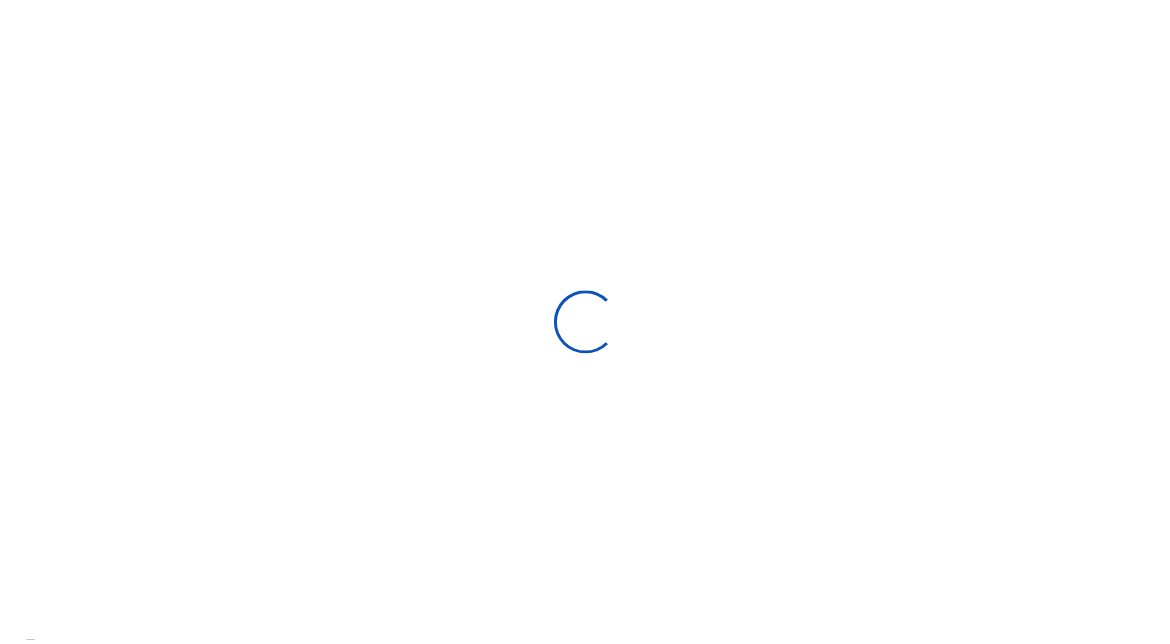 scroll, scrollTop: 0, scrollLeft: 0, axis: both 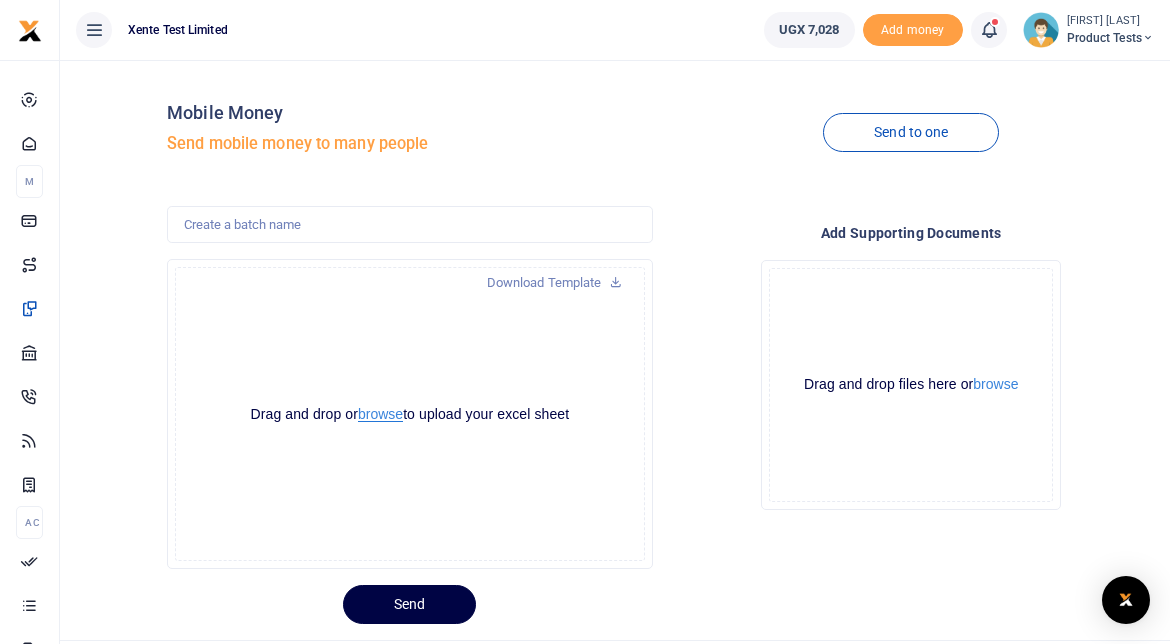 click on "browse" at bounding box center [380, 414] 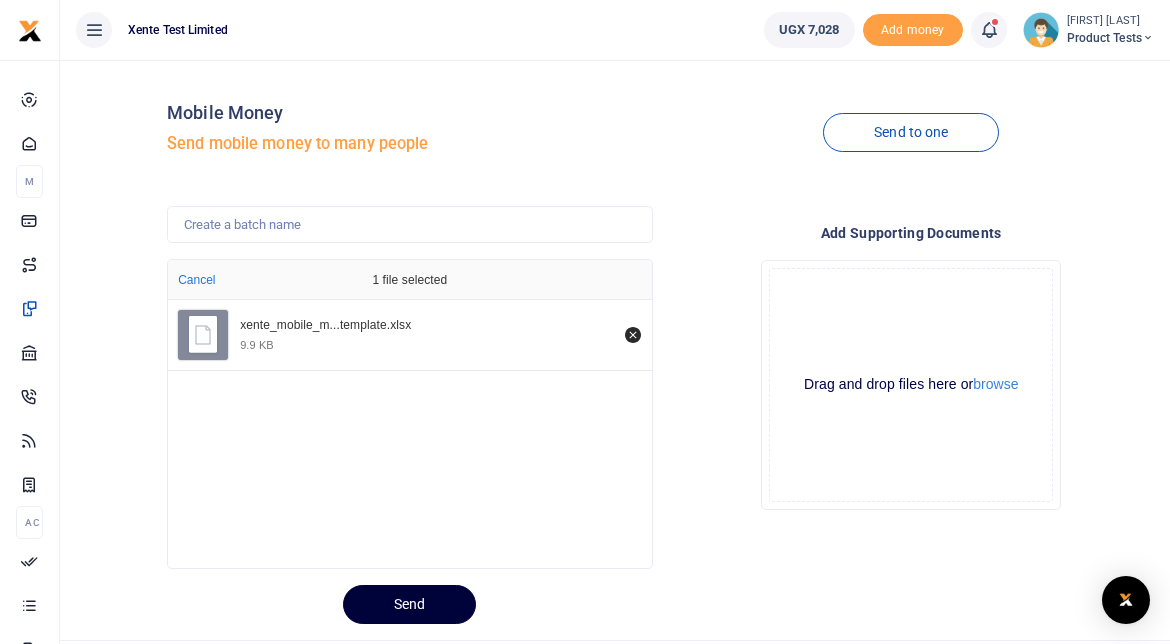 click on "Send" at bounding box center (409, 604) 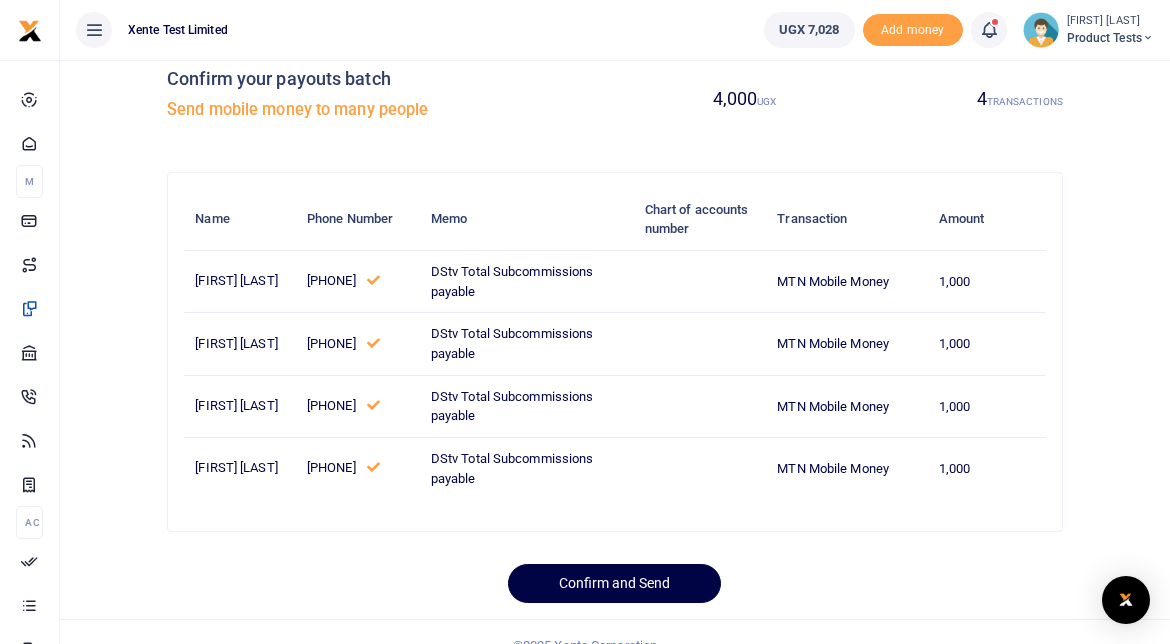 scroll, scrollTop: 37, scrollLeft: 0, axis: vertical 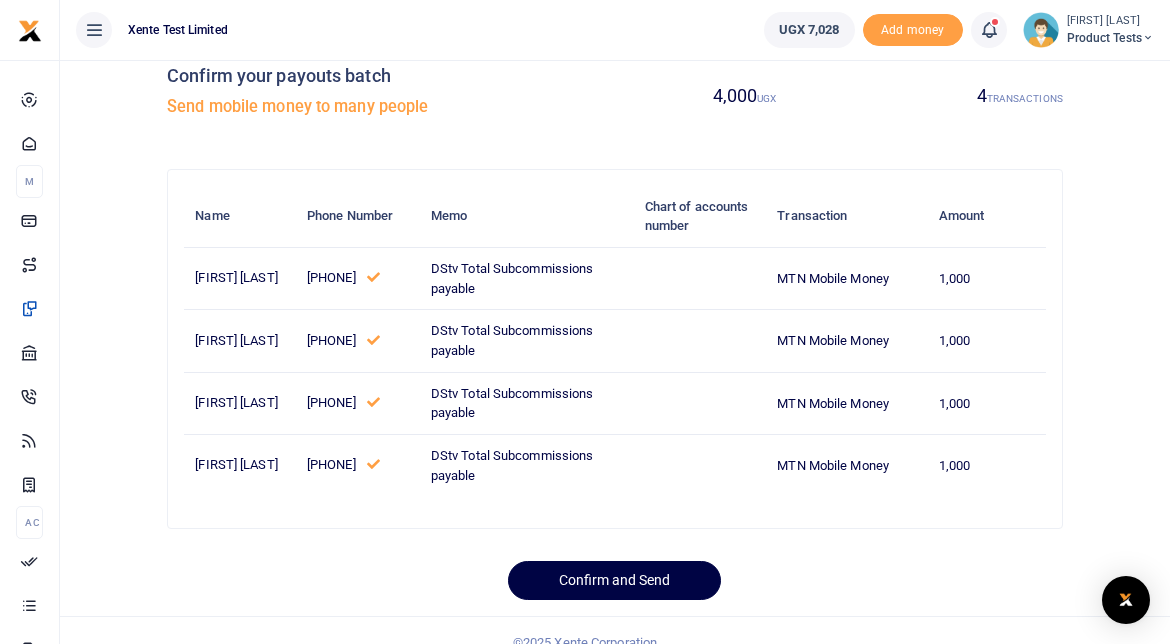 click at bounding box center (700, 466) 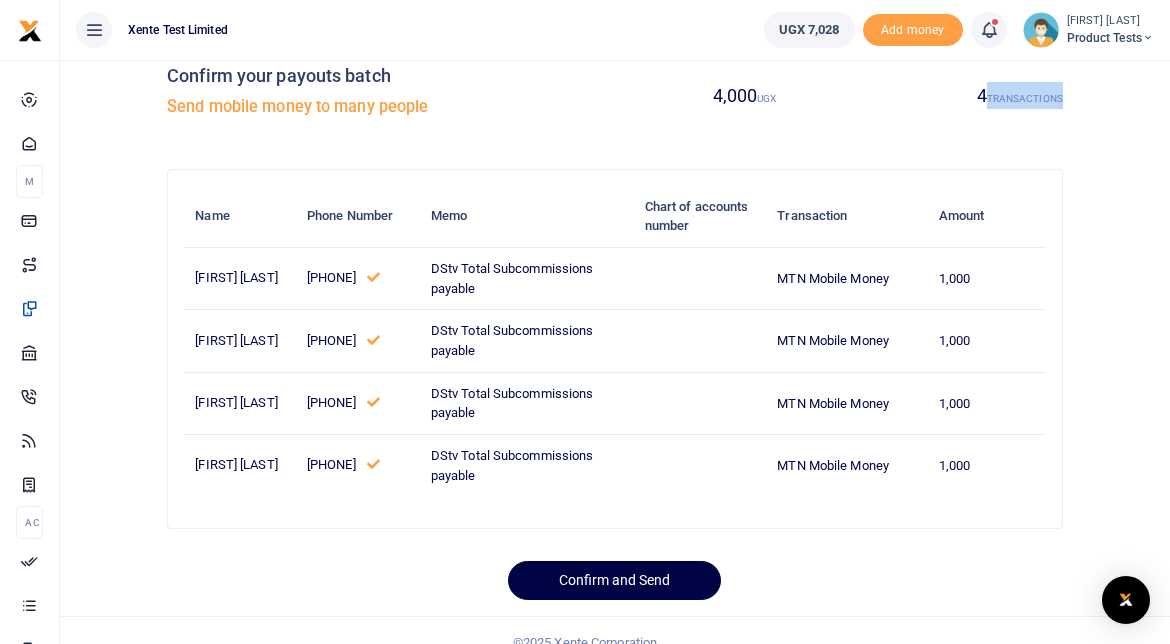 drag, startPoint x: 953, startPoint y: 99, endPoint x: 1080, endPoint y: 75, distance: 129.24782 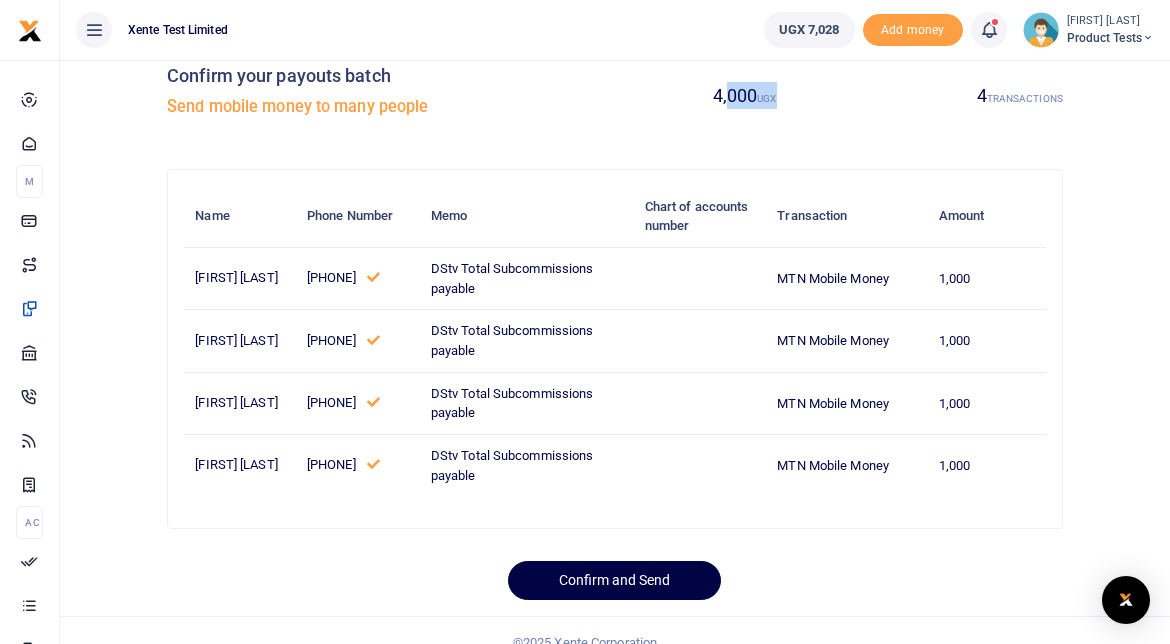 drag, startPoint x: 716, startPoint y: 92, endPoint x: 818, endPoint y: 71, distance: 104.13933 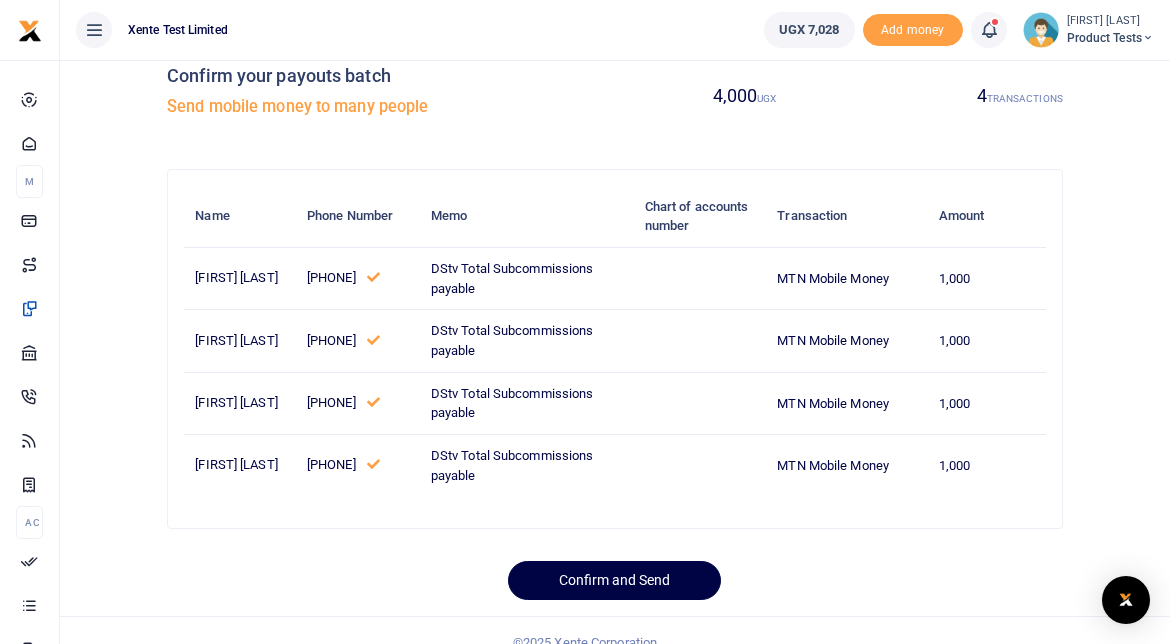 drag, startPoint x: 818, startPoint y: 71, endPoint x: 842, endPoint y: 303, distance: 233.23808 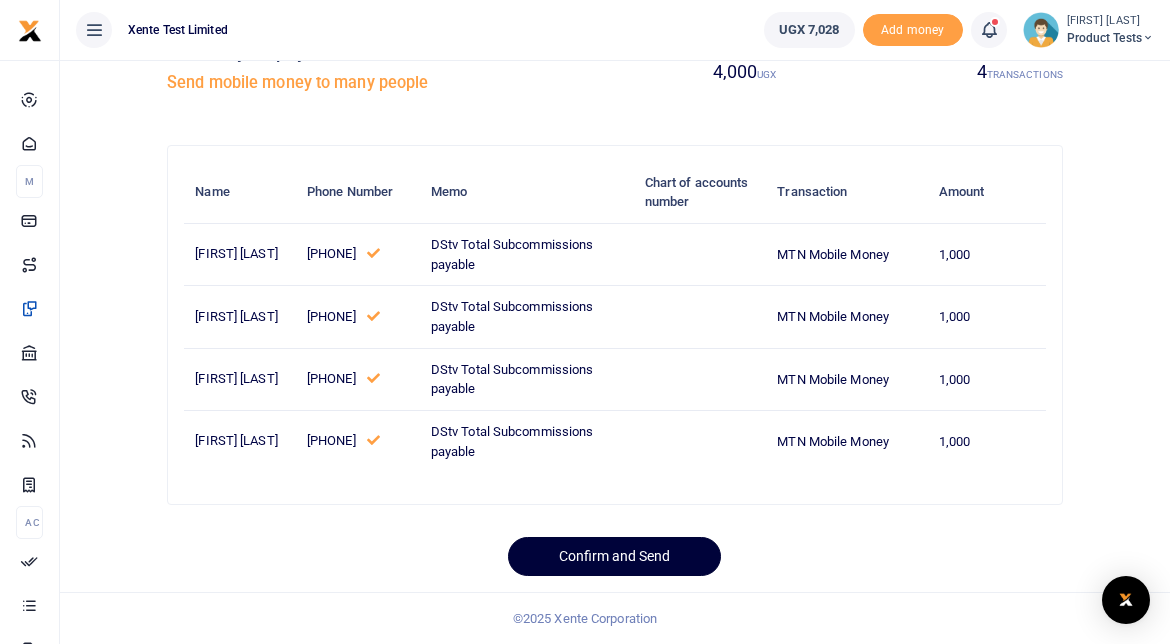 click on "Confirm and Send" at bounding box center (614, 556) 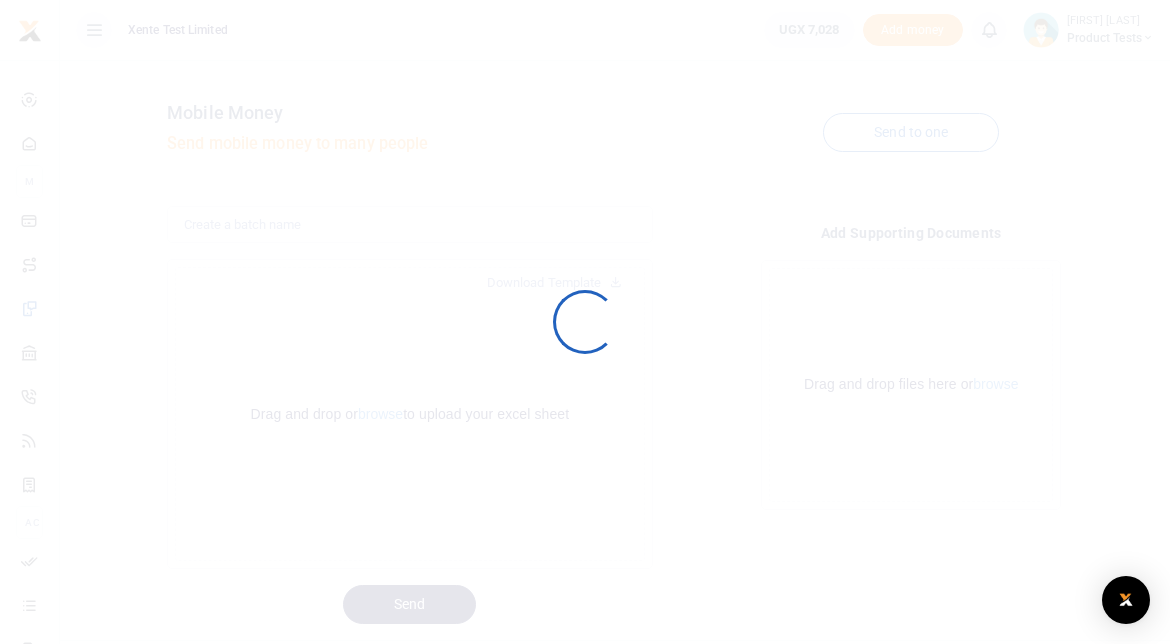 scroll, scrollTop: 48, scrollLeft: 0, axis: vertical 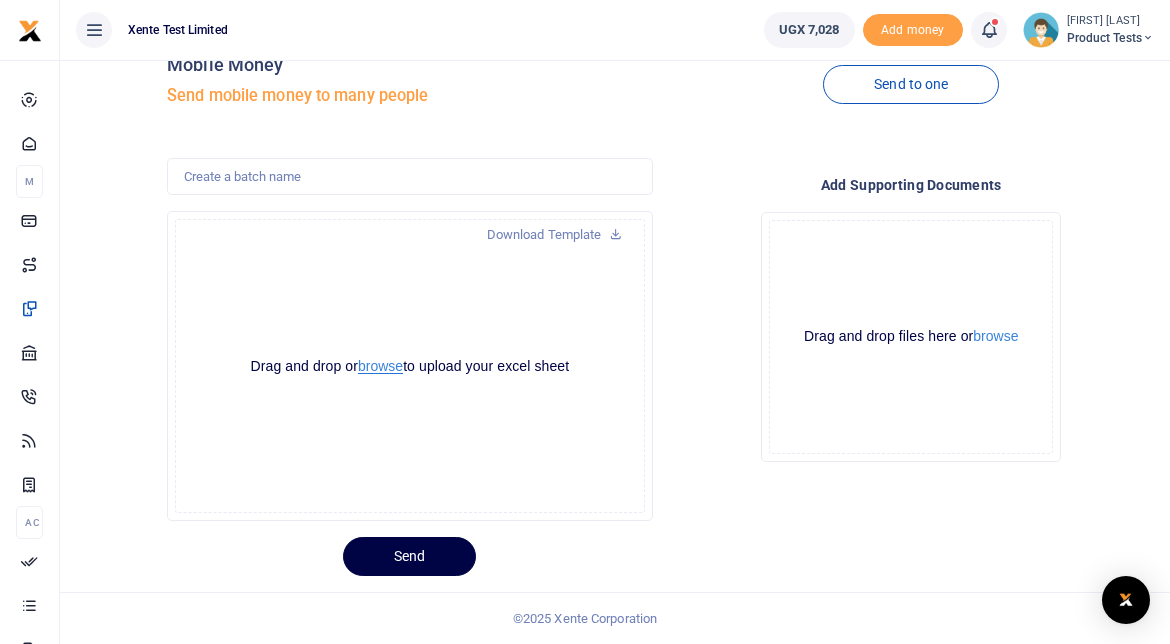 click on "browse" at bounding box center (380, 366) 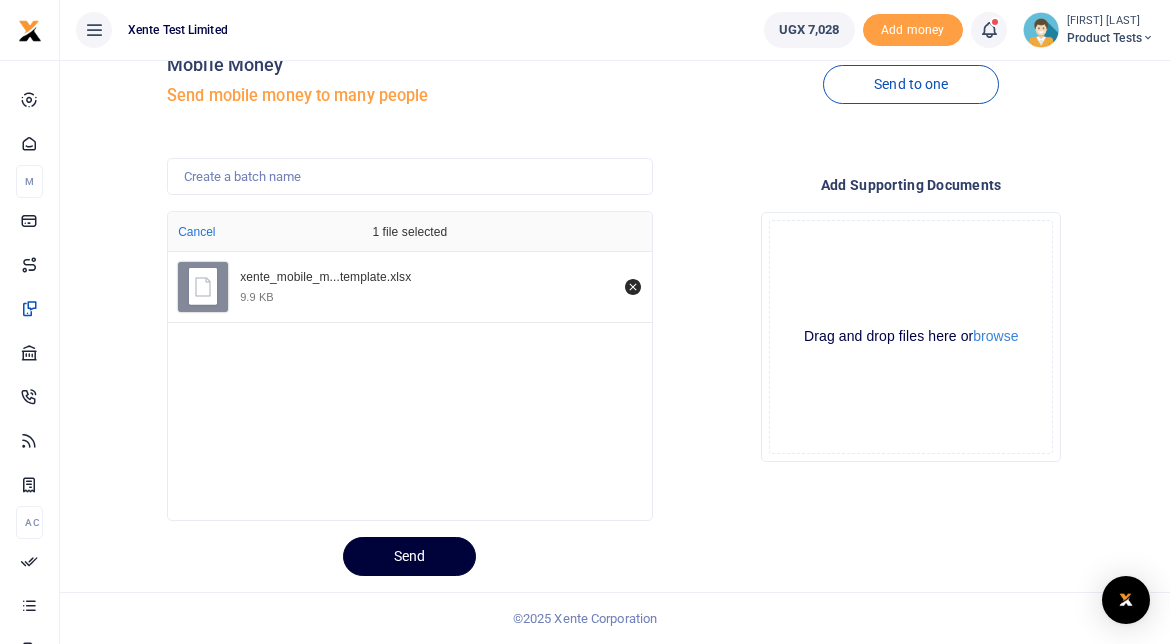 click on "Send" at bounding box center [409, 556] 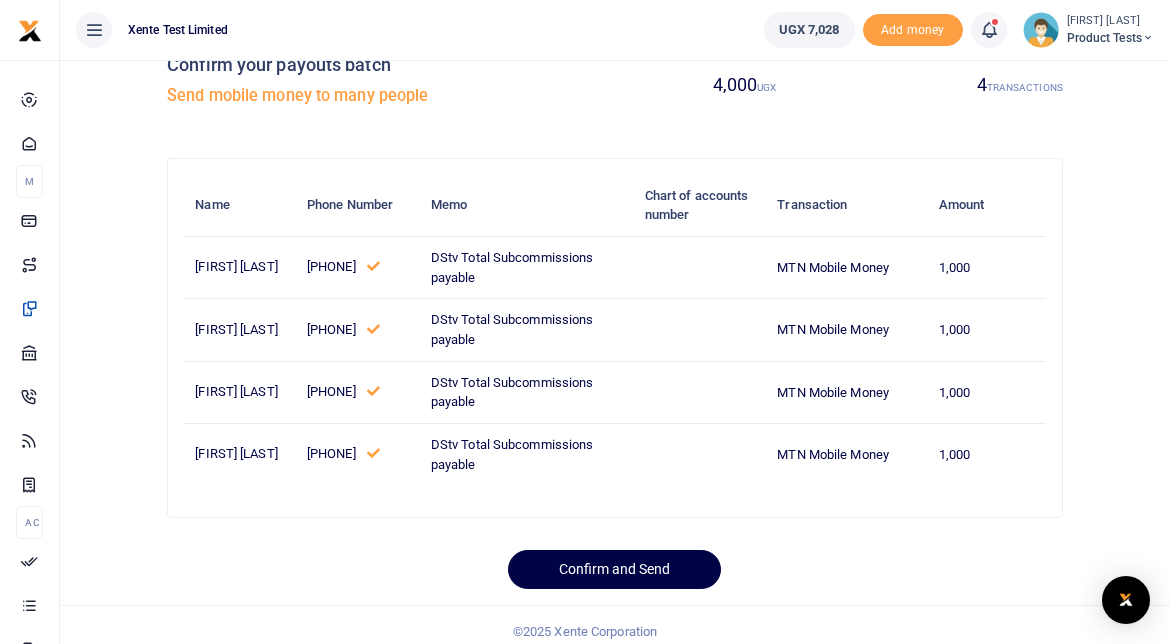 scroll, scrollTop: 0, scrollLeft: 0, axis: both 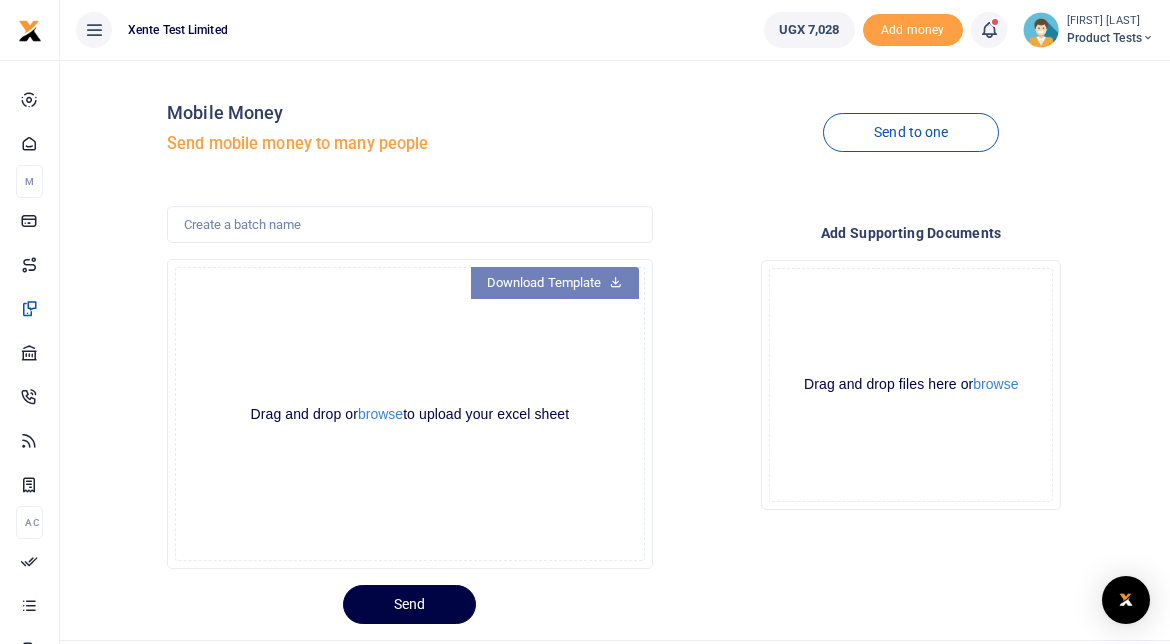 click on "Download Template" at bounding box center (555, 283) 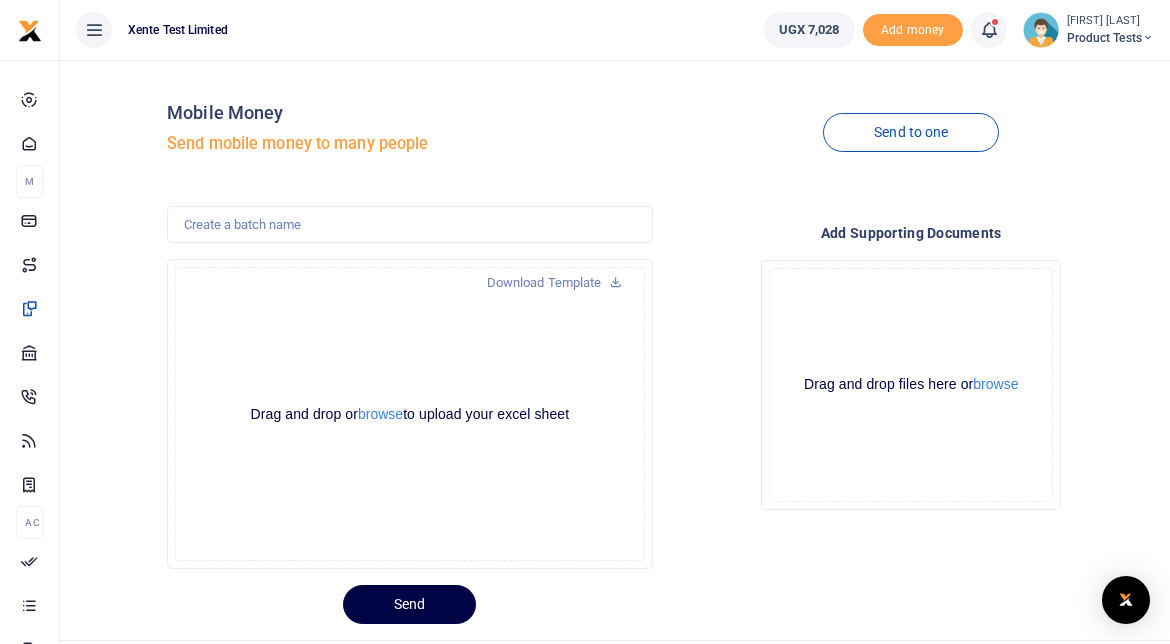 click on "Mobile Money" at bounding box center [409, 113] 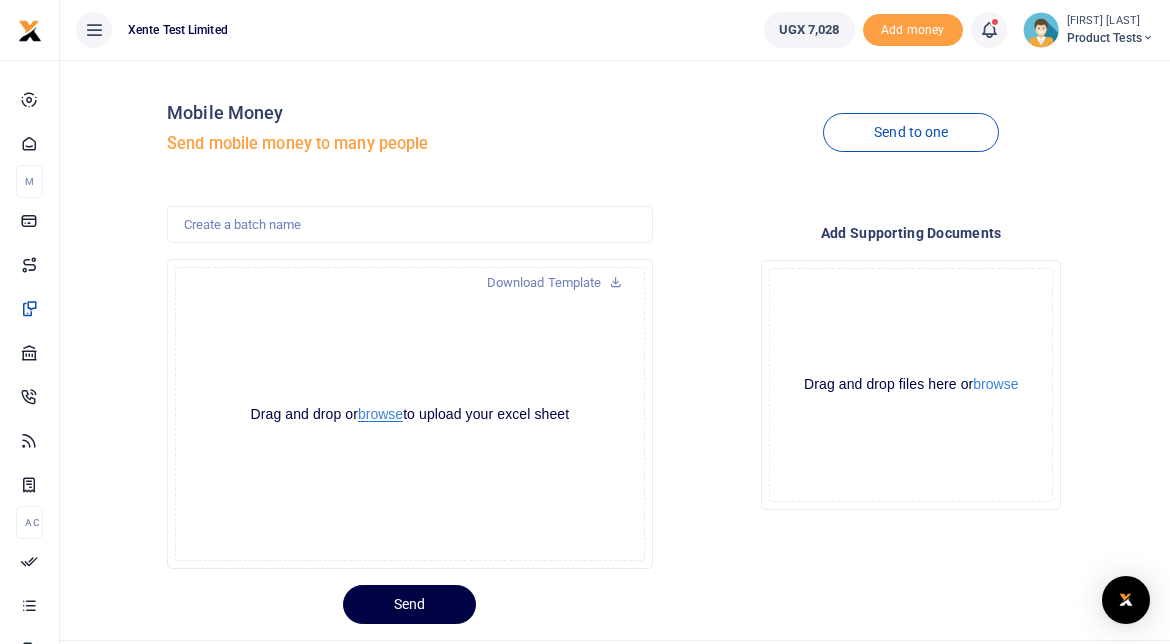 click on "browse" at bounding box center (380, 414) 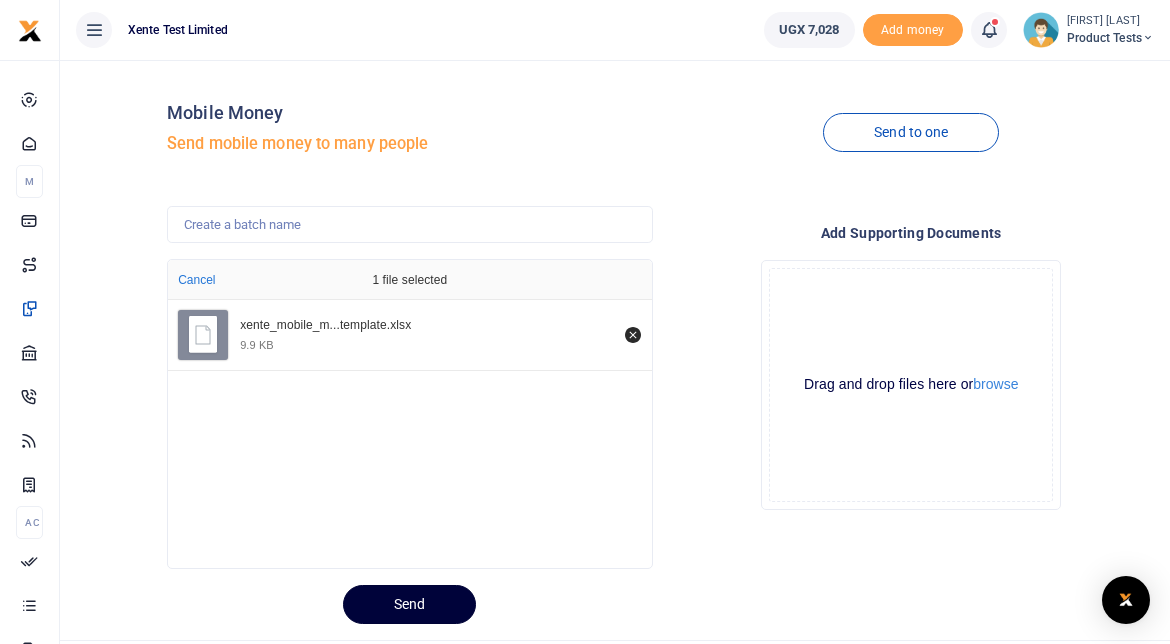 click on "Send" at bounding box center (409, 604) 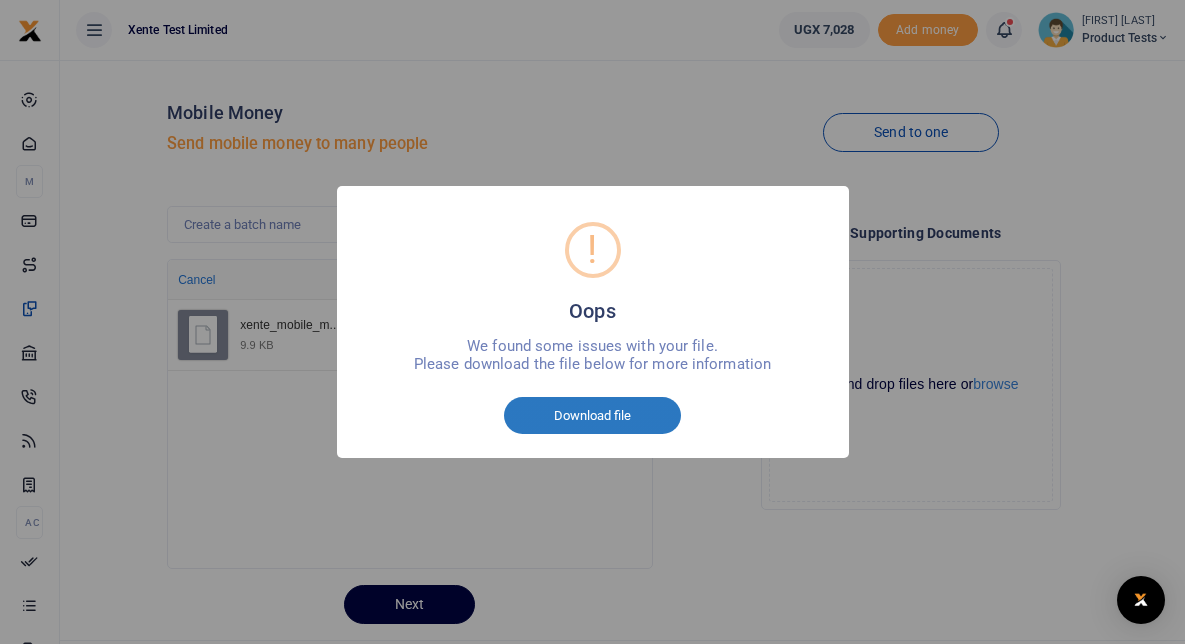 click on "Download file" at bounding box center (592, 416) 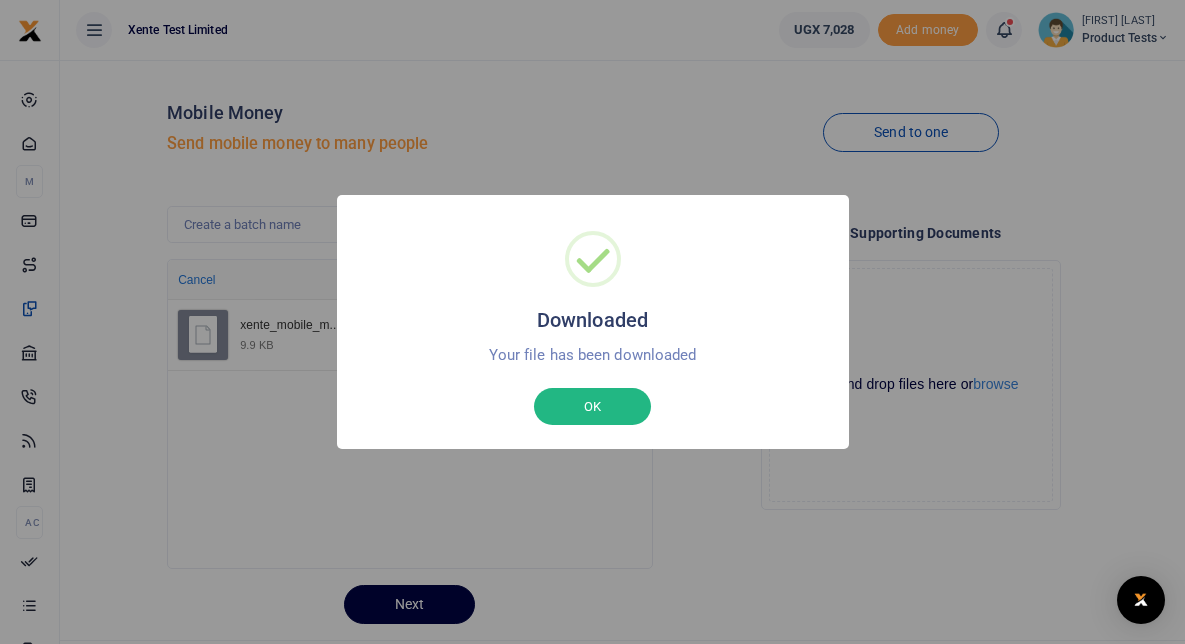 click on "Downloaded × Your file has been downloaded OK No Cancel" at bounding box center (592, 322) 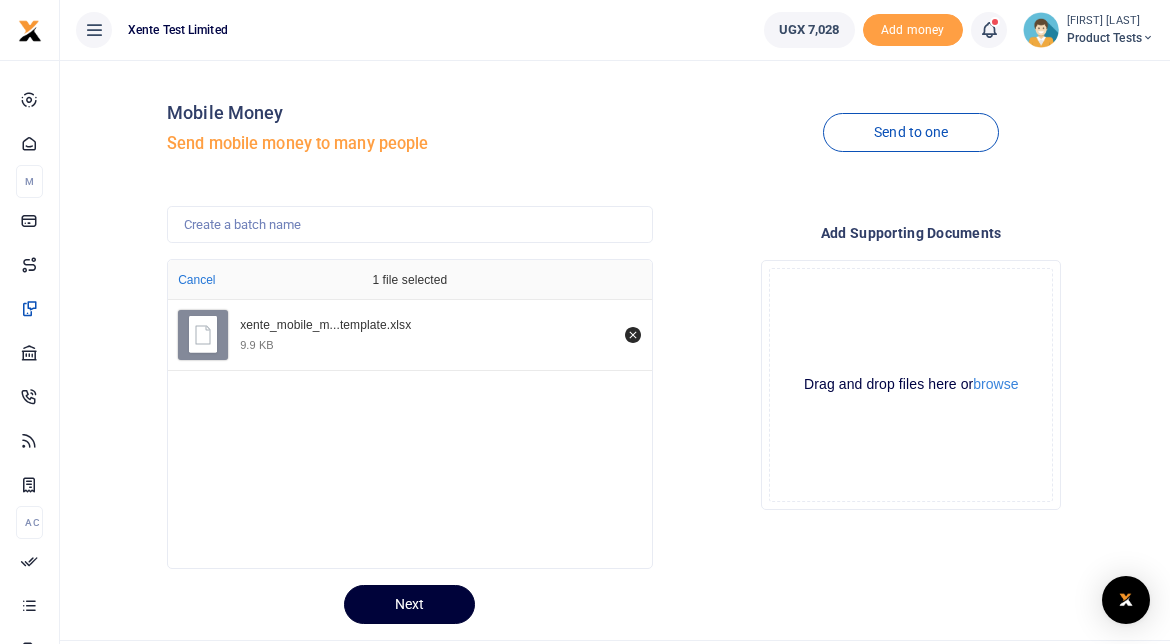 click on "Next" at bounding box center [409, 604] 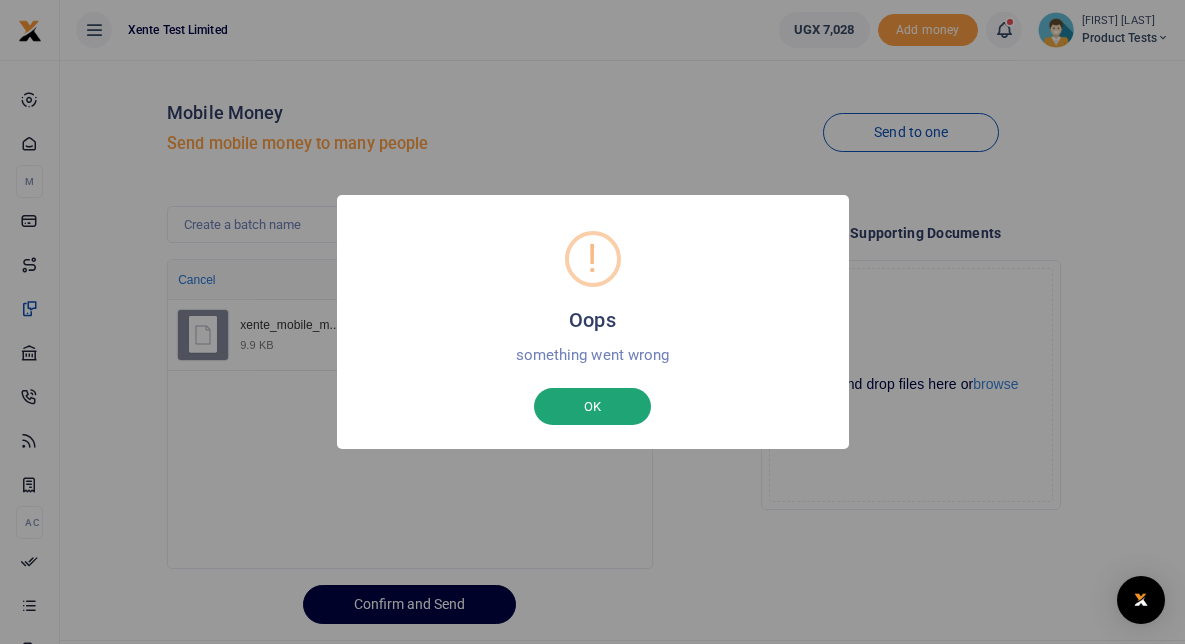click on "OK" at bounding box center [592, 407] 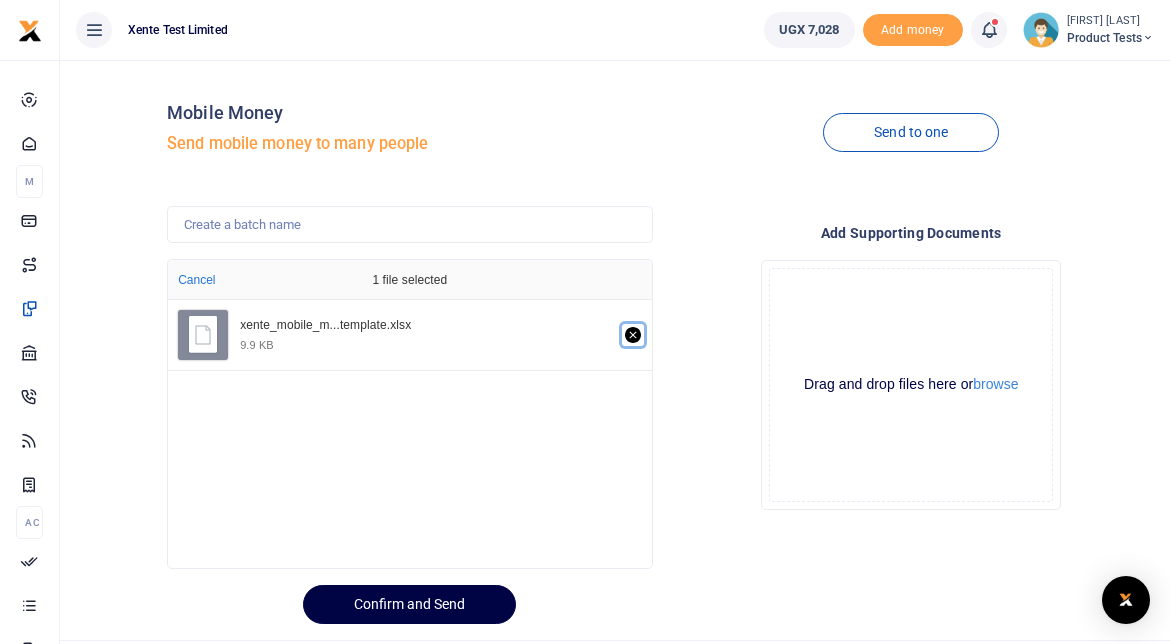 click 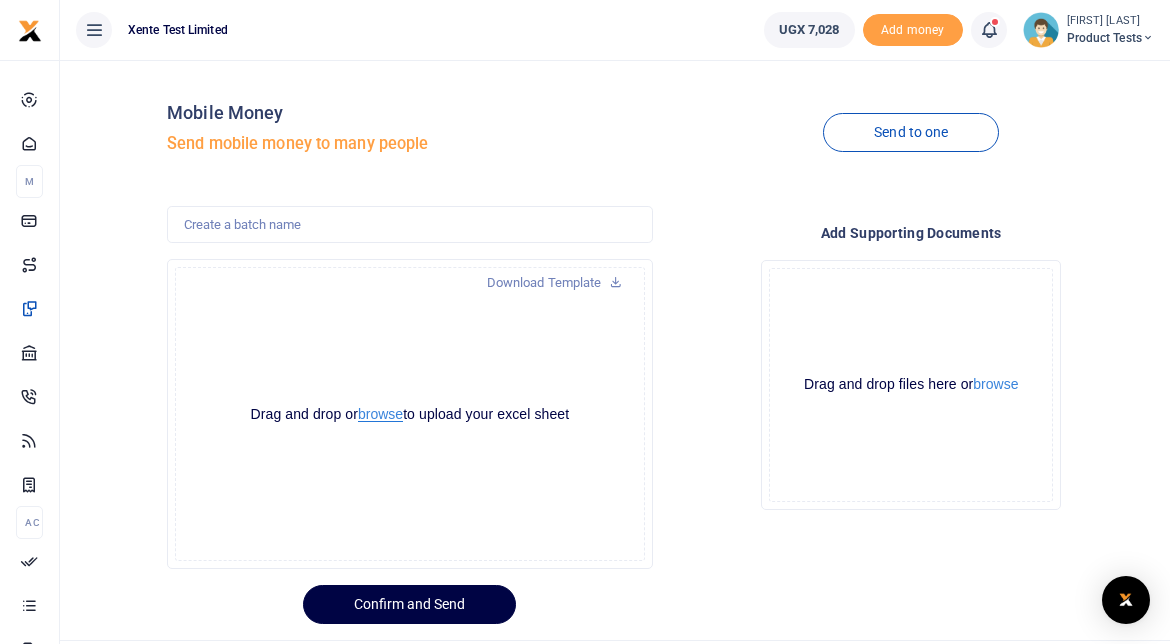click on "browse" at bounding box center [380, 414] 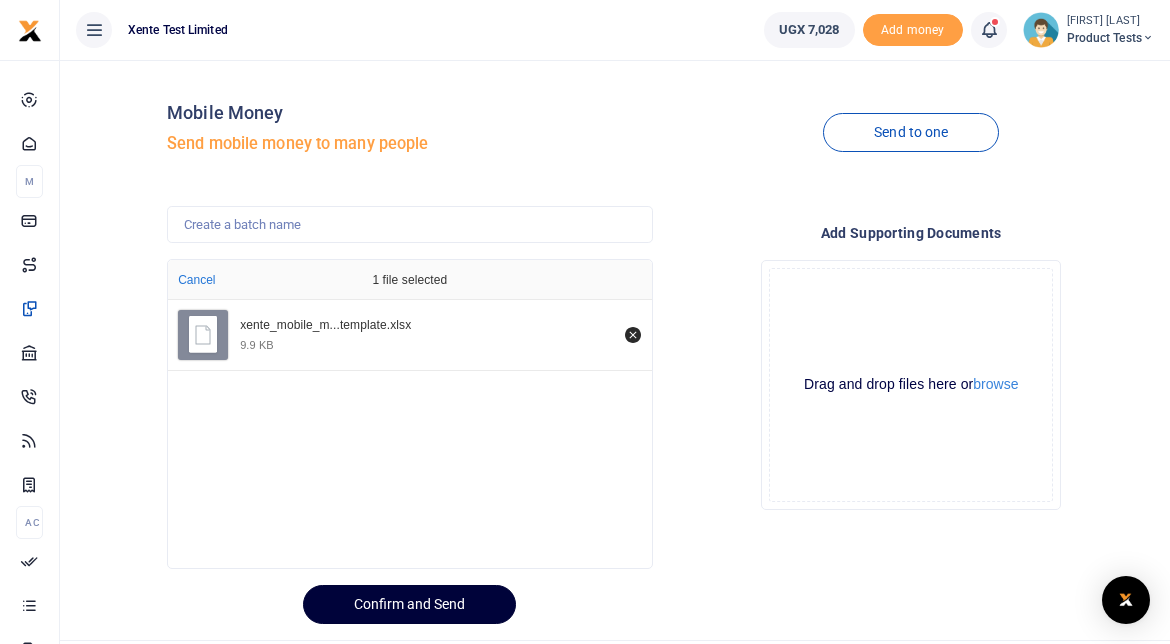 click on "Confirm and Send" at bounding box center [409, 604] 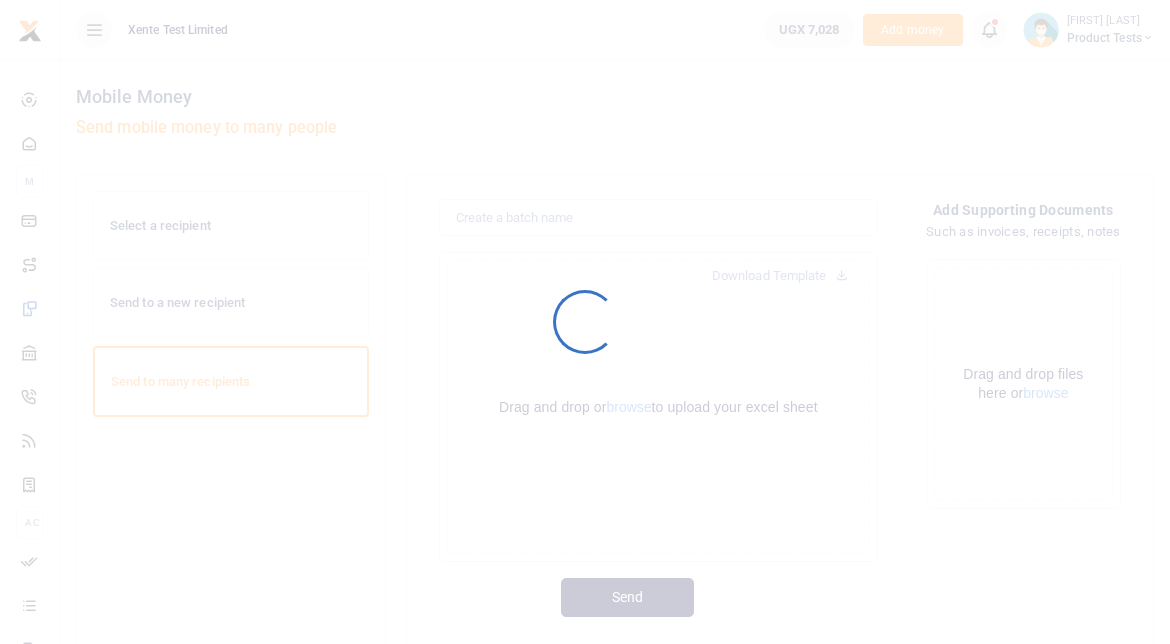scroll, scrollTop: 0, scrollLeft: 0, axis: both 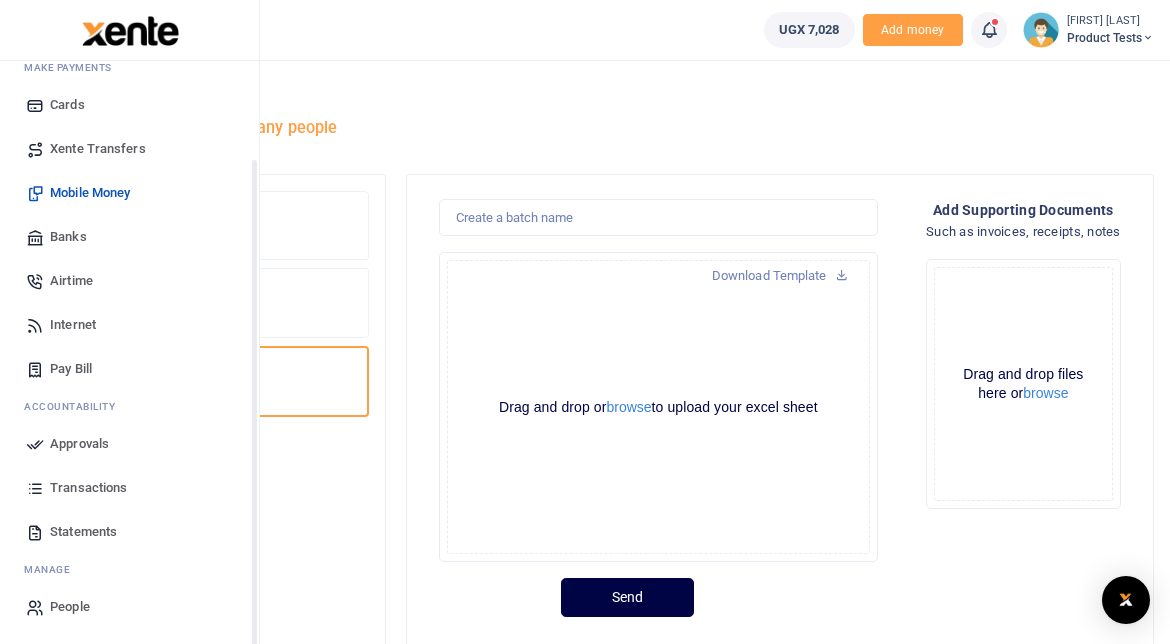 click on "Banks" at bounding box center [68, 237] 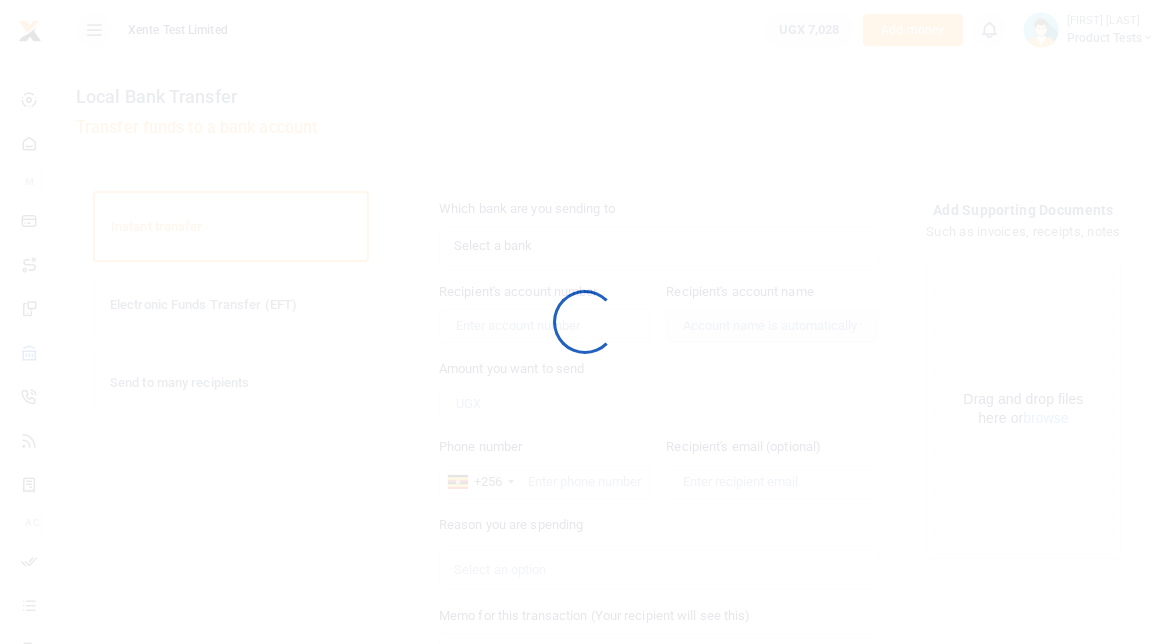 scroll, scrollTop: 0, scrollLeft: 0, axis: both 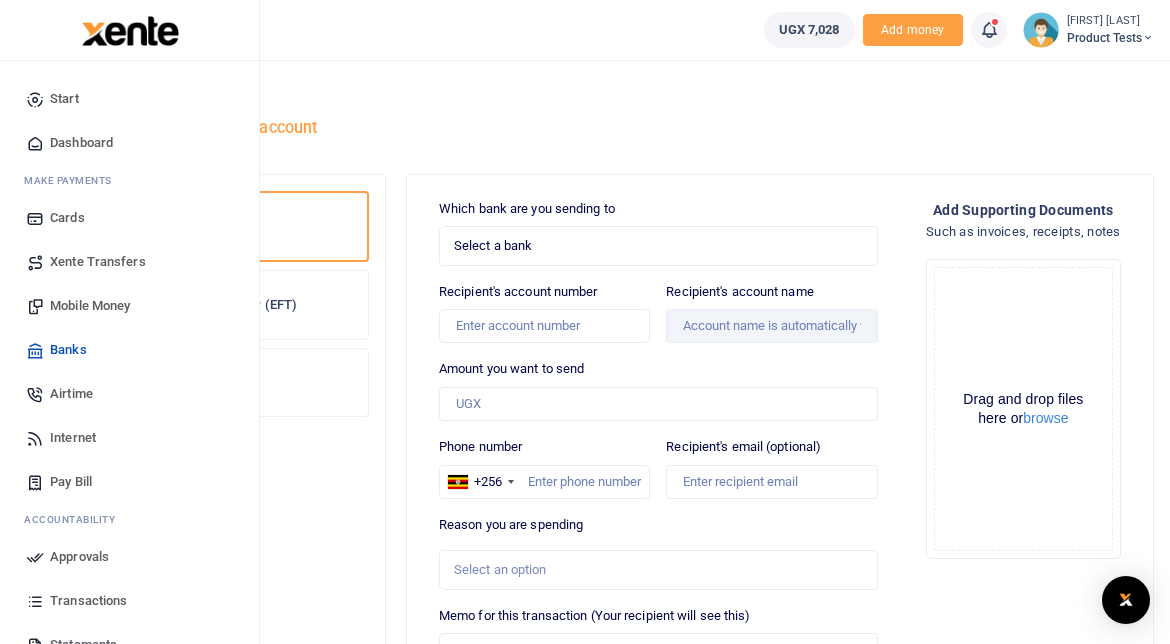 click on "Approvals" at bounding box center [79, 557] 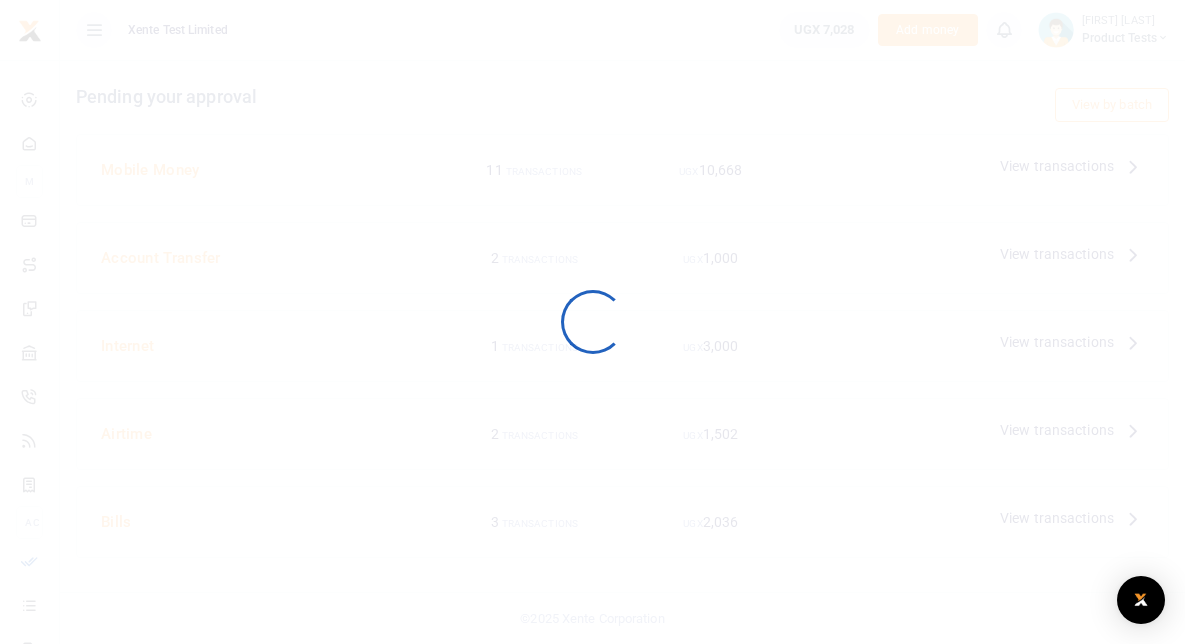 scroll, scrollTop: 0, scrollLeft: 0, axis: both 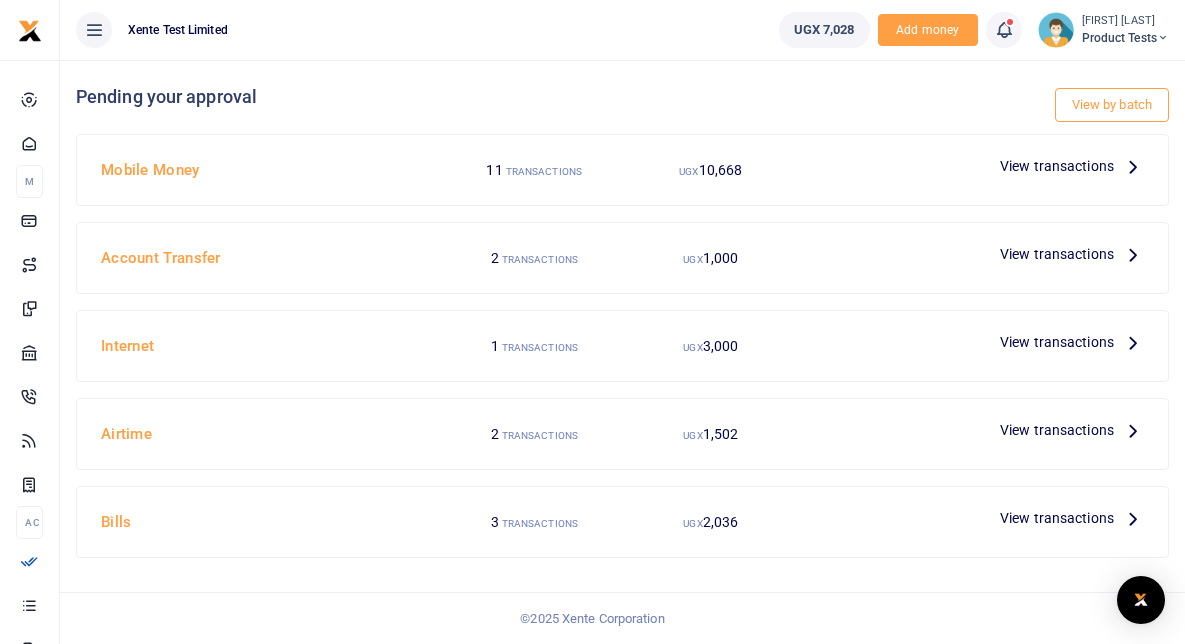 click on "View transactions" at bounding box center (1057, 166) 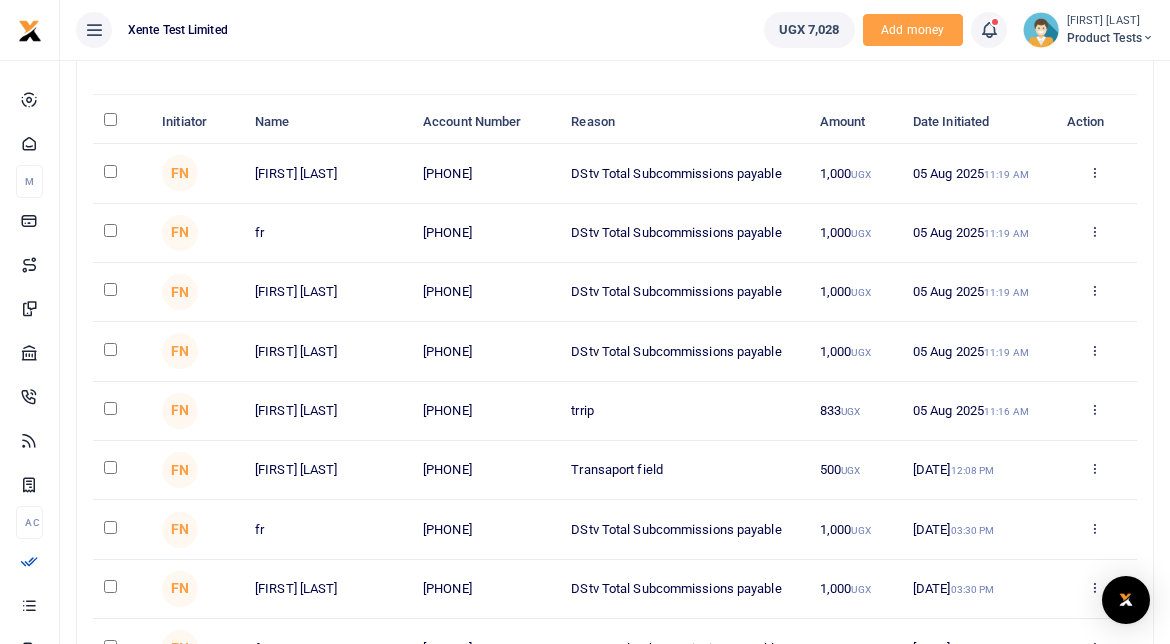 scroll, scrollTop: 152, scrollLeft: 0, axis: vertical 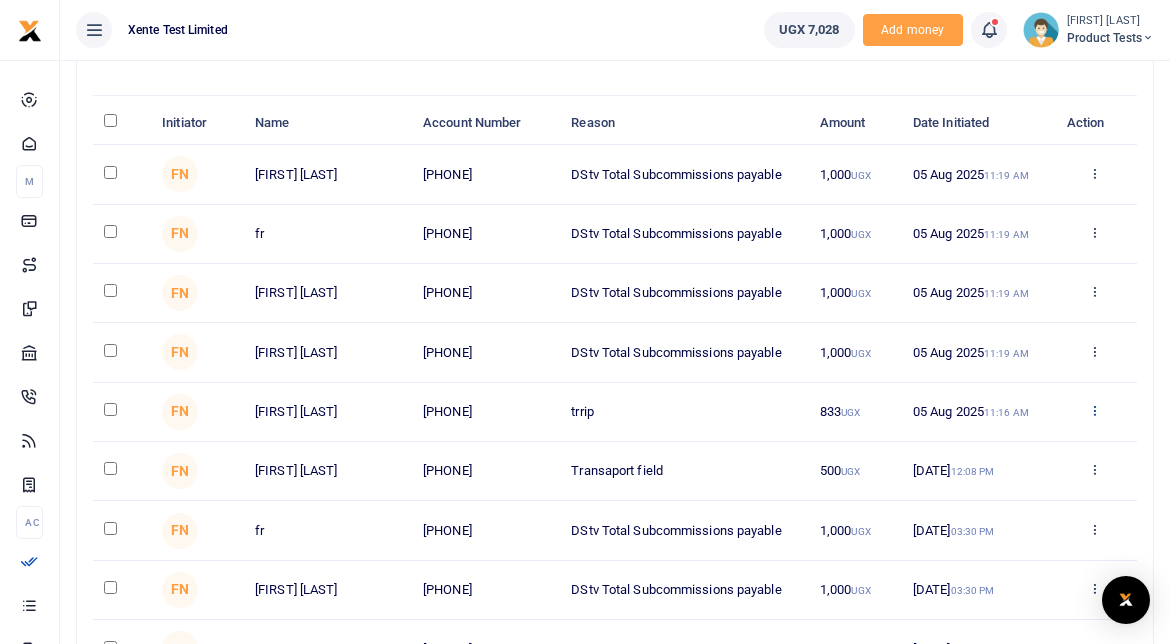 click at bounding box center [1094, 410] 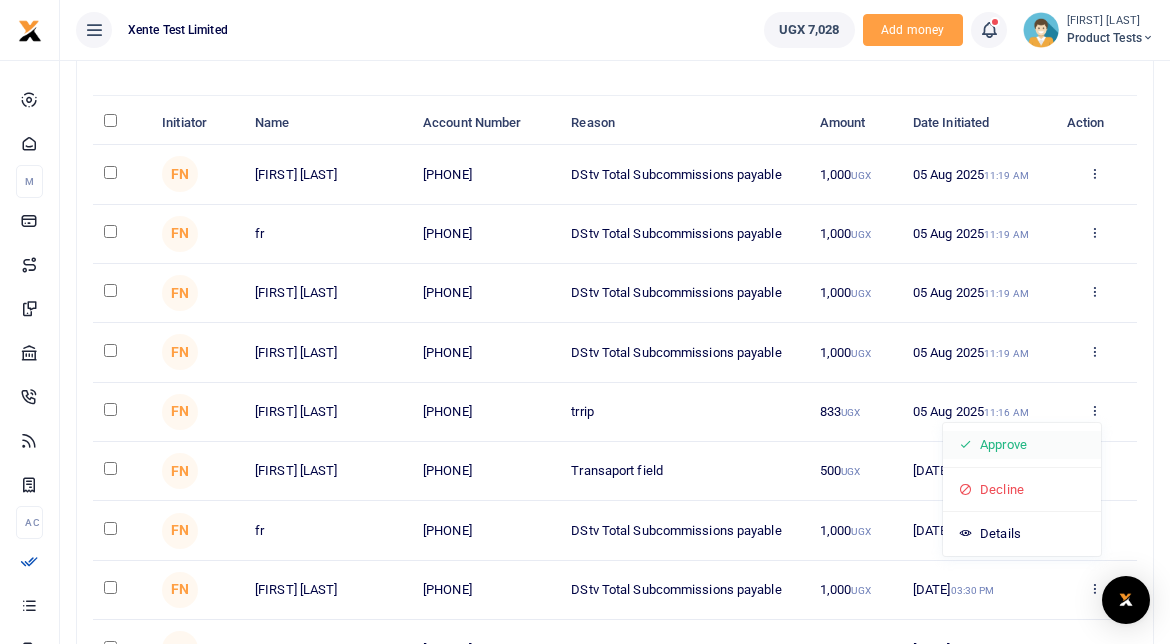 click on "Approve" at bounding box center [1022, 445] 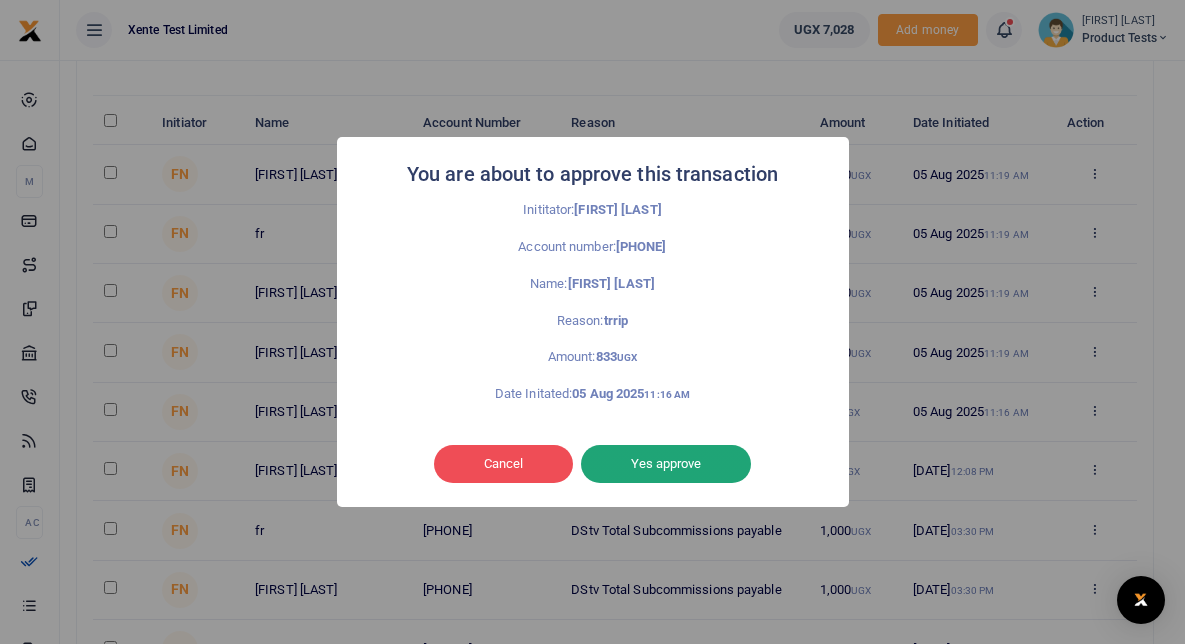 click on "Yes approve" at bounding box center [666, 464] 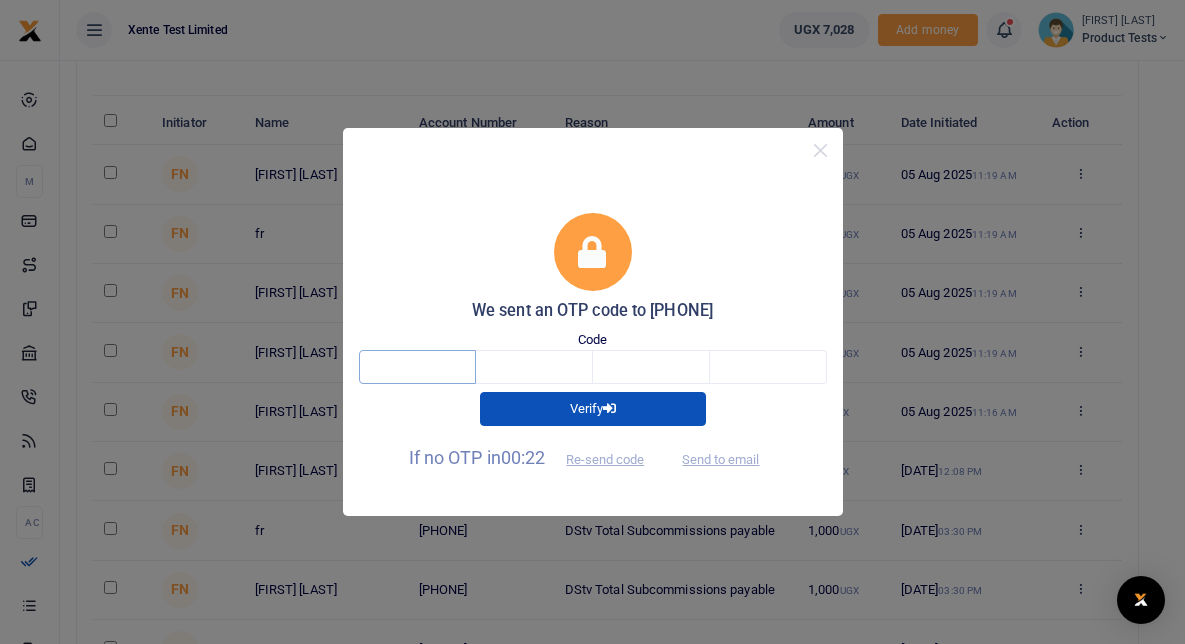 click at bounding box center [417, 367] 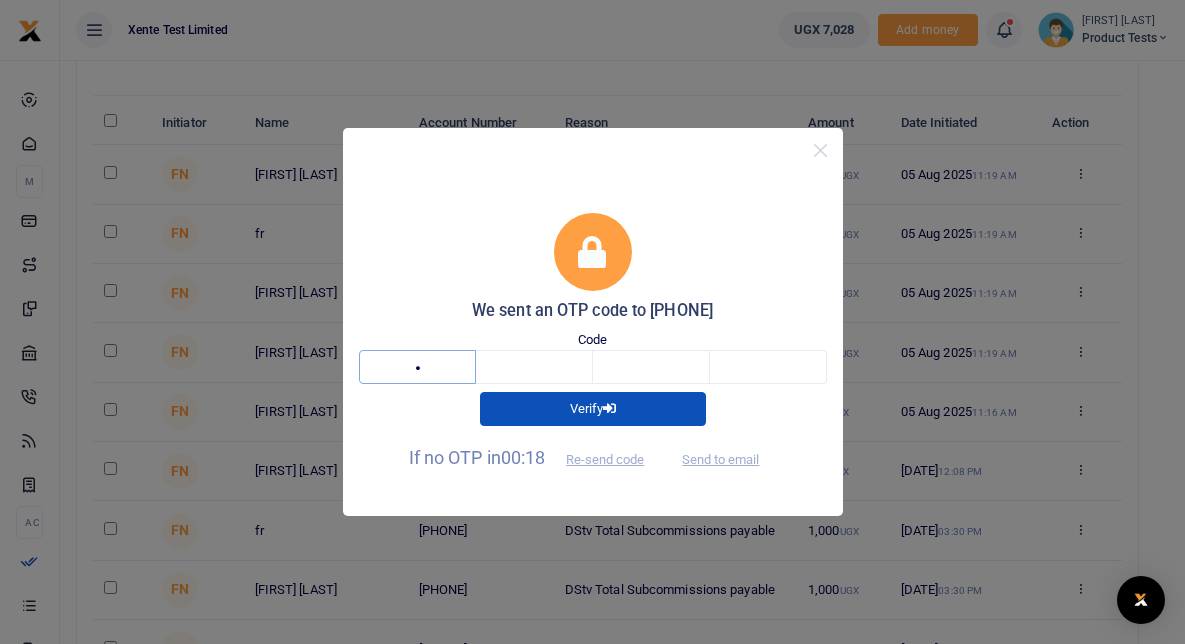 type on "7" 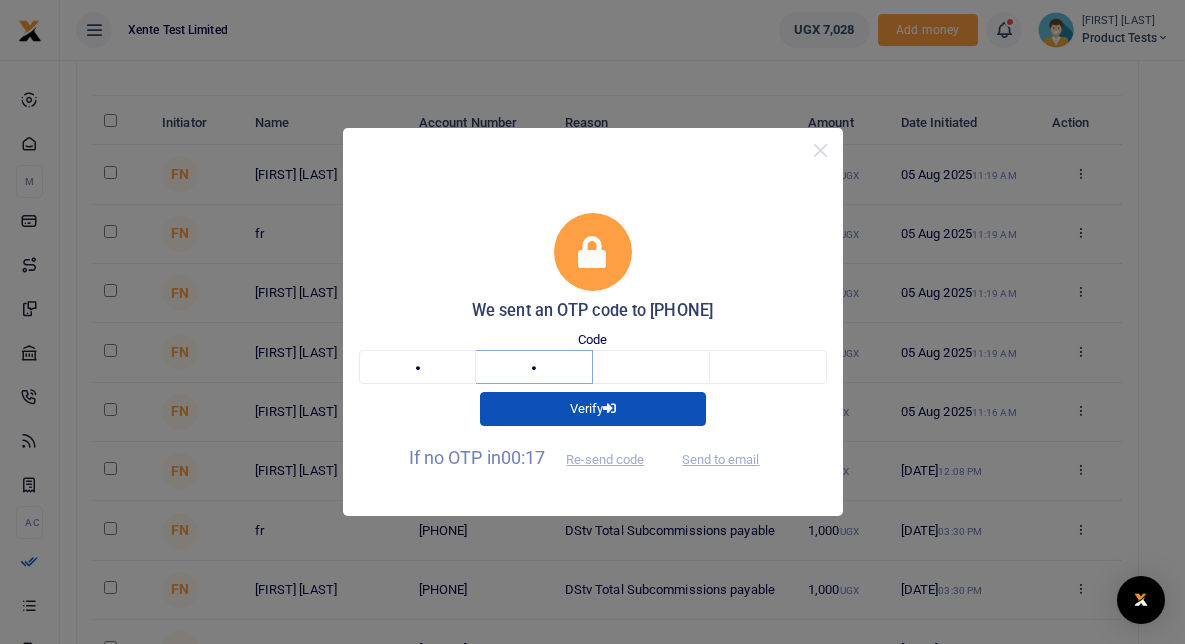 type on "3" 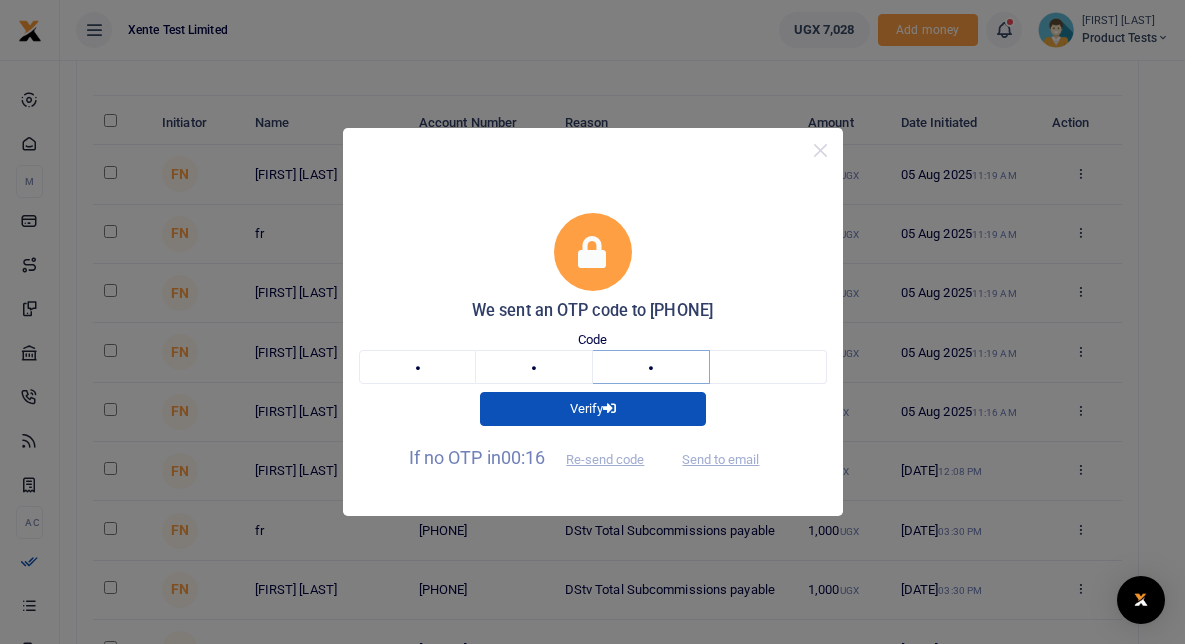 type on "1" 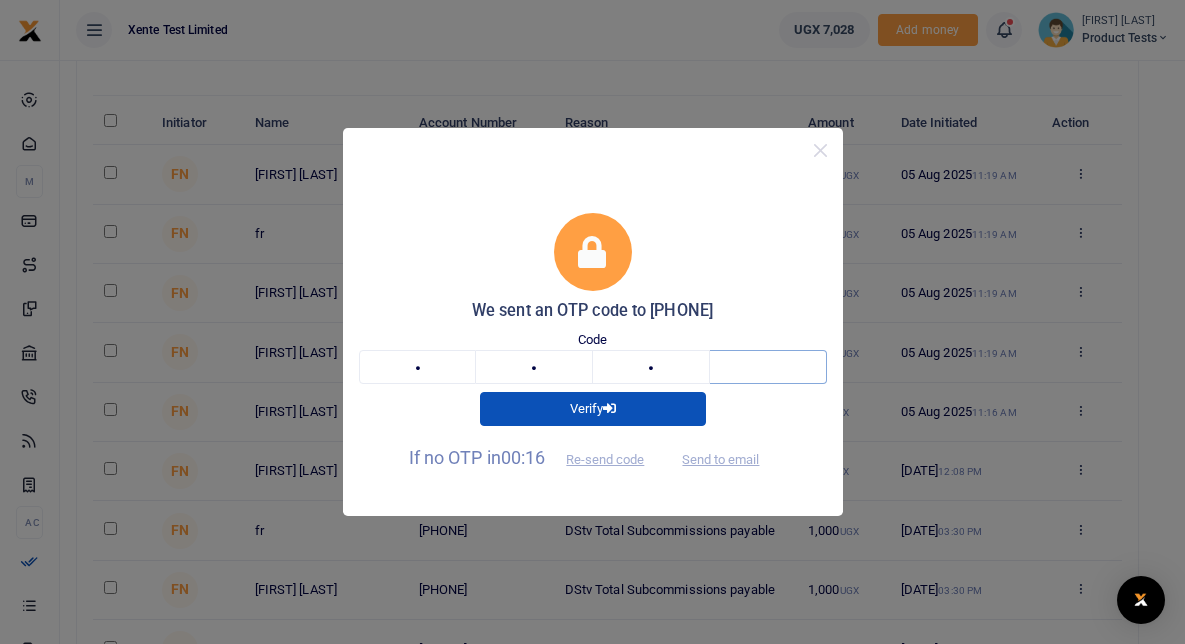 type on "2" 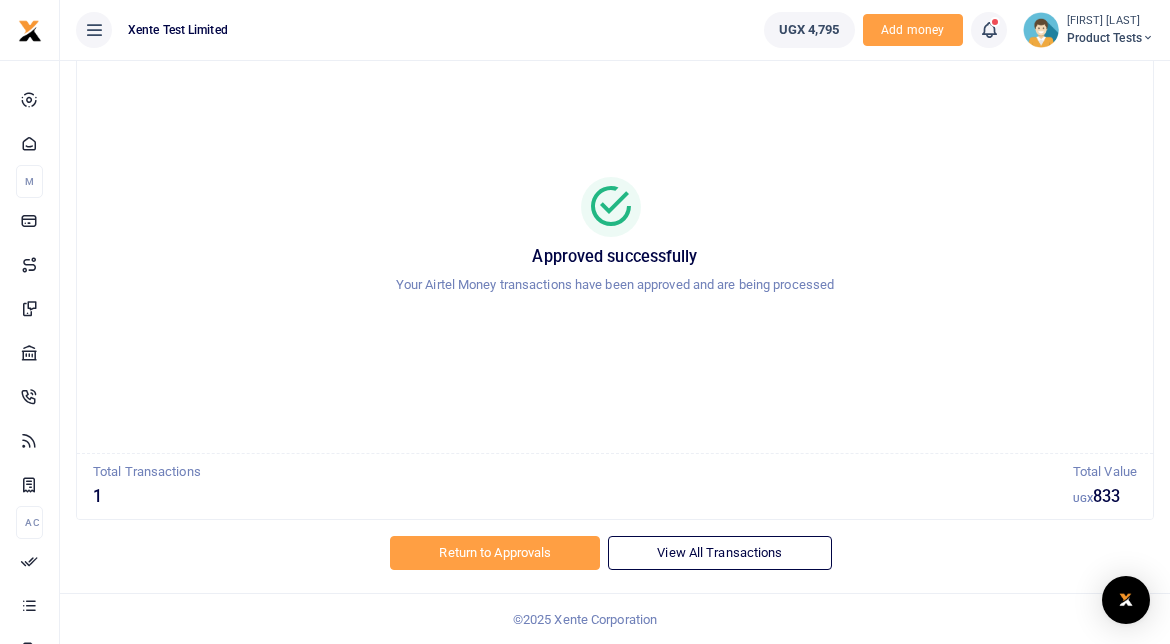 scroll, scrollTop: 76, scrollLeft: 0, axis: vertical 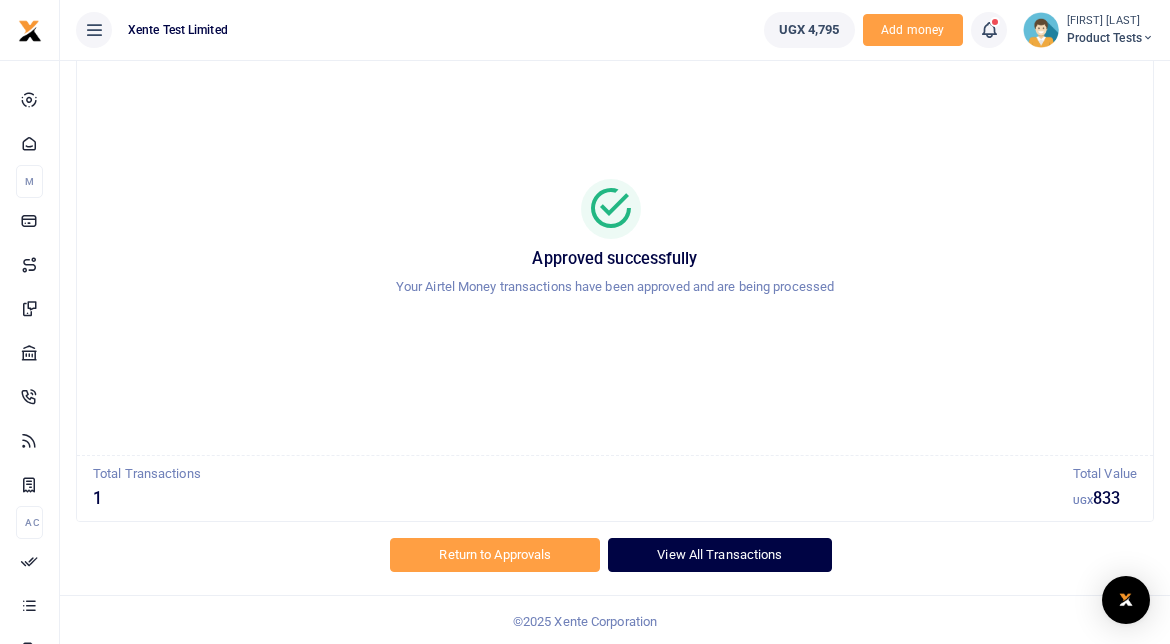 click on "View All Transactions" at bounding box center [719, 555] 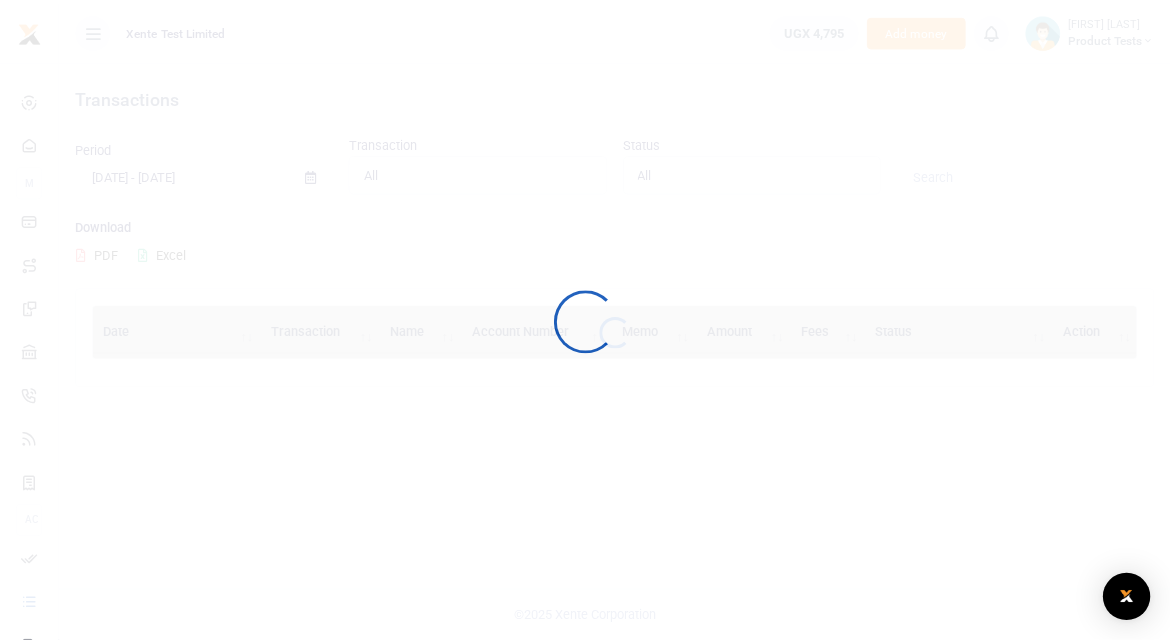 scroll, scrollTop: 0, scrollLeft: 0, axis: both 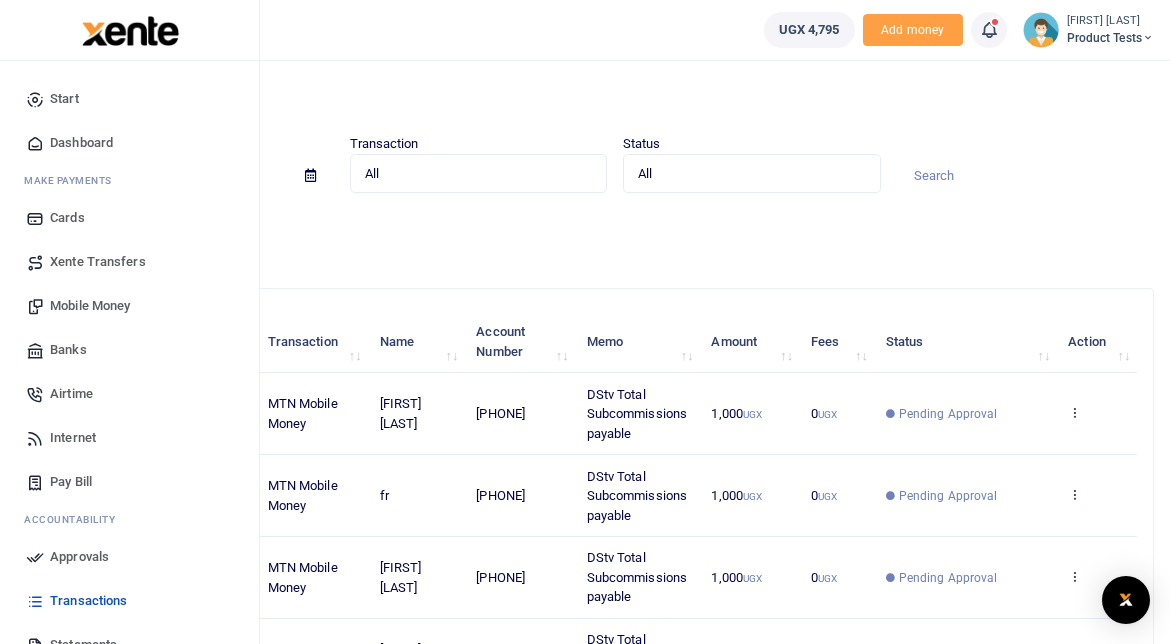 click on "Mobile Money" at bounding box center [90, 306] 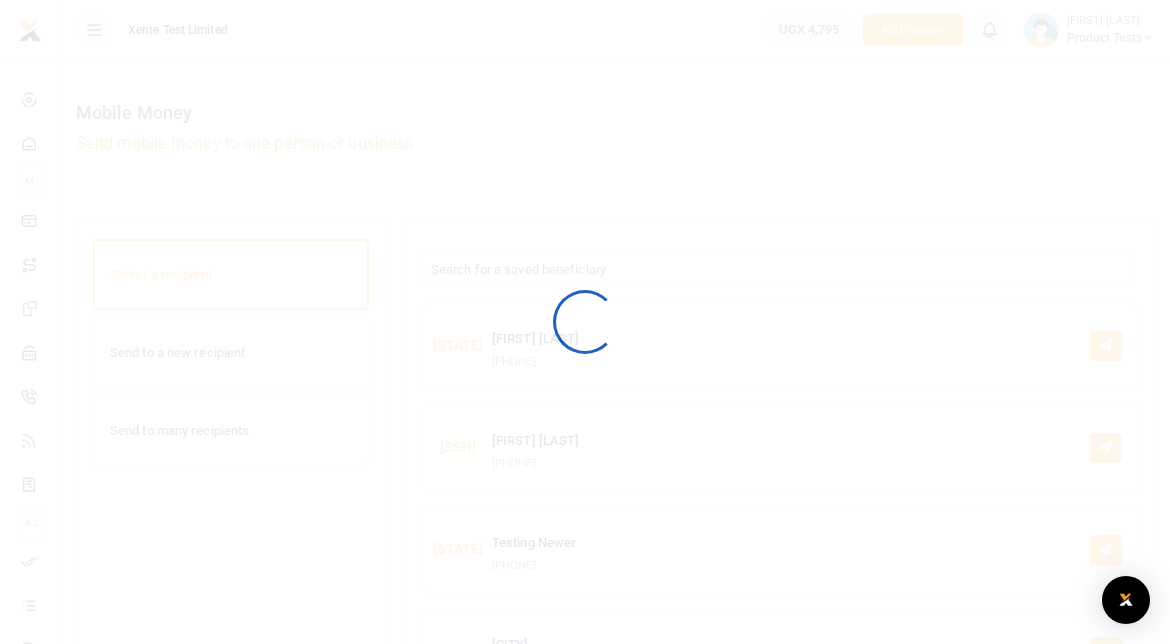 scroll, scrollTop: 0, scrollLeft: 0, axis: both 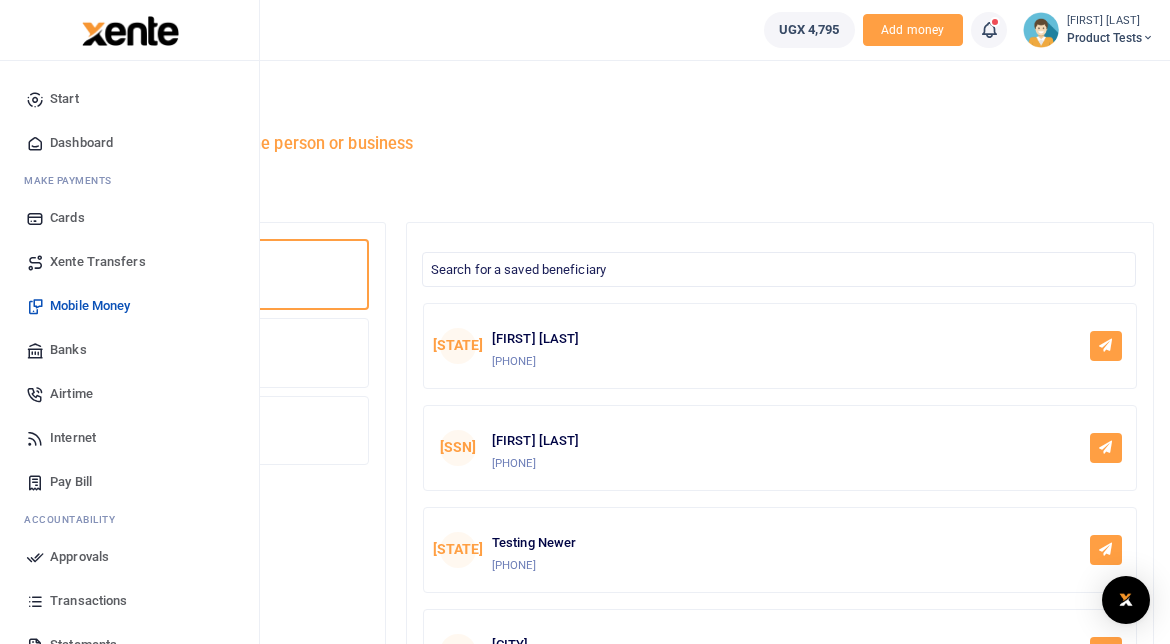 click on "Banks" at bounding box center [68, 350] 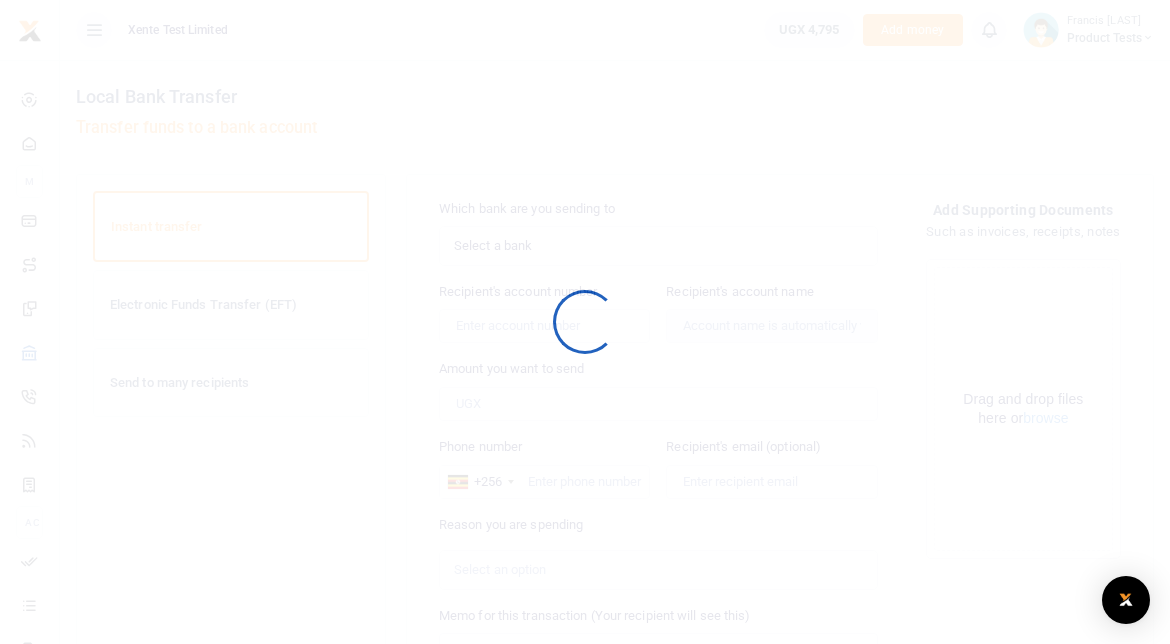 scroll, scrollTop: 0, scrollLeft: 0, axis: both 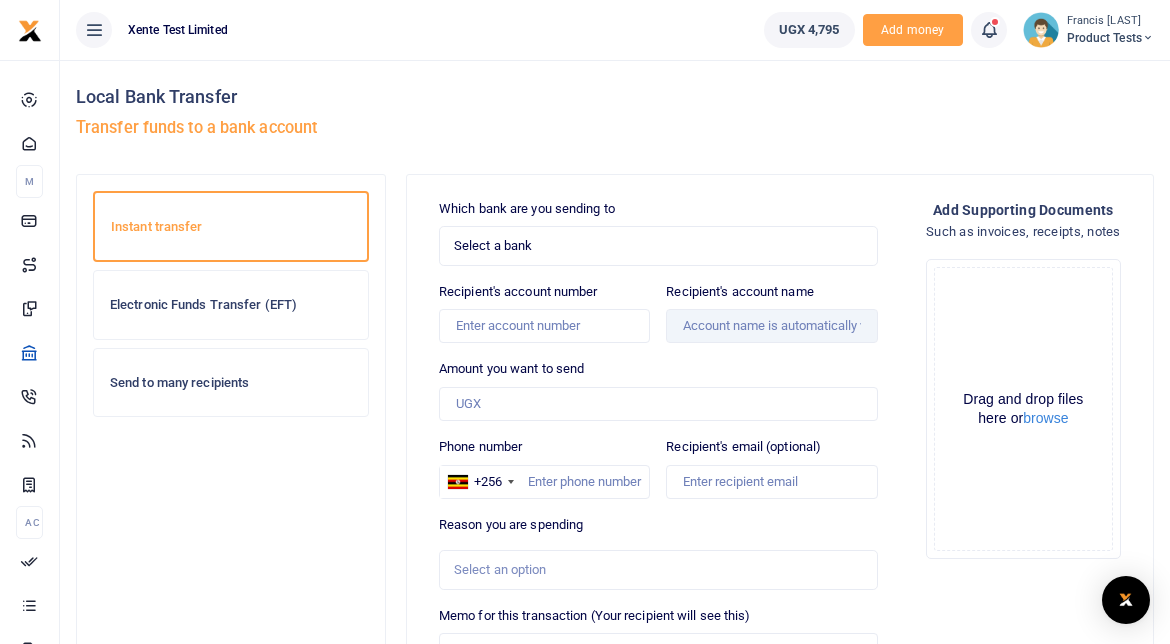 click on "Select a bank" at bounding box center [651, 246] 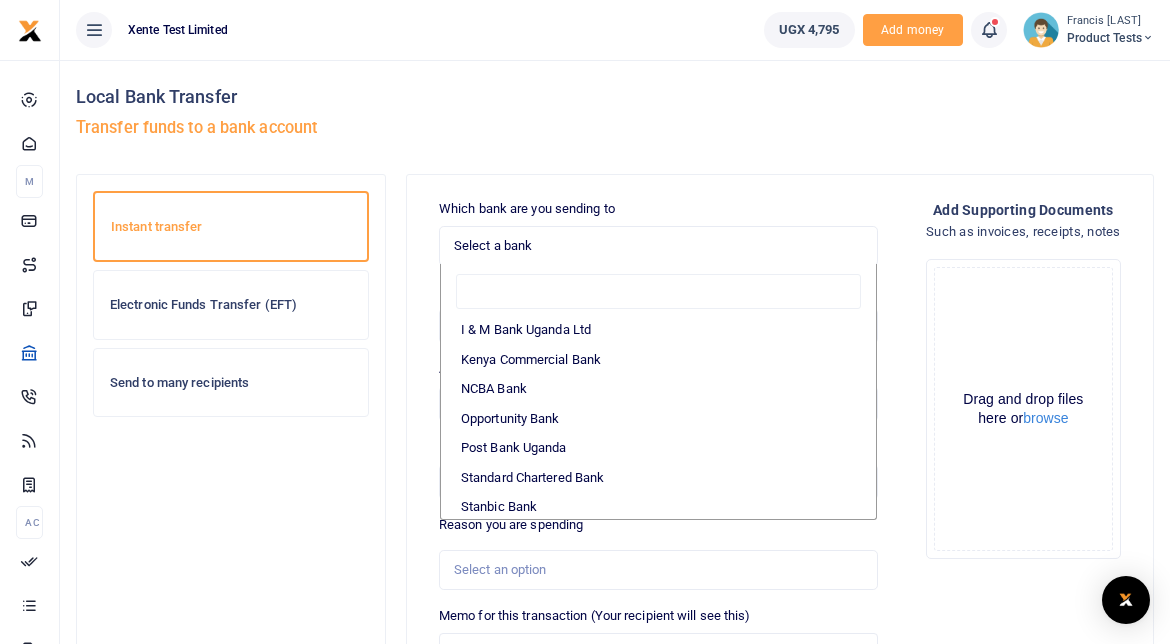 scroll, scrollTop: 596, scrollLeft: 0, axis: vertical 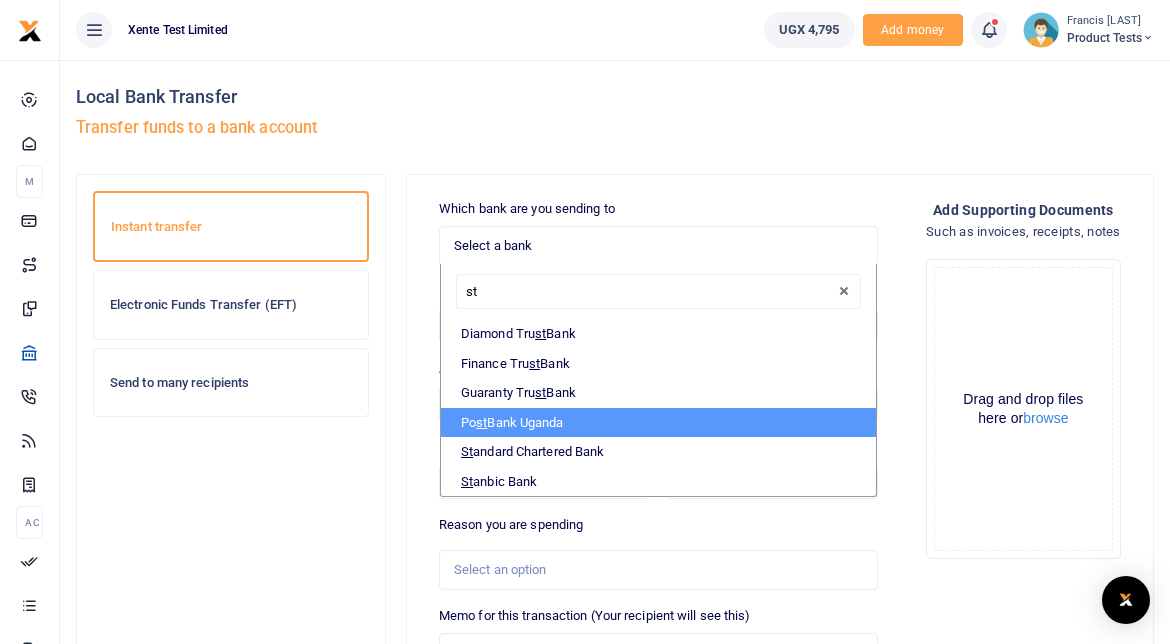 type on "sta" 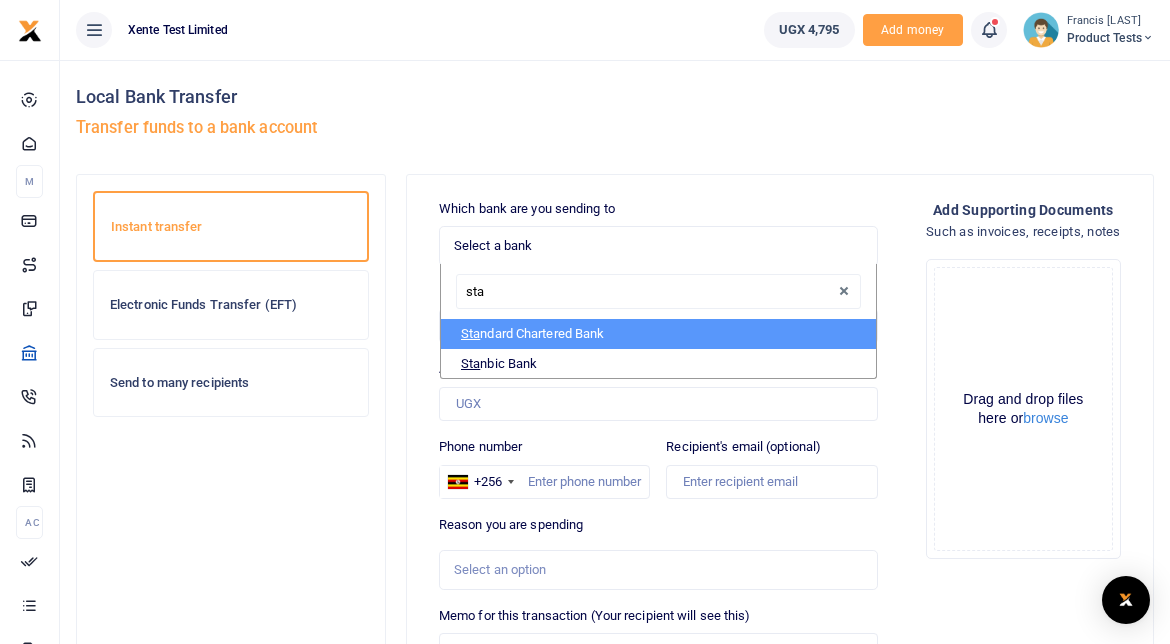 click on "Sta ndard Chartered Bank" at bounding box center [658, 334] 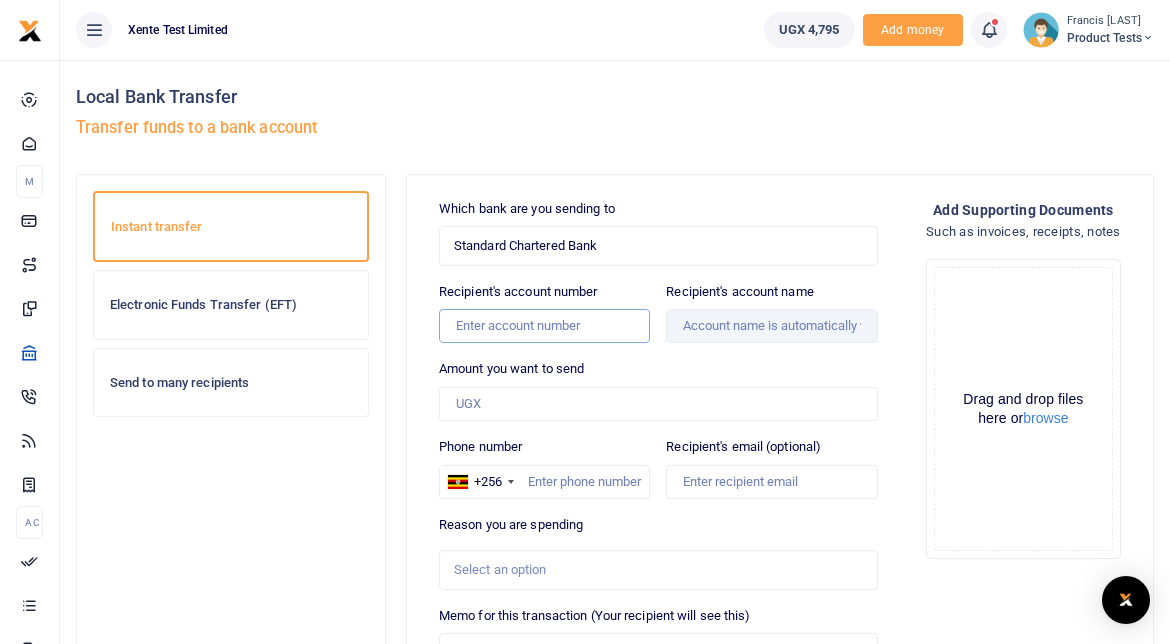 click on "Recipient's account number" at bounding box center (544, 326) 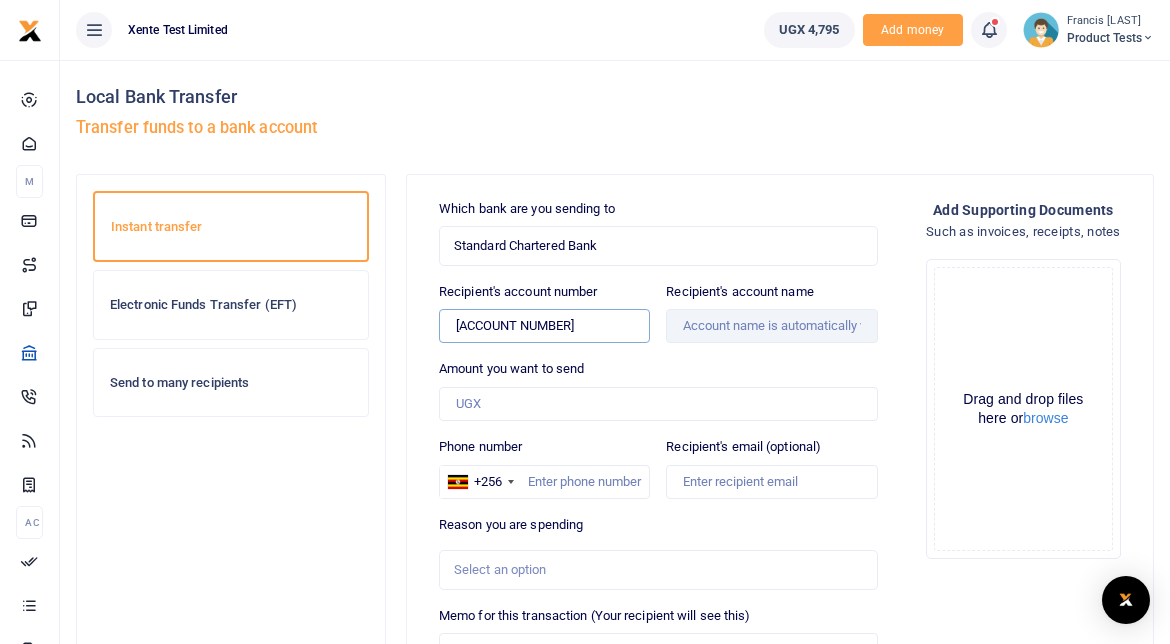 type on "0100822059000" 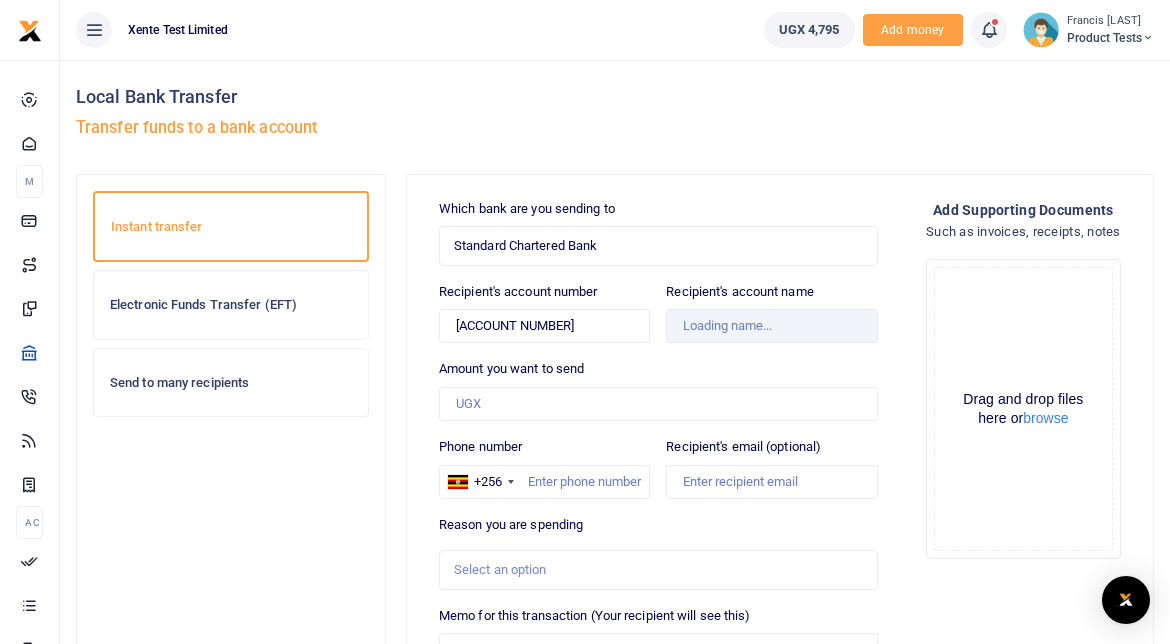 click on "Which bank are you sending to
Standard Chartered Bank Select an option...
Select a bank
ABC Bank
Absa Bank Uganda Ltd
Bank of Africa
Bank of Baroda
Bank Of India
Cairo Bank Uganda
Centenary Bank
DFCU Bank
Diamond Trust Bank
Ecobank
EQUITY BANK UGANDALTD
EXIM Bank
Finance Trust Bank
Guaranty Trust Bank
Housing Finance Bank
I & M Bank Uganda Ltd
Kenya Commercial Bank
NCBA Bank
Opportunity Bank
Post Bank Uganda
Standard Chartered Bank
Stanbic Bank
Tropical Bank
United Bank for Africa
Uganda Development Bank
UGAFODE MFI
Recipient's account number
0100822059000" at bounding box center (658, 490) 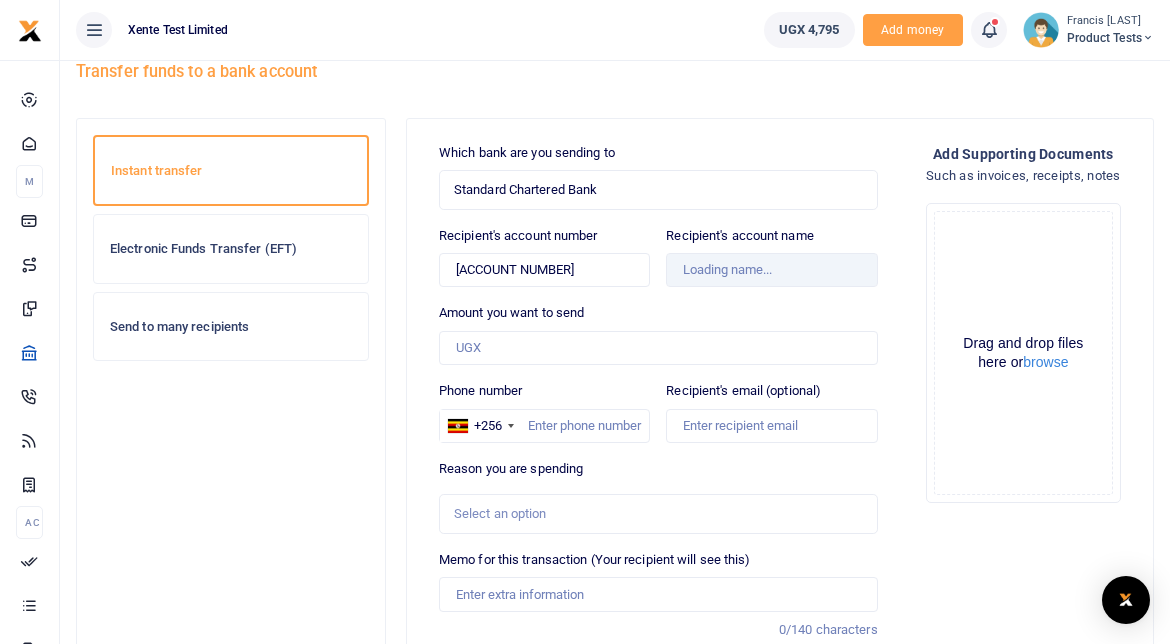 scroll, scrollTop: 56, scrollLeft: 0, axis: vertical 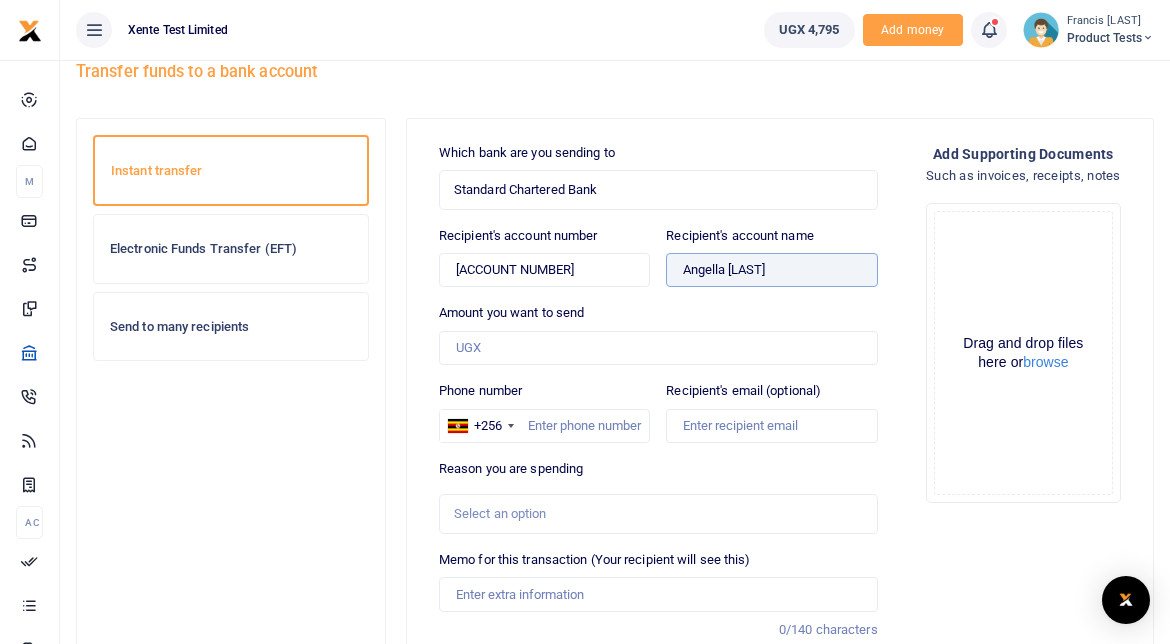 drag, startPoint x: 694, startPoint y: 268, endPoint x: 869, endPoint y: 259, distance: 175.23128 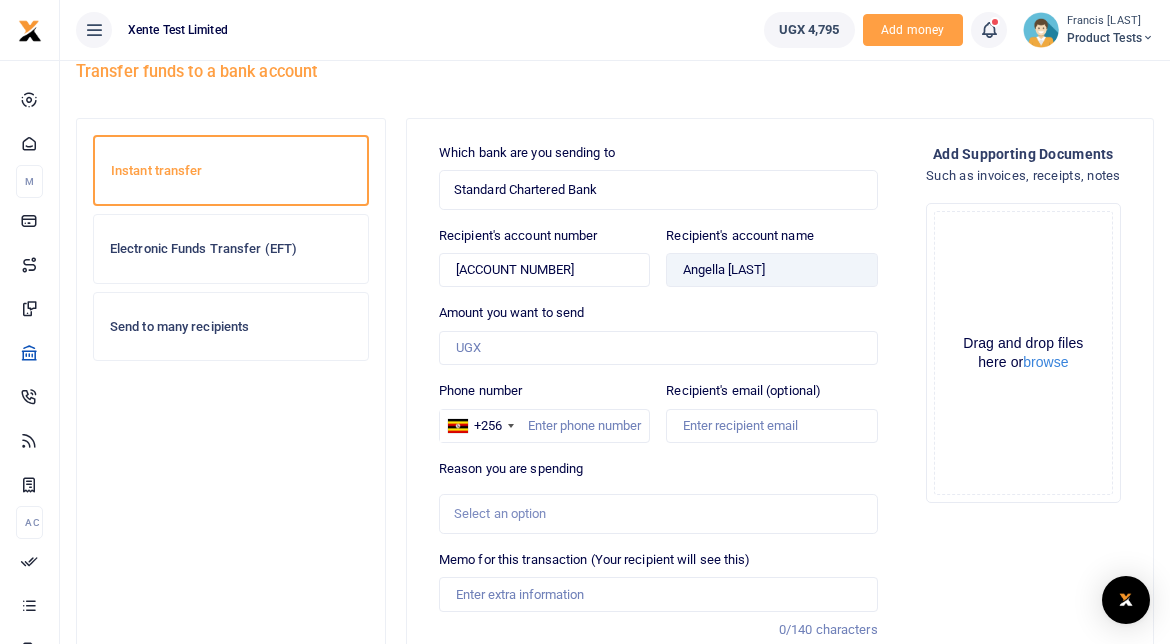 drag, startPoint x: 869, startPoint y: 259, endPoint x: 899, endPoint y: 311, distance: 60.033325 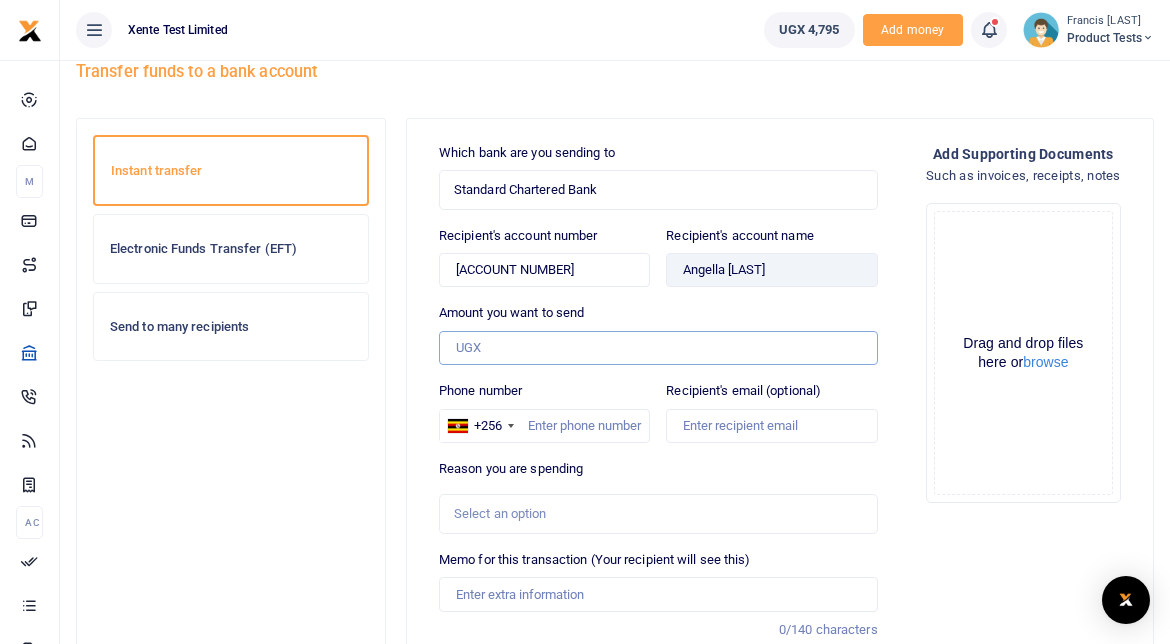 click on "Amount you want to send" at bounding box center [658, 348] 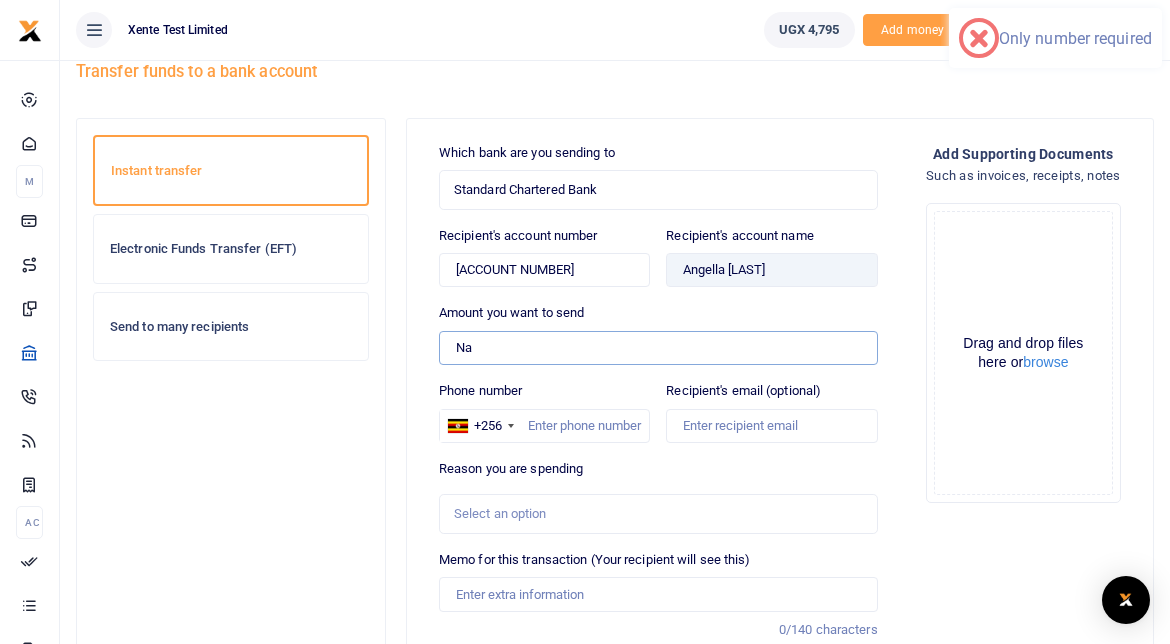 type on "N" 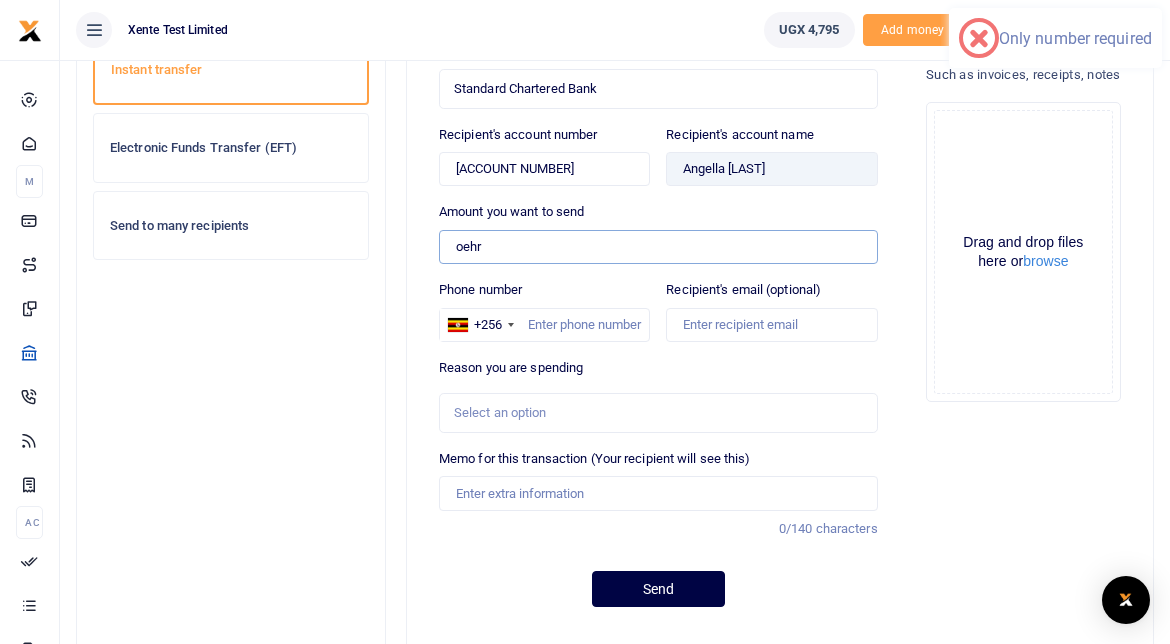 scroll, scrollTop: 214, scrollLeft: 0, axis: vertical 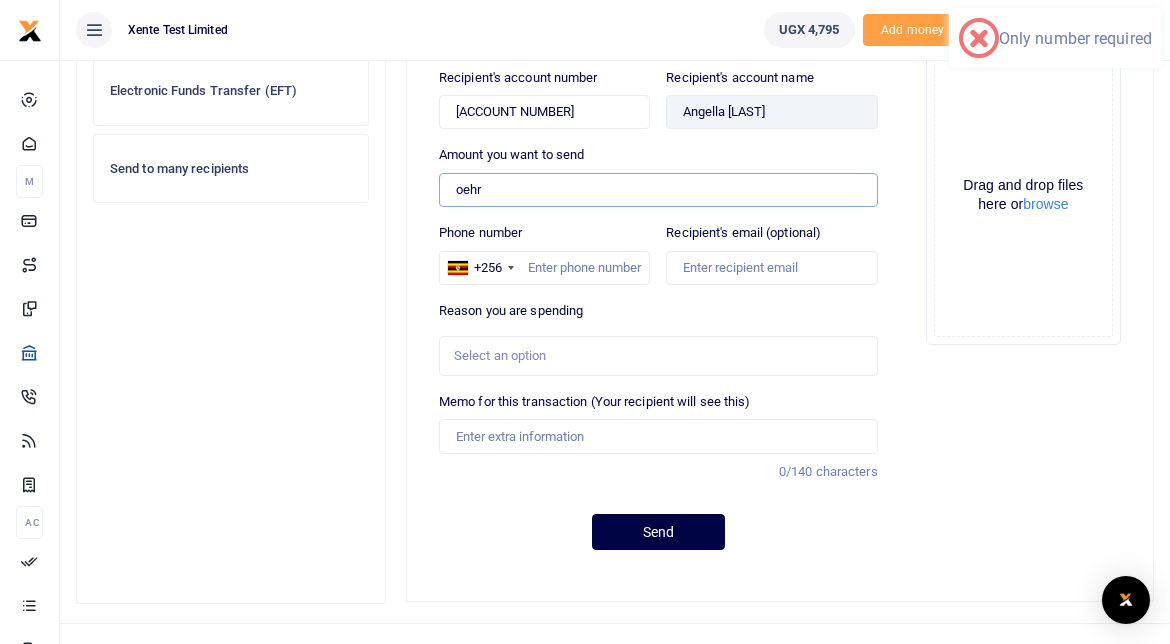 type on "oehr" 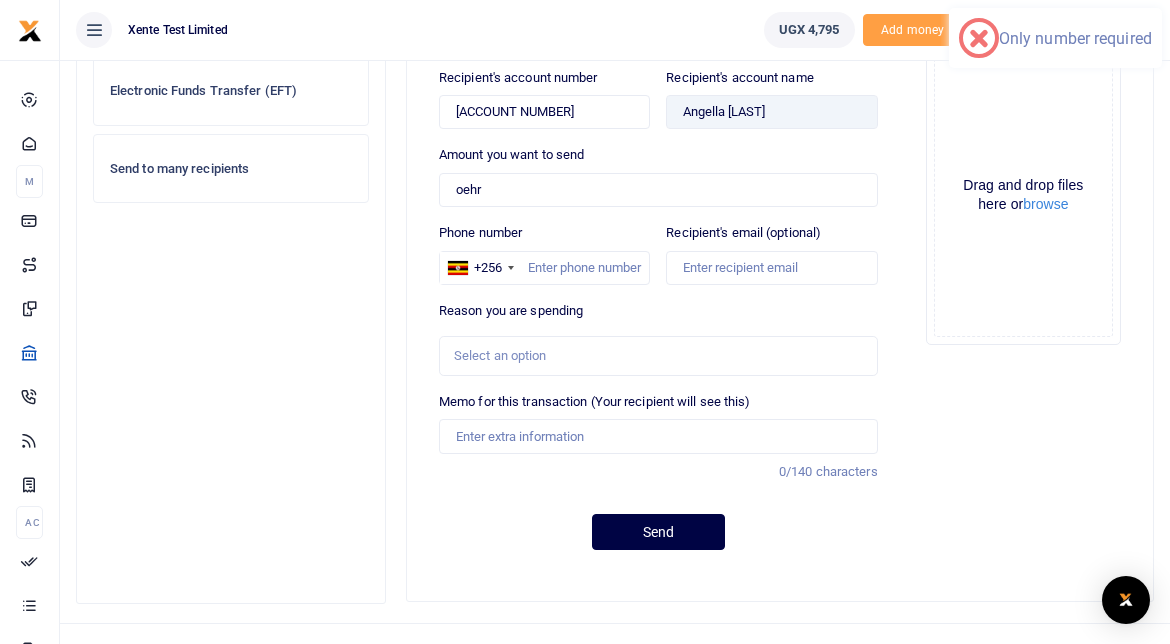 click on "Select an option" at bounding box center [651, 356] 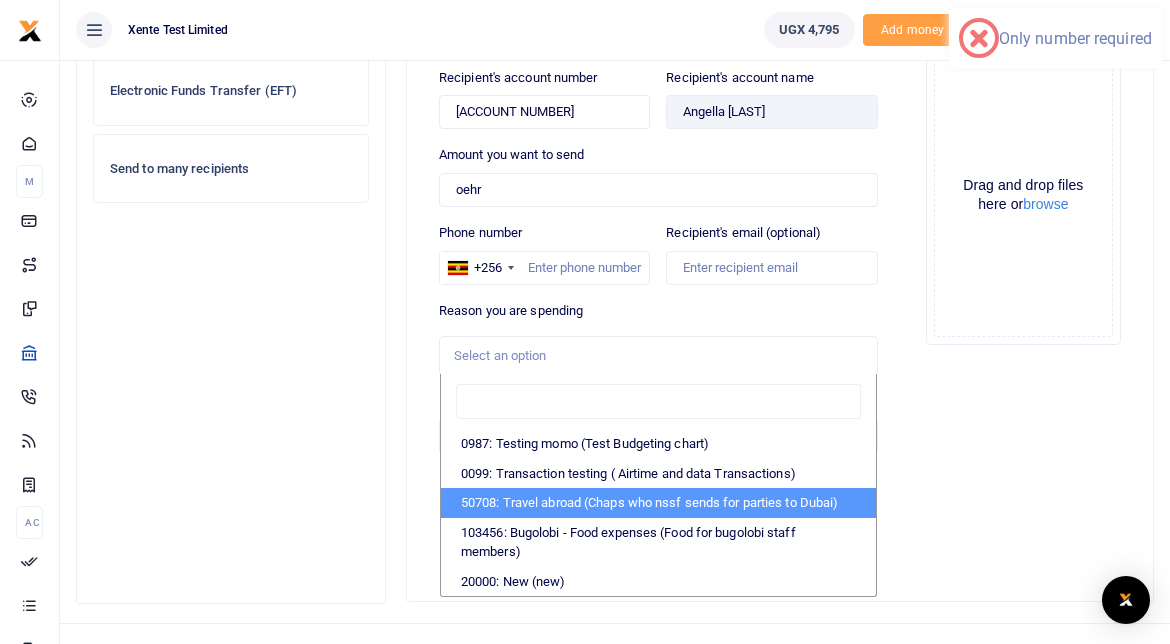 click on "50708: Travel abroad (Chaps who nssf sends for parties to Dubai)" at bounding box center [658, 503] 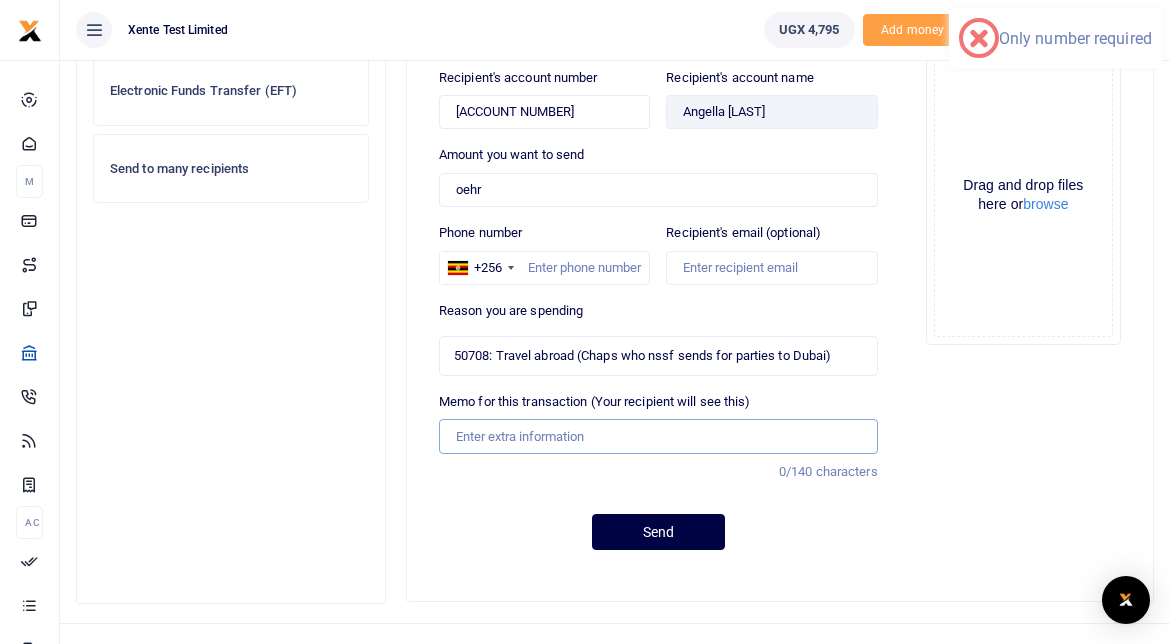 click on "Memo for this transaction (Your recipient will see this)" at bounding box center (658, 436) 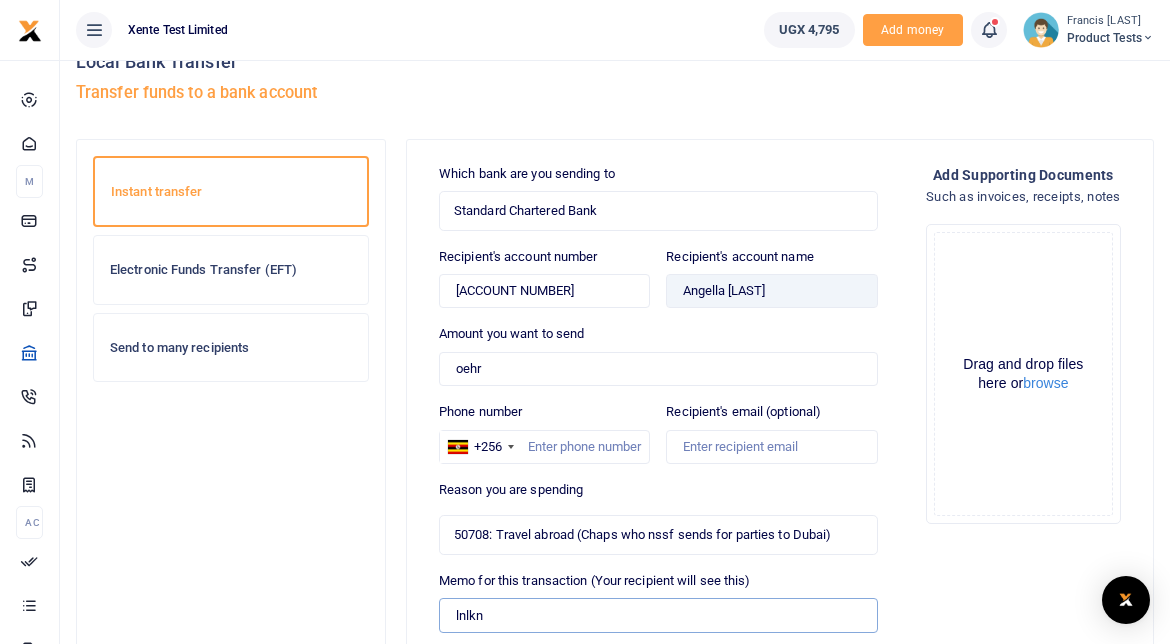 scroll, scrollTop: 0, scrollLeft: 0, axis: both 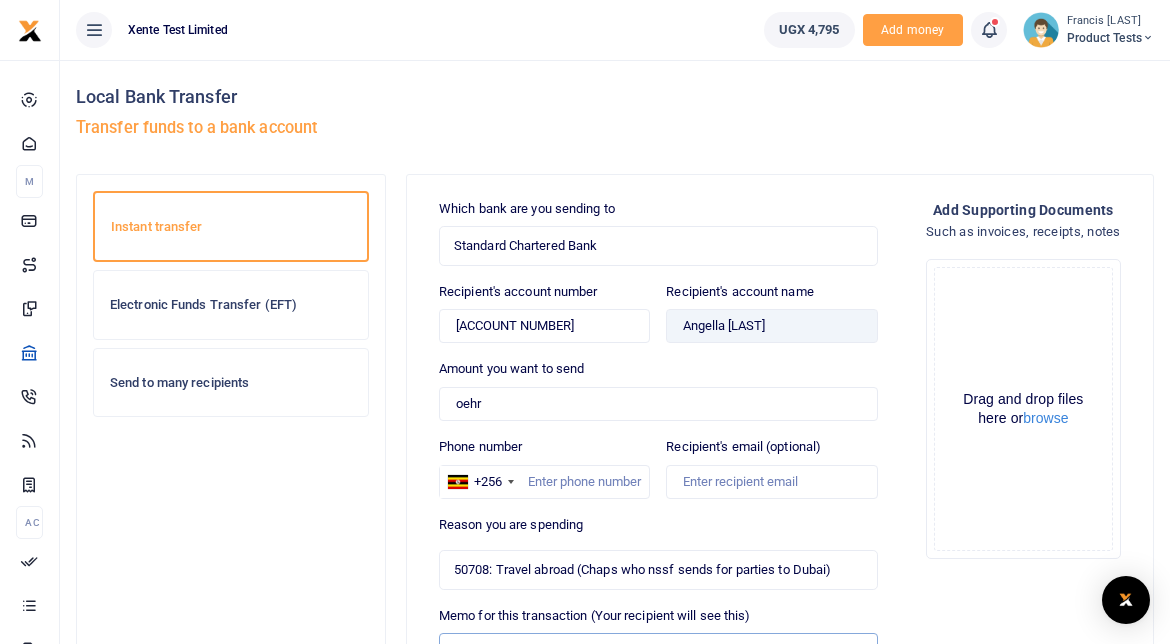 type on "lnlkn" 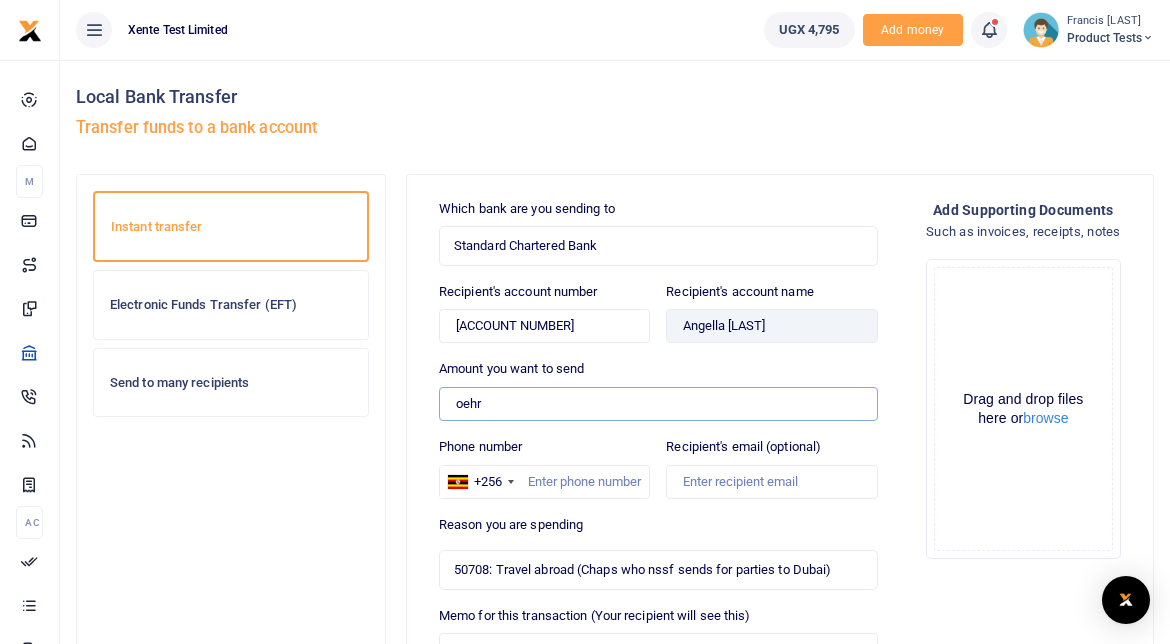 drag, startPoint x: 523, startPoint y: 412, endPoint x: 423, endPoint y: 418, distance: 100.17984 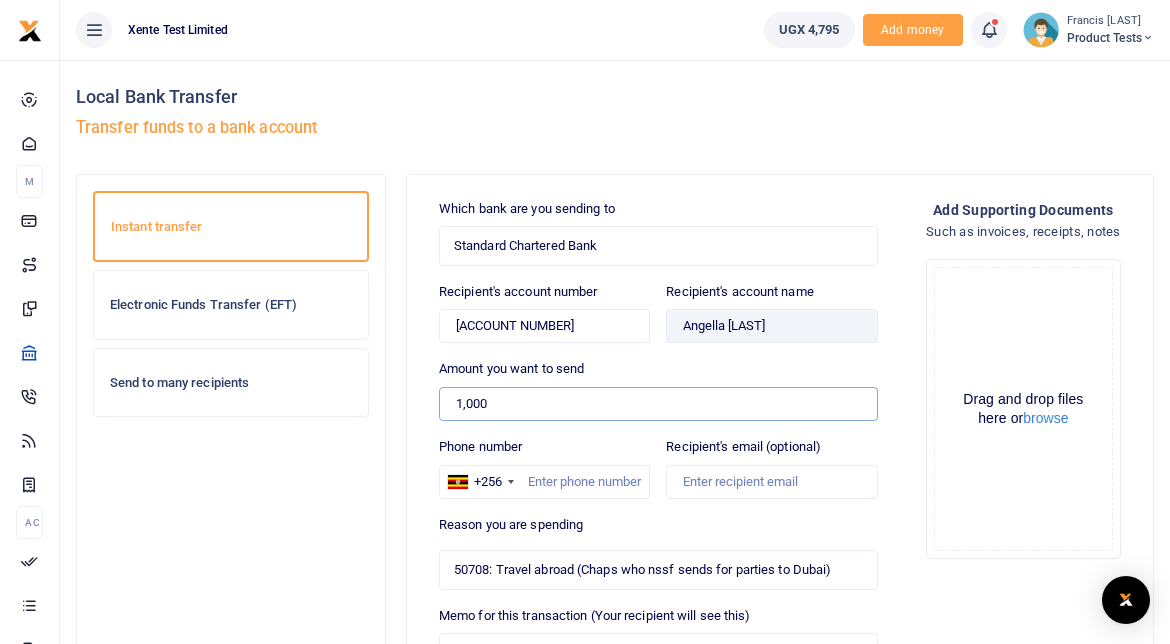 type on "1,000" 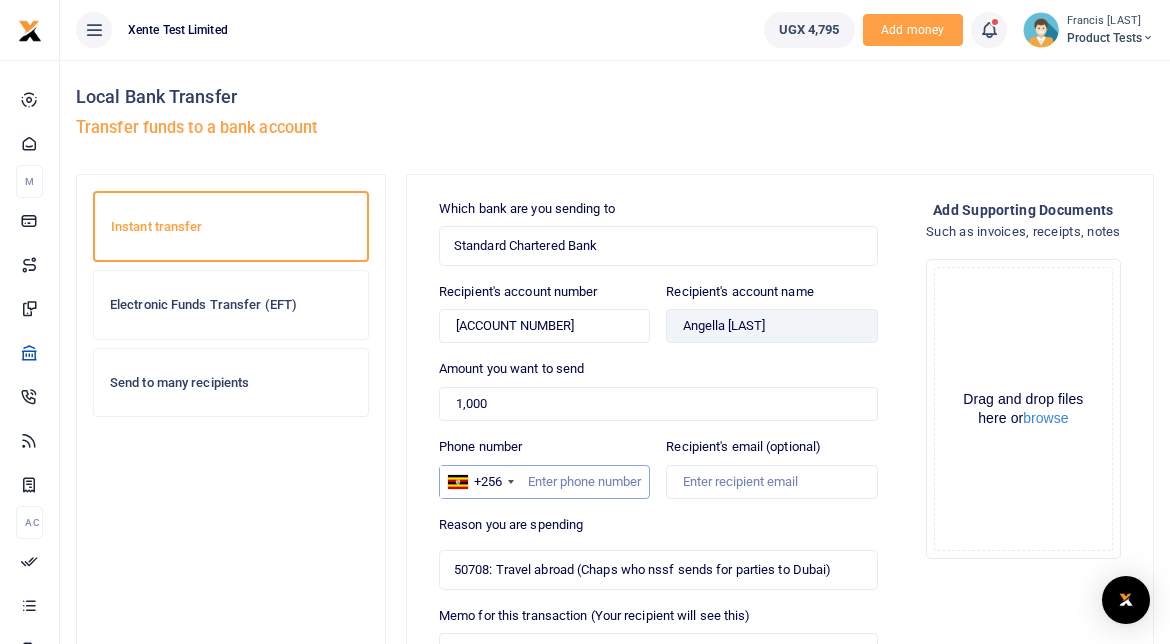 click on "Phone number" at bounding box center [544, 482] 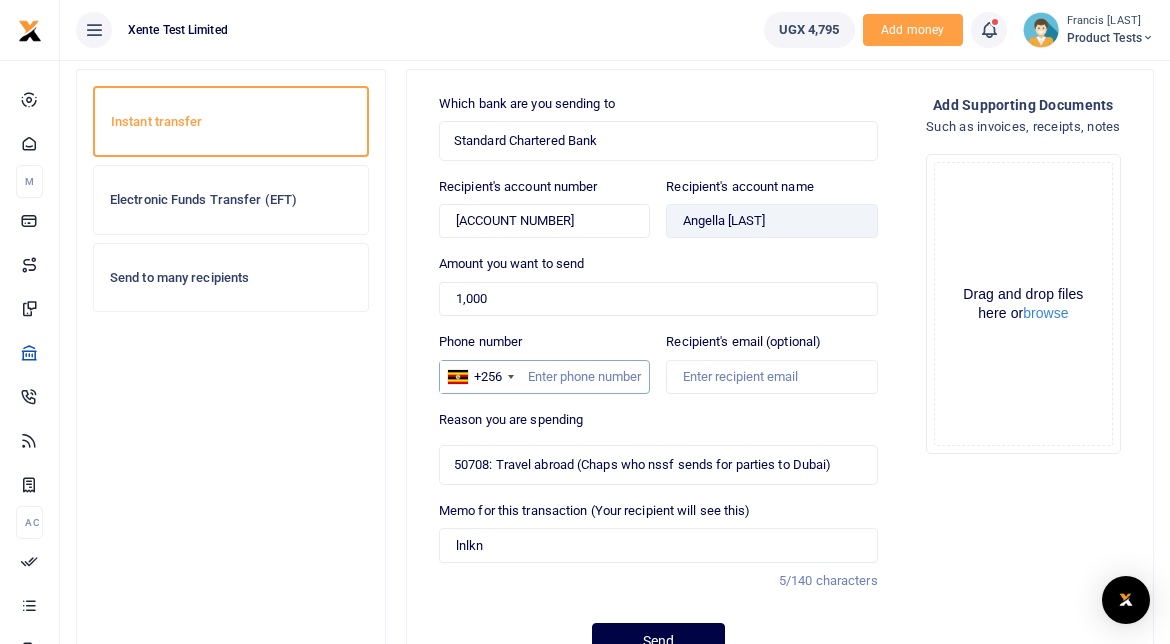 scroll, scrollTop: 0, scrollLeft: 0, axis: both 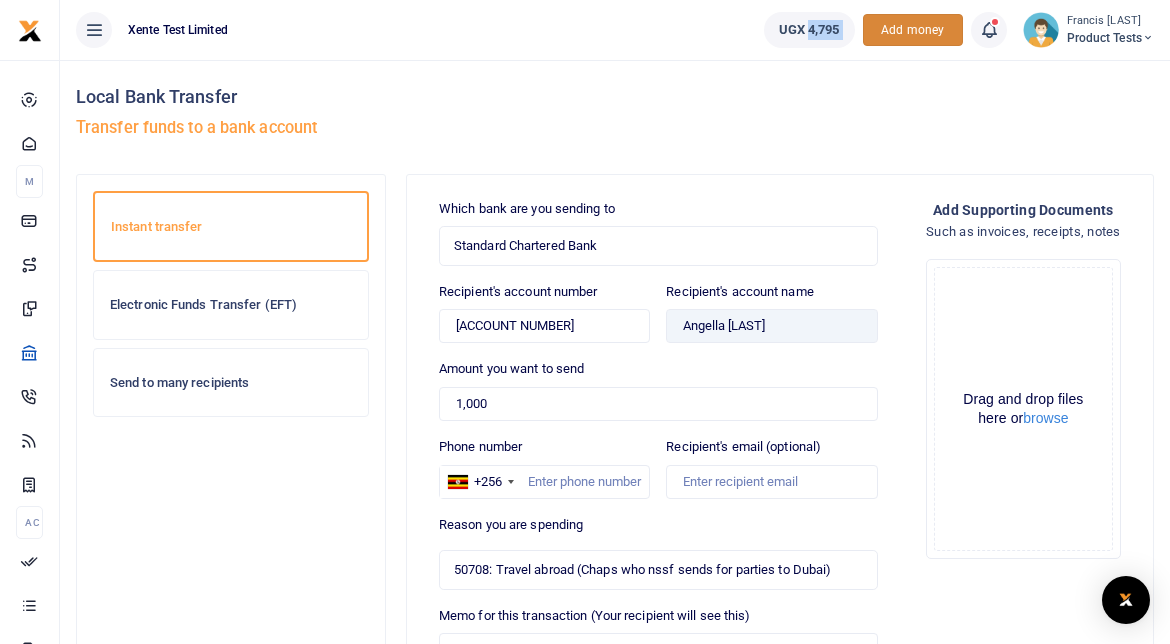 drag, startPoint x: 796, startPoint y: 28, endPoint x: 865, endPoint y: 38, distance: 69.72087 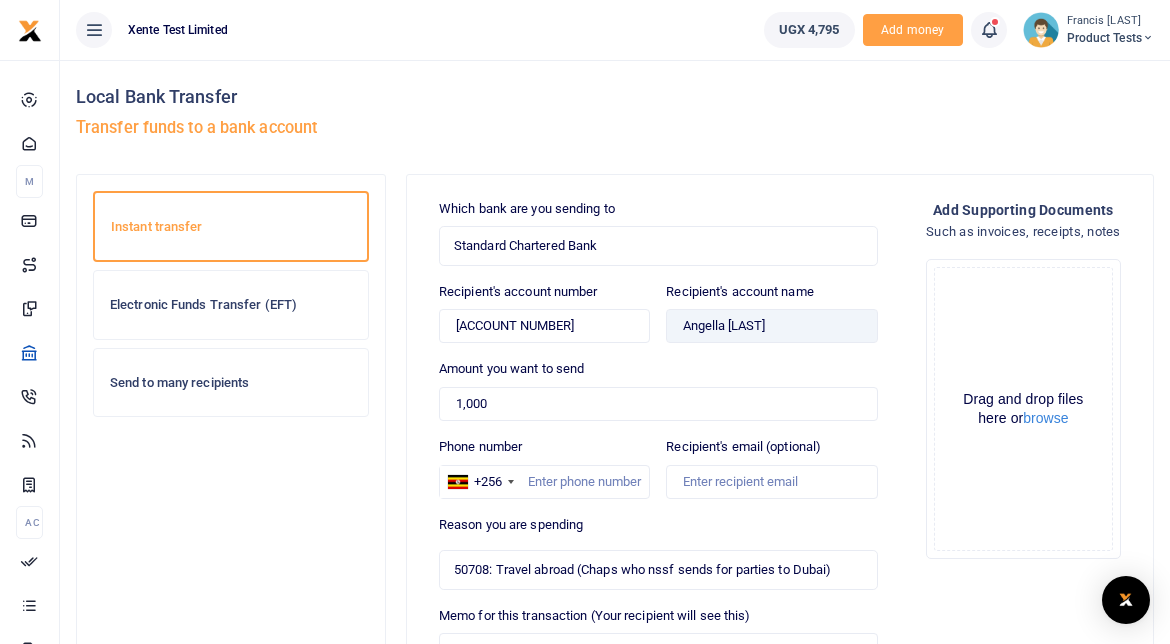 drag, startPoint x: 865, startPoint y: 38, endPoint x: 818, endPoint y: 131, distance: 104.20173 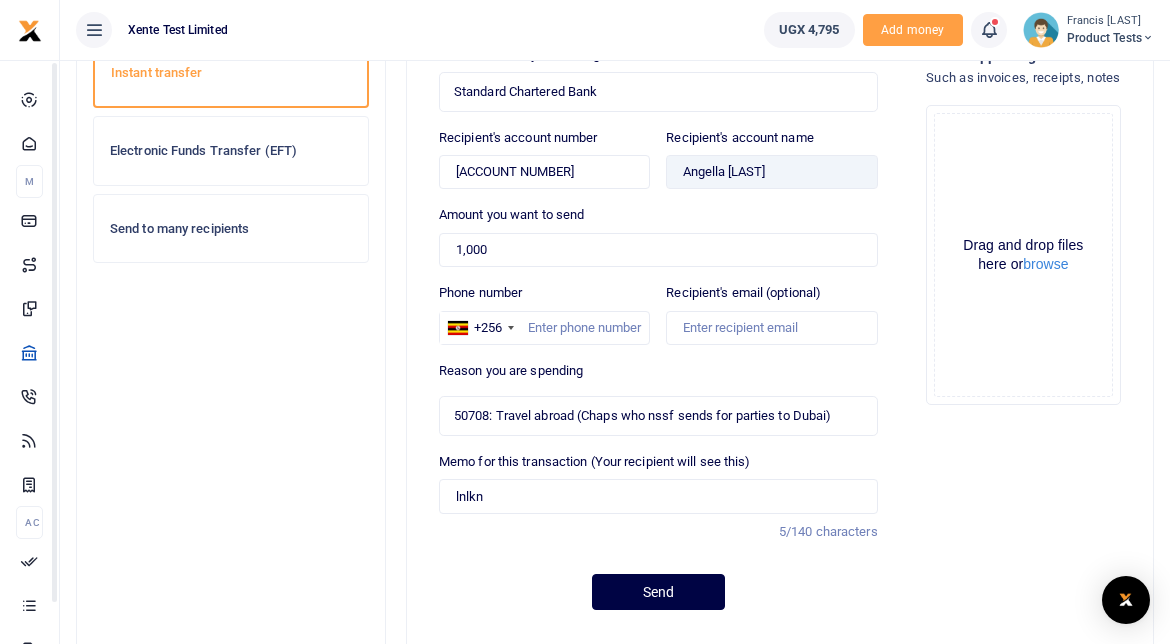 scroll, scrollTop: 245, scrollLeft: 0, axis: vertical 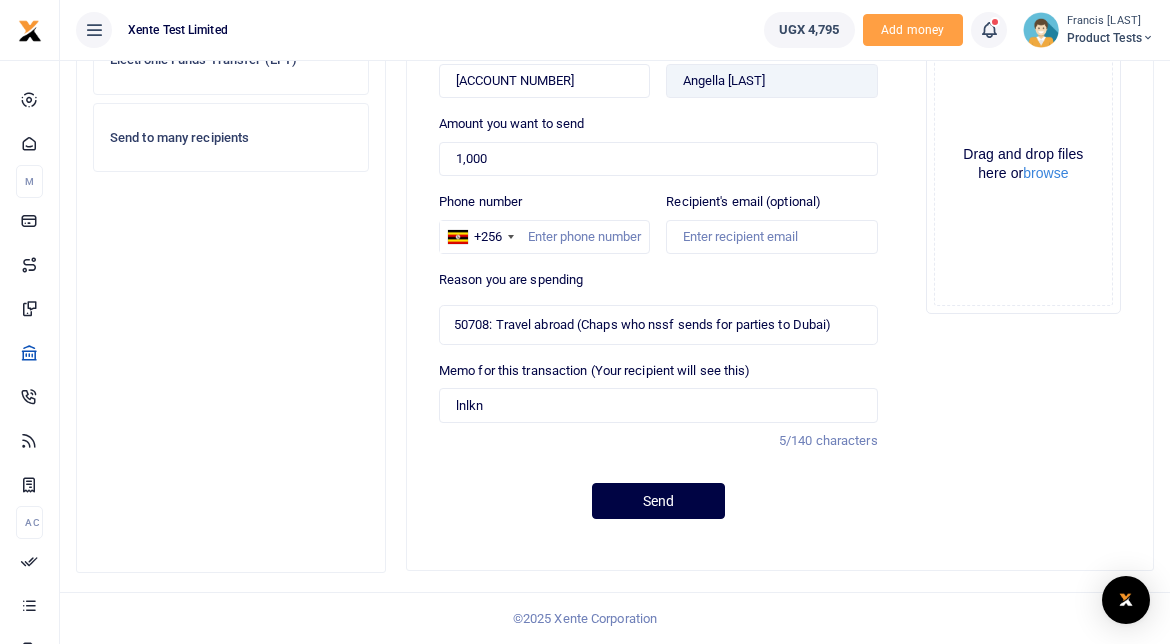 click on "UGX 4,795
Add money
Notifications  18
Transactions to act upon You have 18 awaiting for your to act on
My profile" at bounding box center [959, 30] 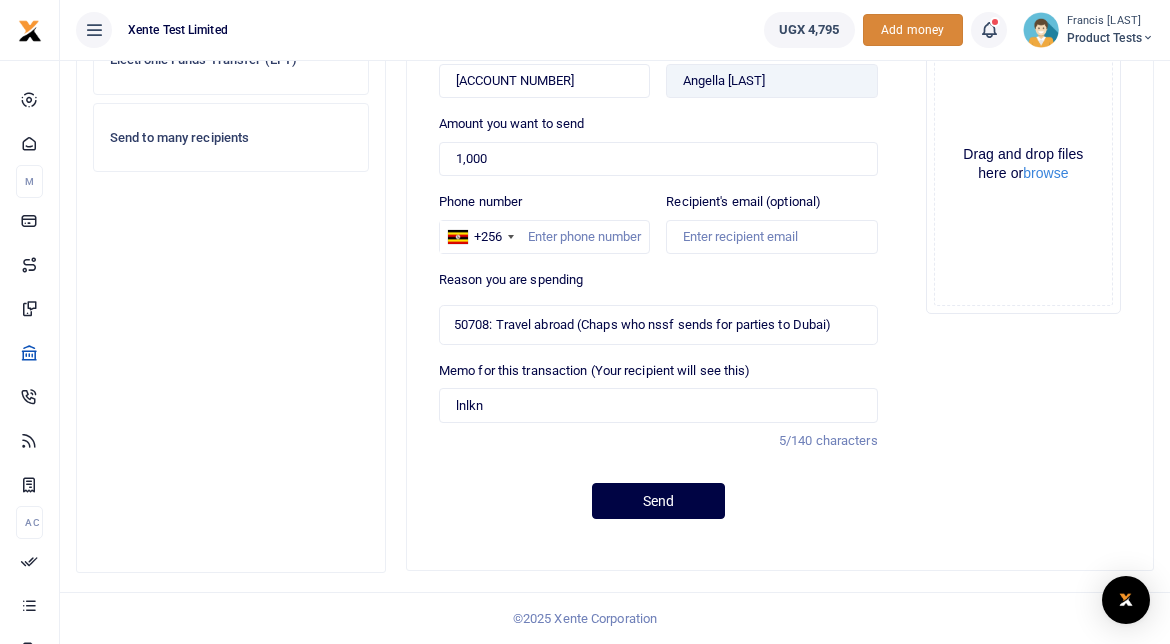 click on "Add money" at bounding box center (913, 30) 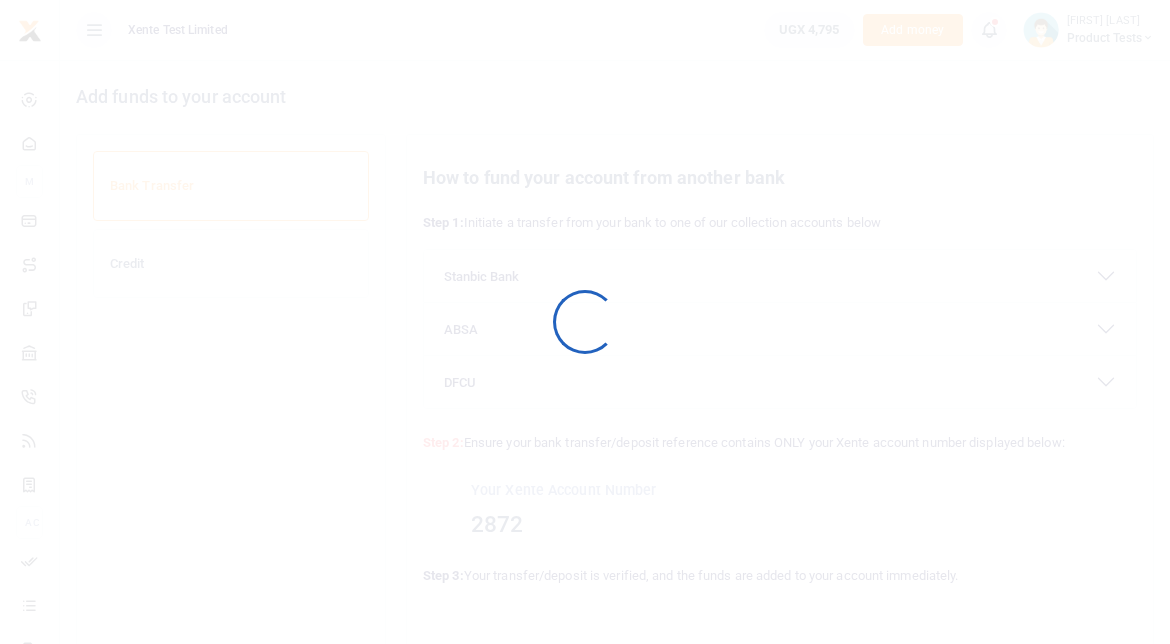 scroll, scrollTop: 0, scrollLeft: 0, axis: both 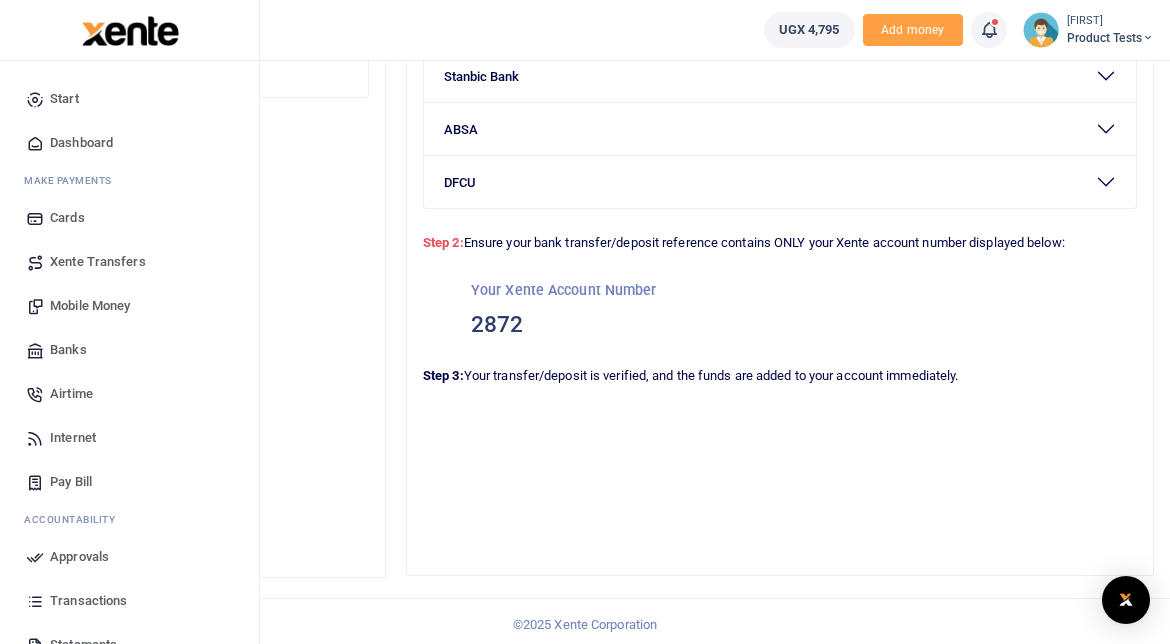 click on "Airtime" at bounding box center (71, 394) 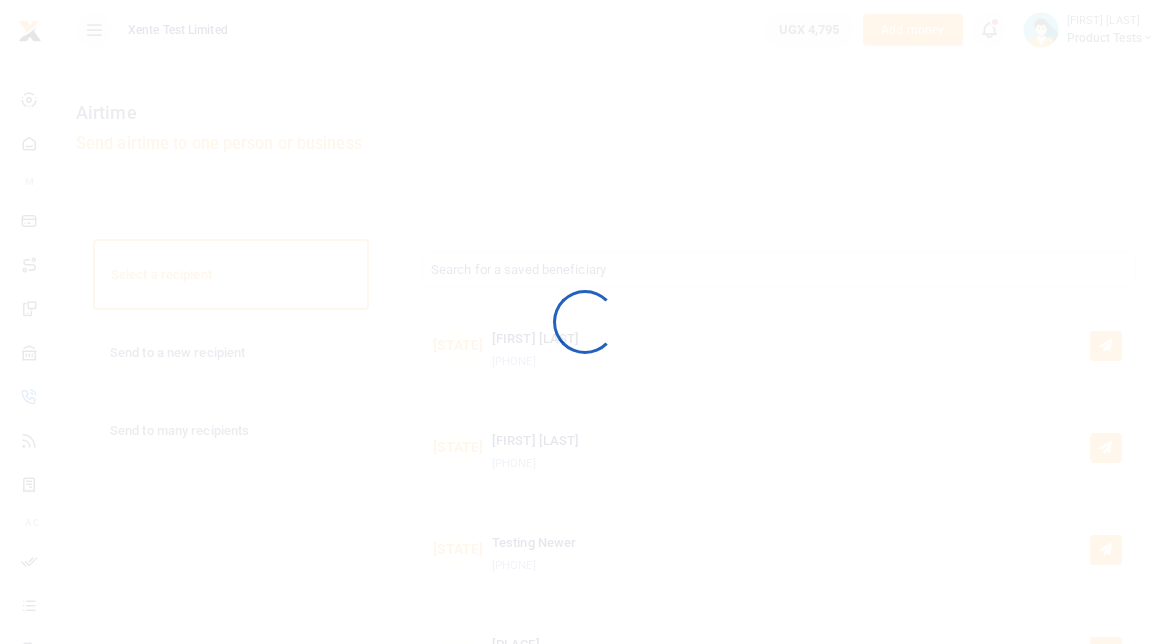 scroll, scrollTop: 0, scrollLeft: 0, axis: both 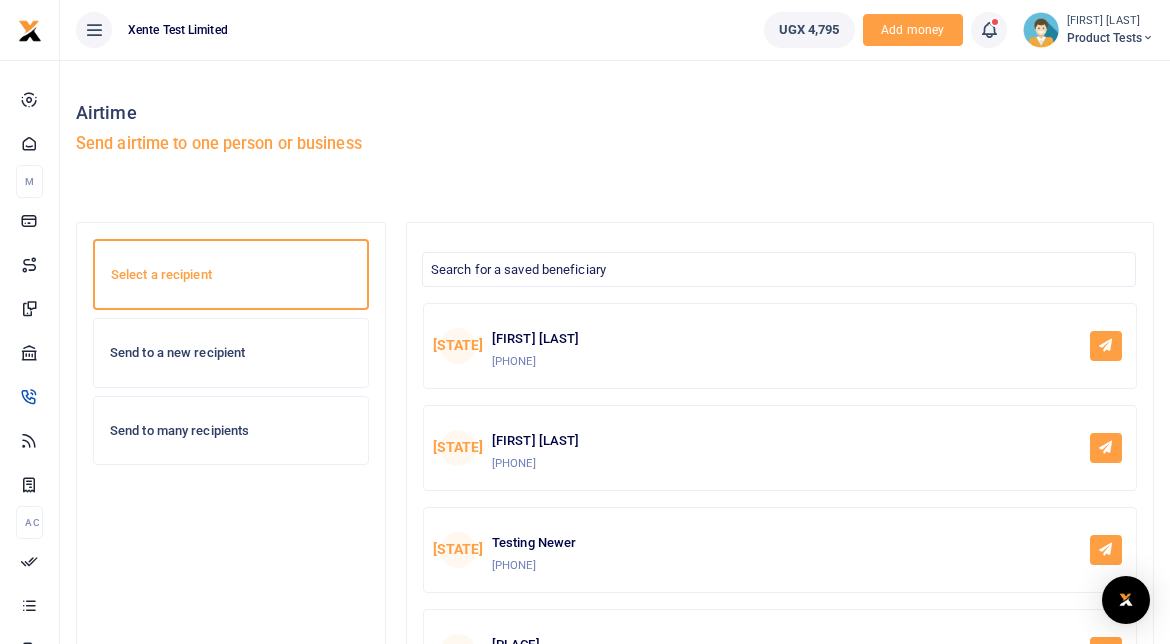 click on "Send to a new recipient" at bounding box center (231, 353) 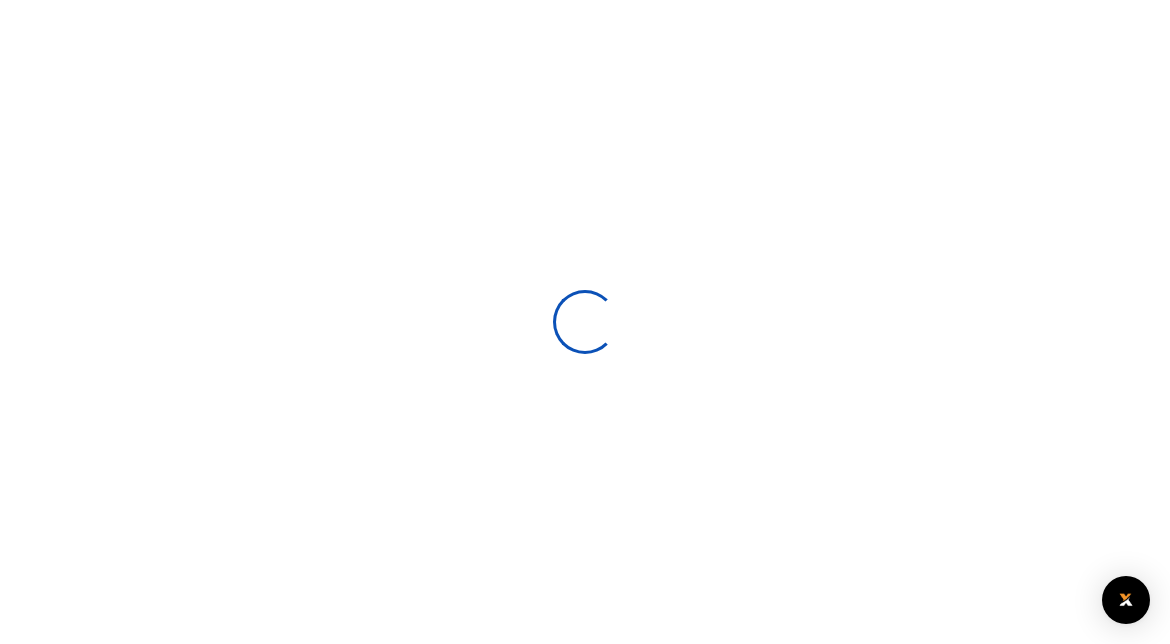 scroll, scrollTop: 0, scrollLeft: 0, axis: both 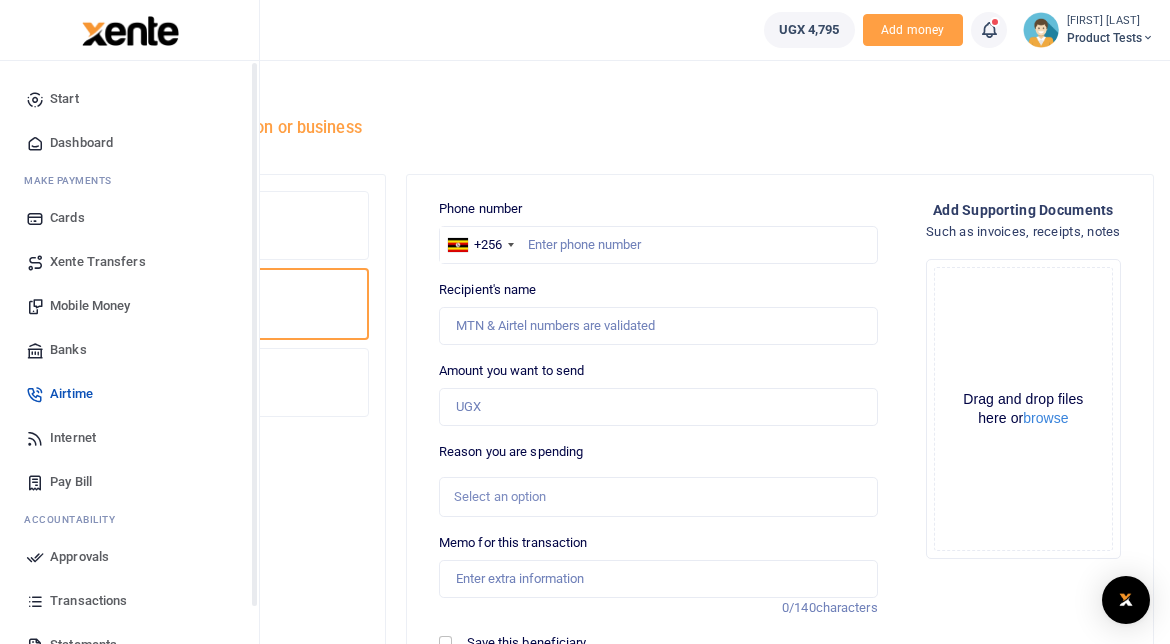 click at bounding box center (35, 438) 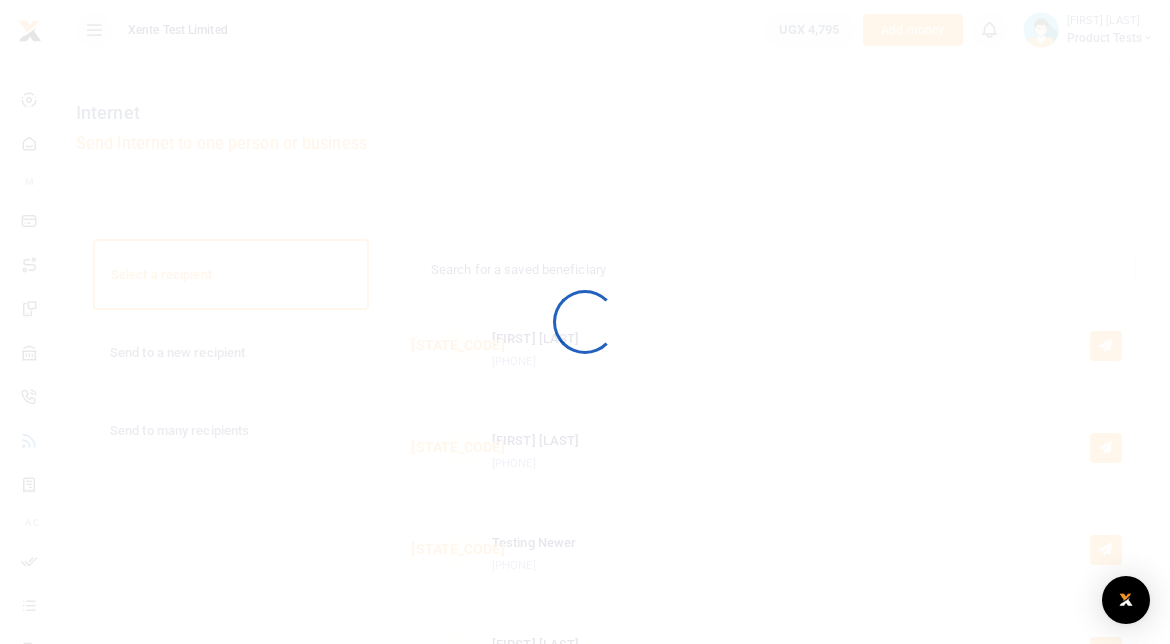 scroll, scrollTop: 0, scrollLeft: 0, axis: both 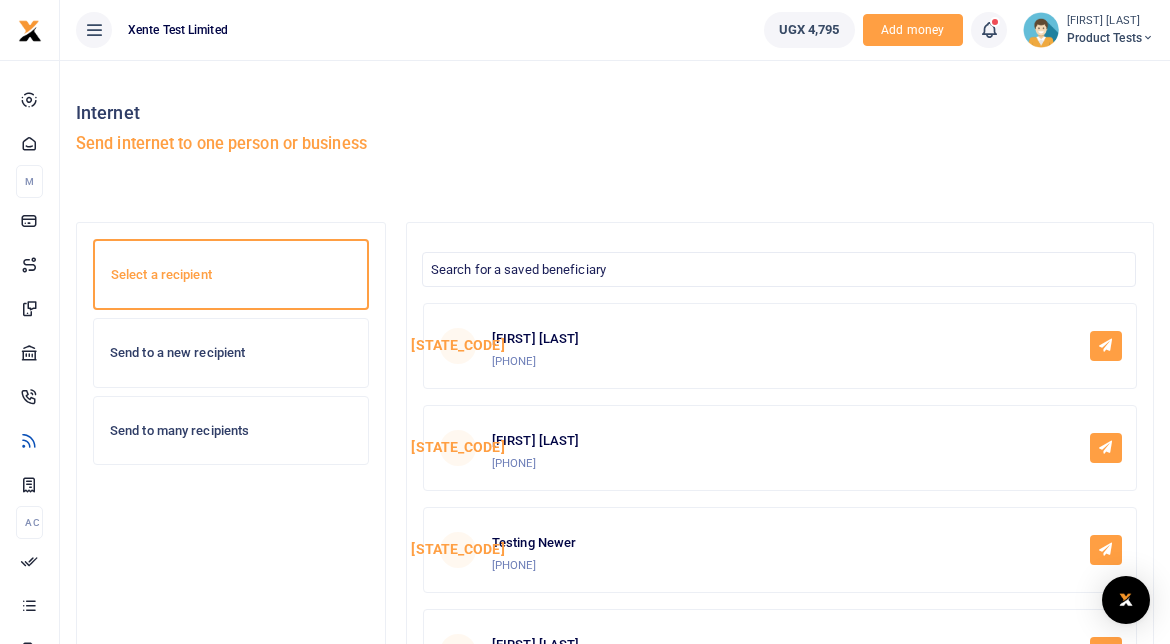 click on "Send to a new recipient" at bounding box center [231, 353] 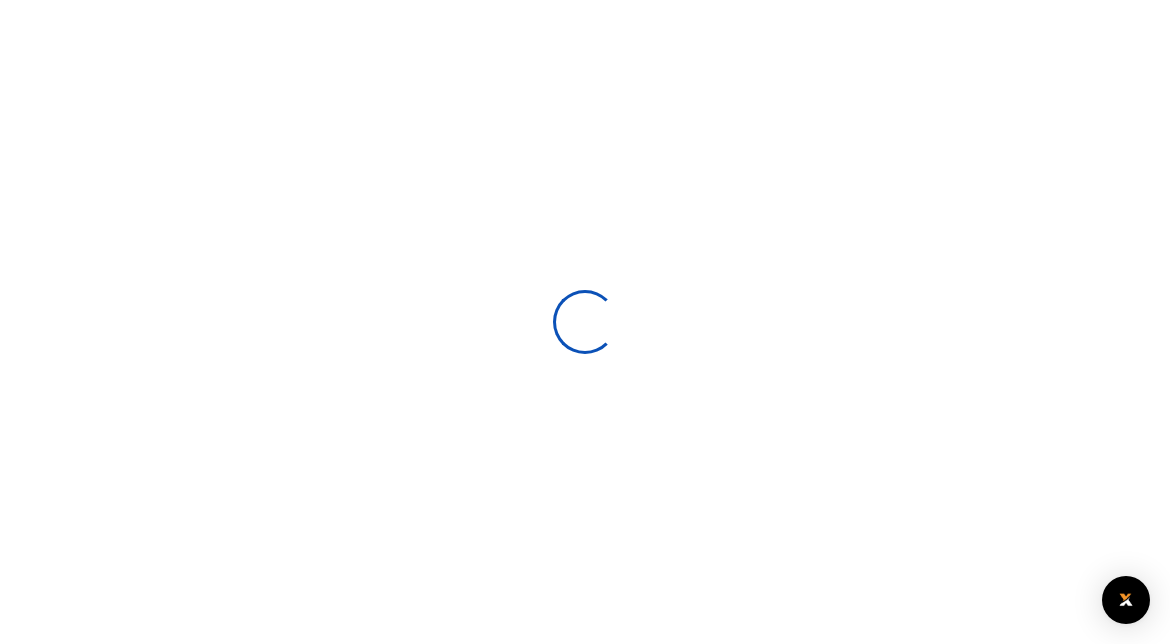 scroll, scrollTop: 0, scrollLeft: 0, axis: both 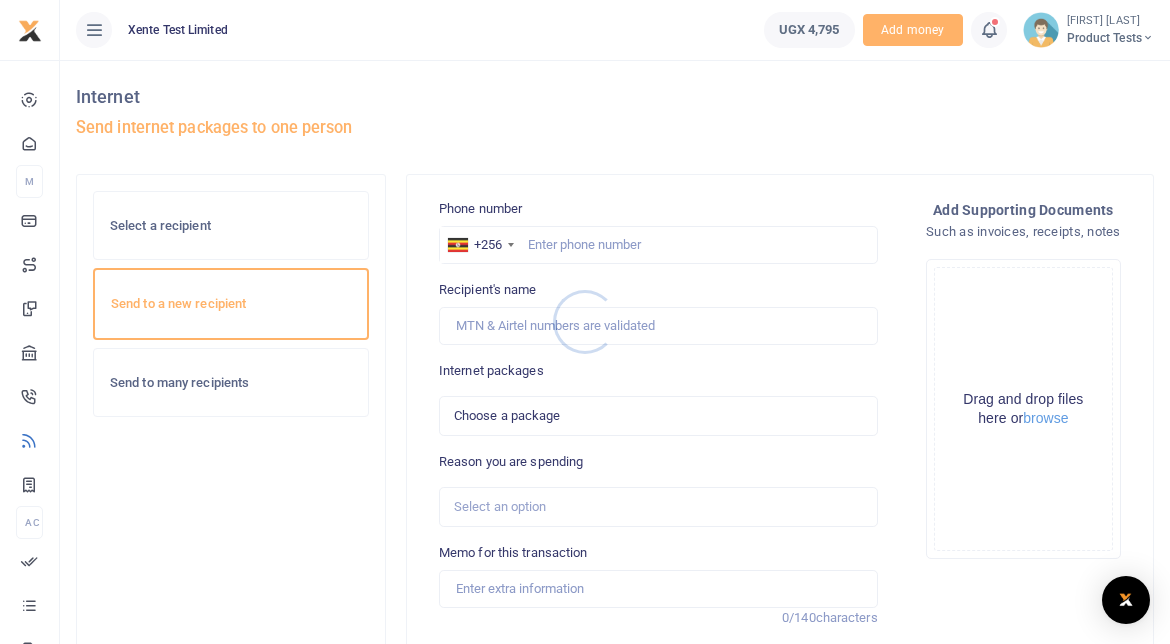 click at bounding box center (585, 322) 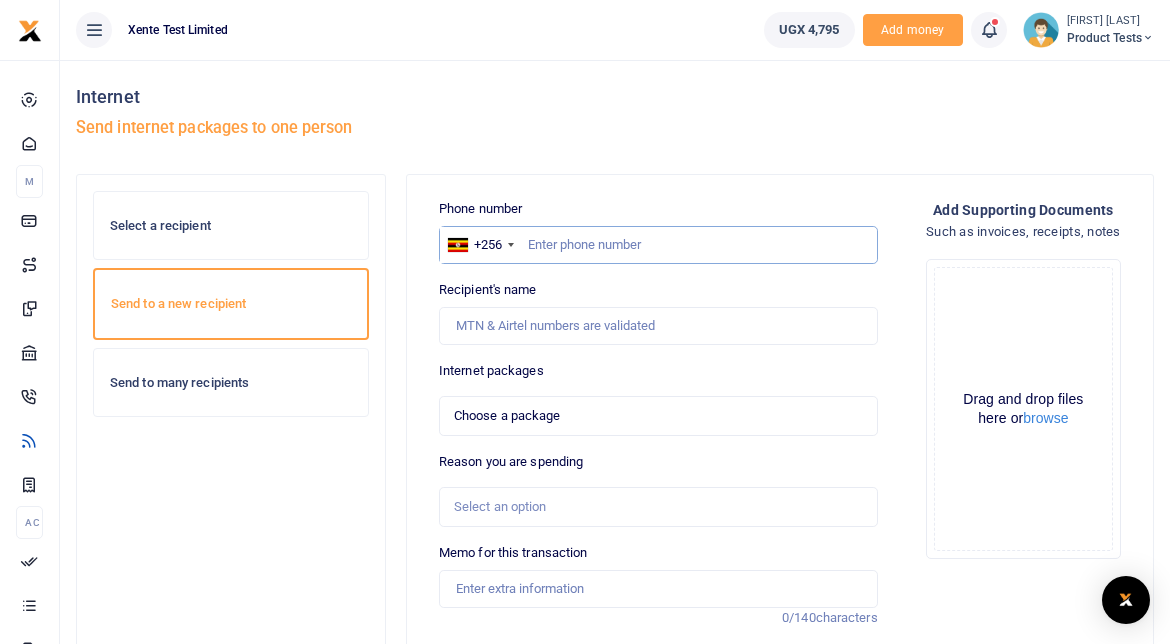 click at bounding box center [658, 245] 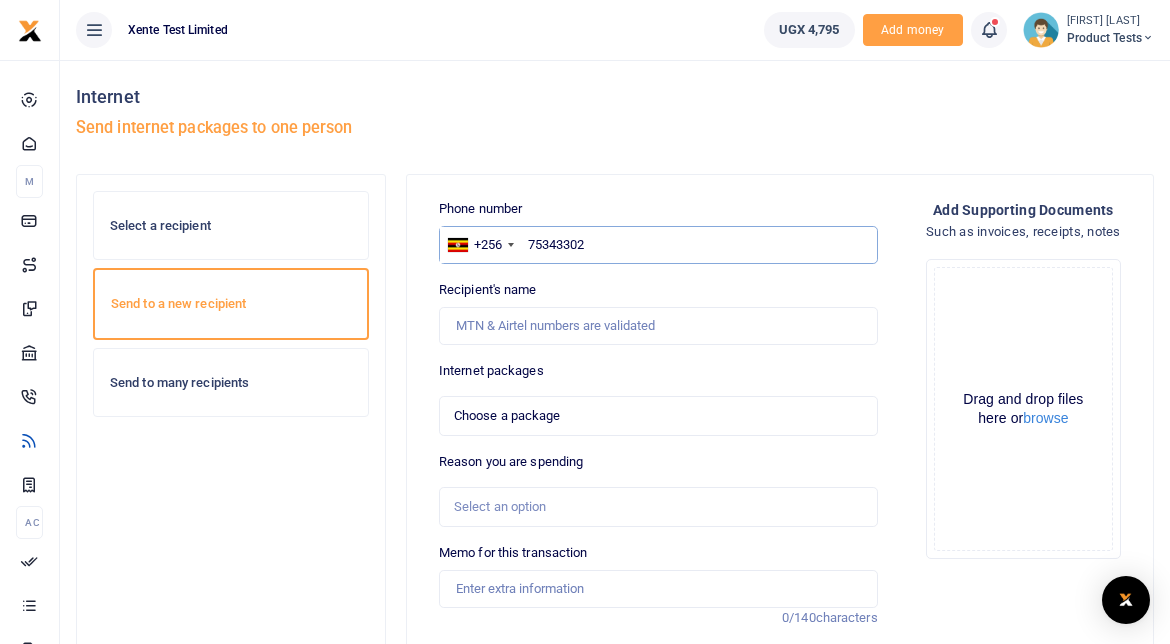 type on "753433026" 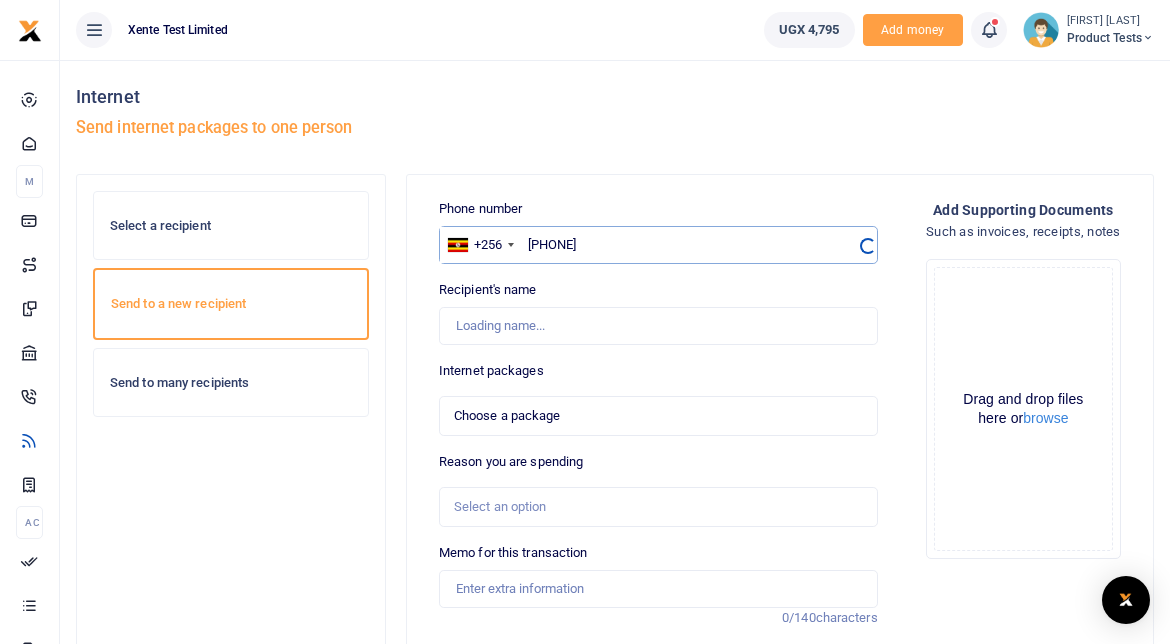 select 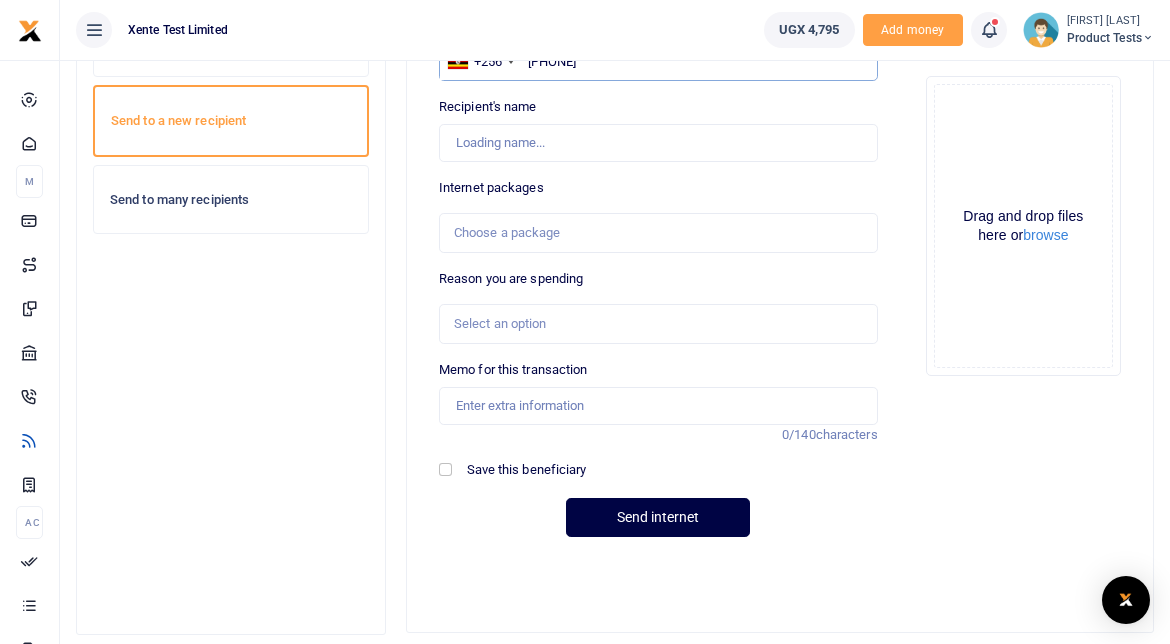 scroll, scrollTop: 178, scrollLeft: 0, axis: vertical 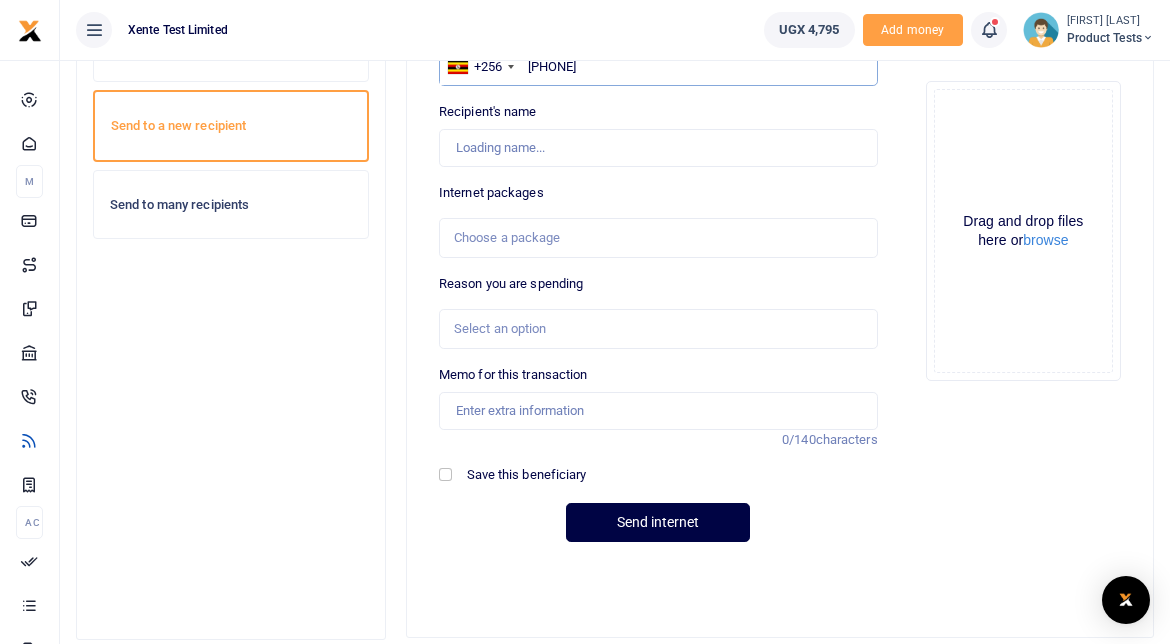 type on "753433026" 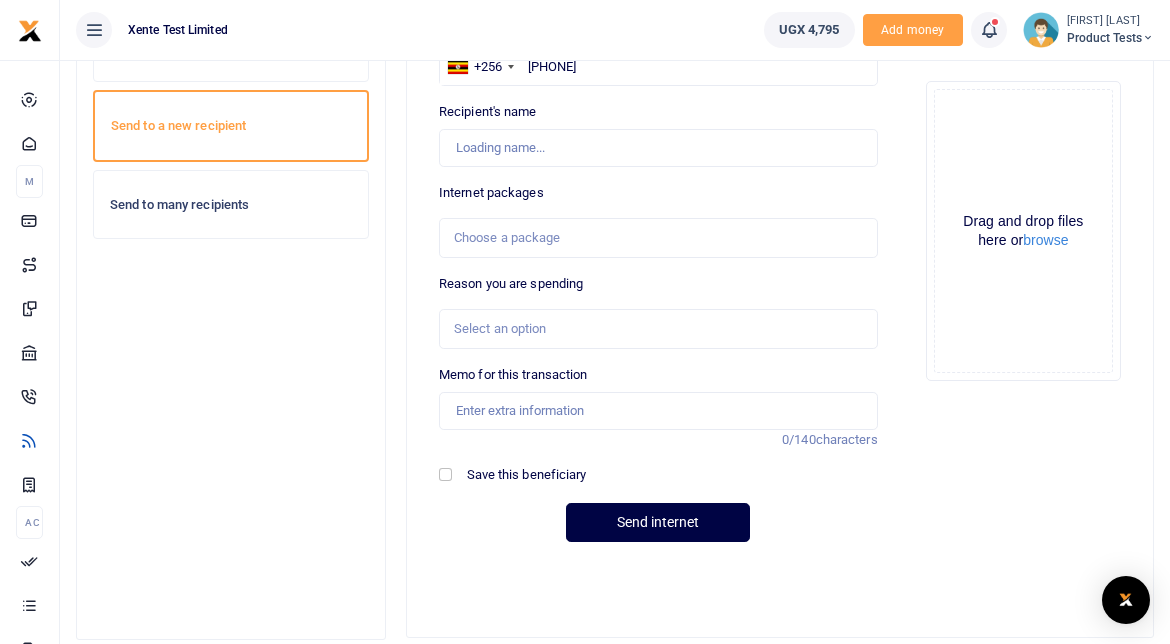 click on "Choose a package" at bounding box center [658, 238] 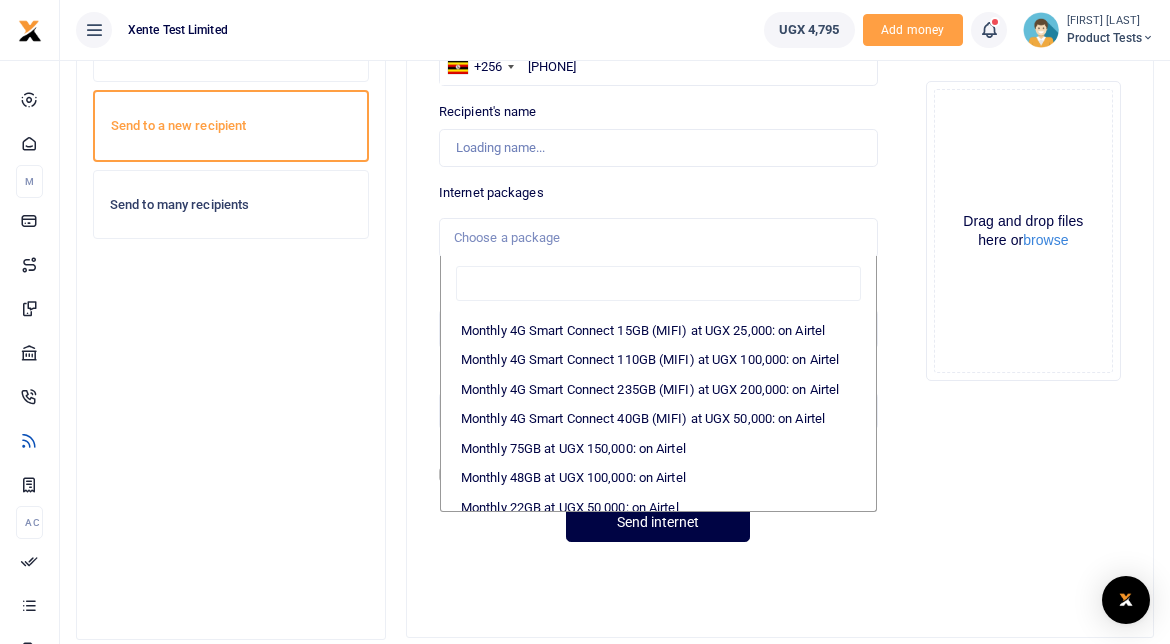 type on "Nkurunungi Francis" 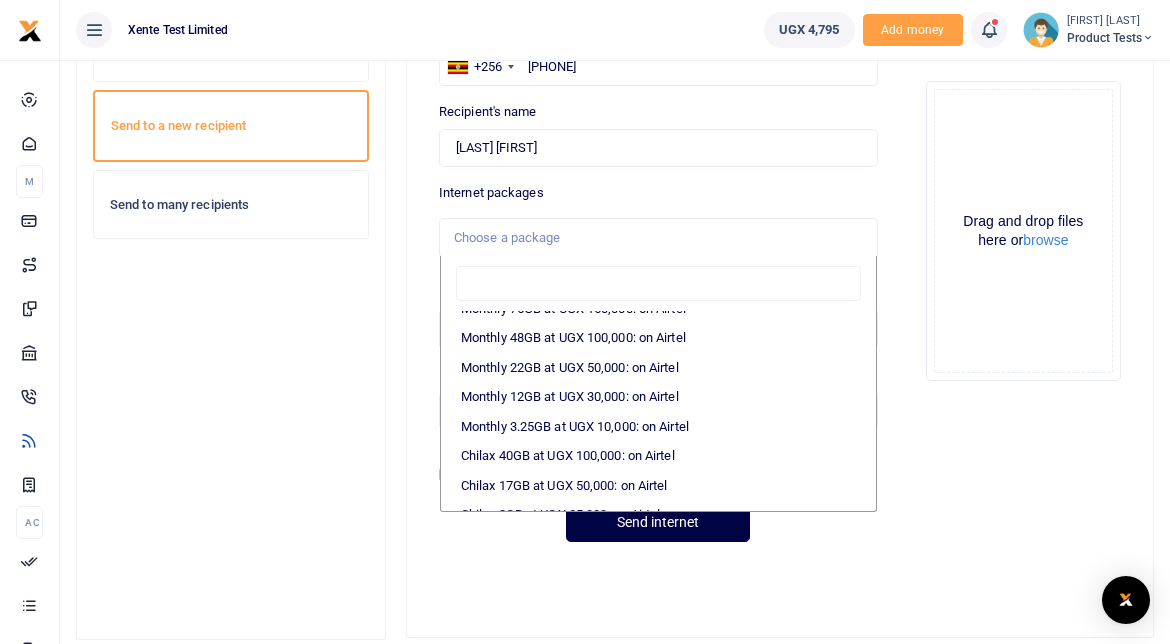 scroll, scrollTop: 401, scrollLeft: 0, axis: vertical 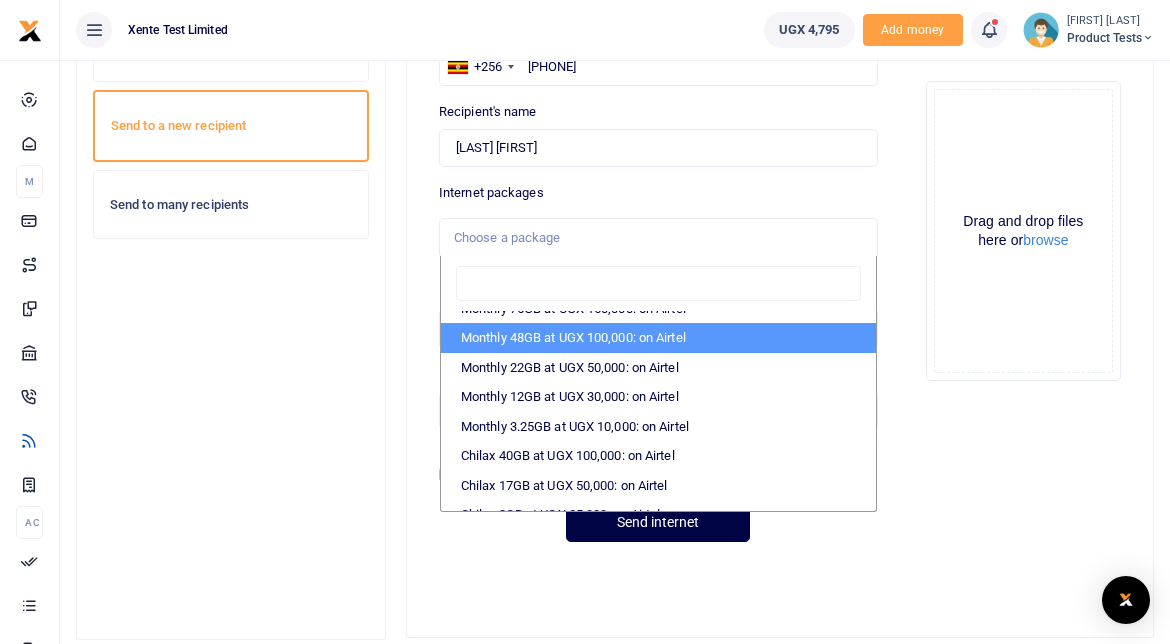click on "Monthly 48GB at UGX  100,000: on Airtel" at bounding box center [658, 338] 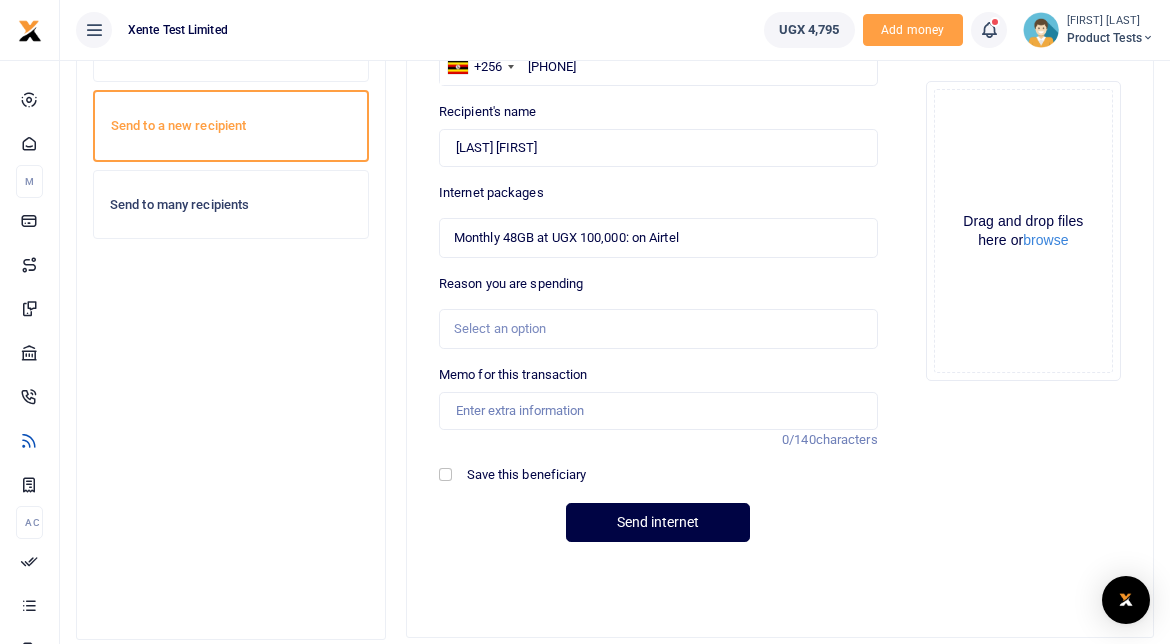 click on "Monthly 48GB at UGX  100,000: on Airtel" at bounding box center (651, 238) 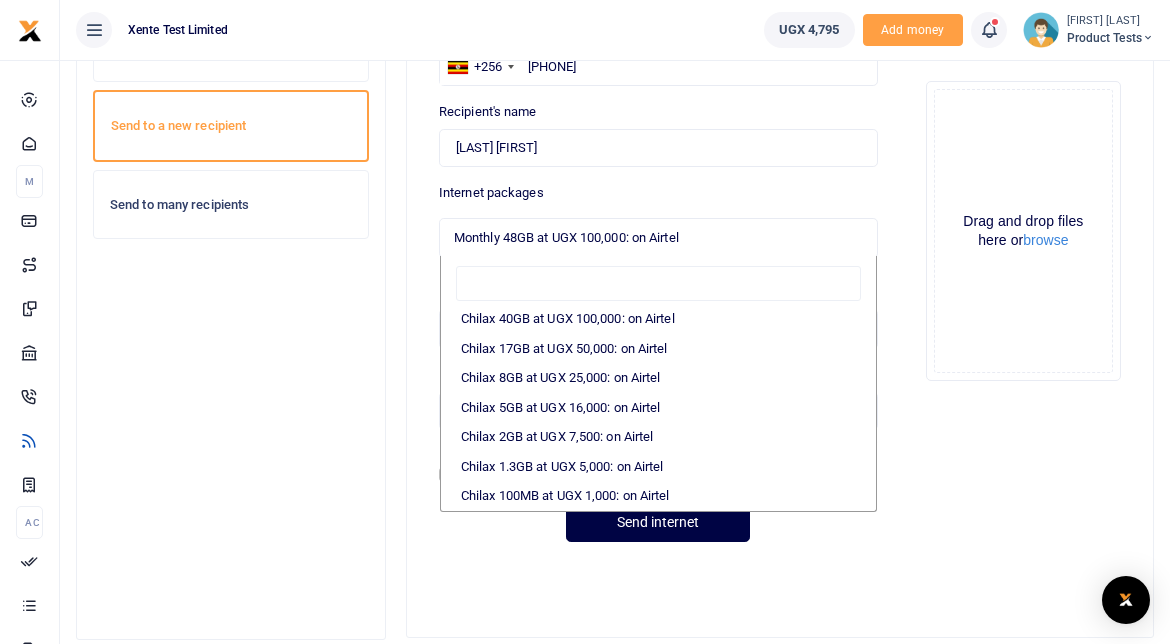 scroll, scrollTop: 576, scrollLeft: 0, axis: vertical 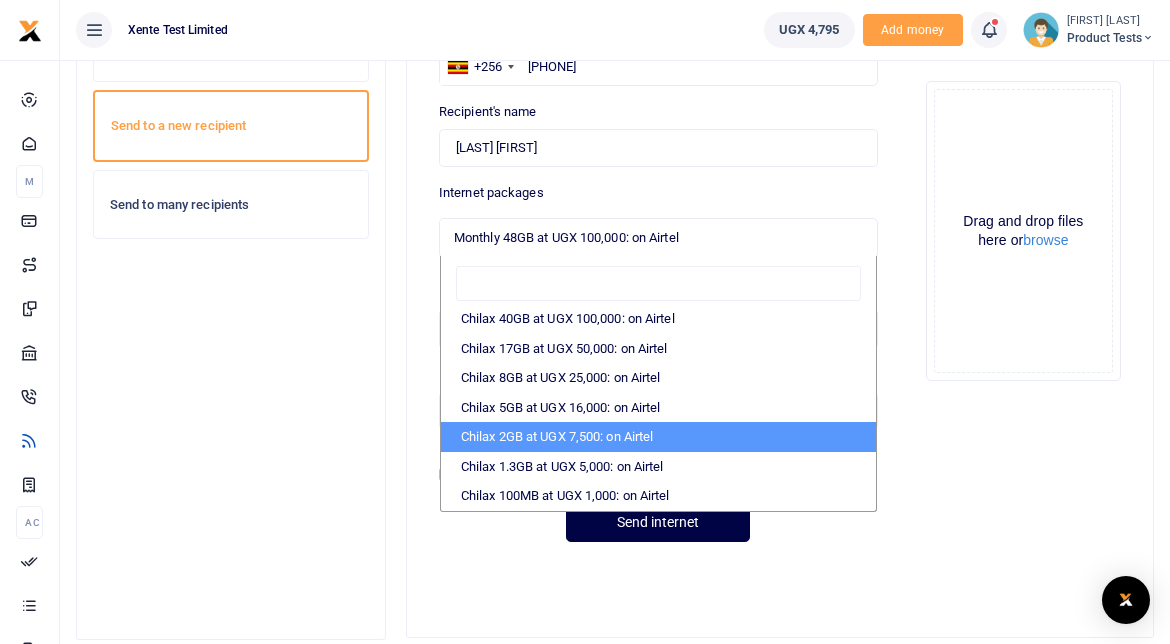 click on "Chilax 2GB at UGX  7,500: on Airtel" at bounding box center [658, 437] 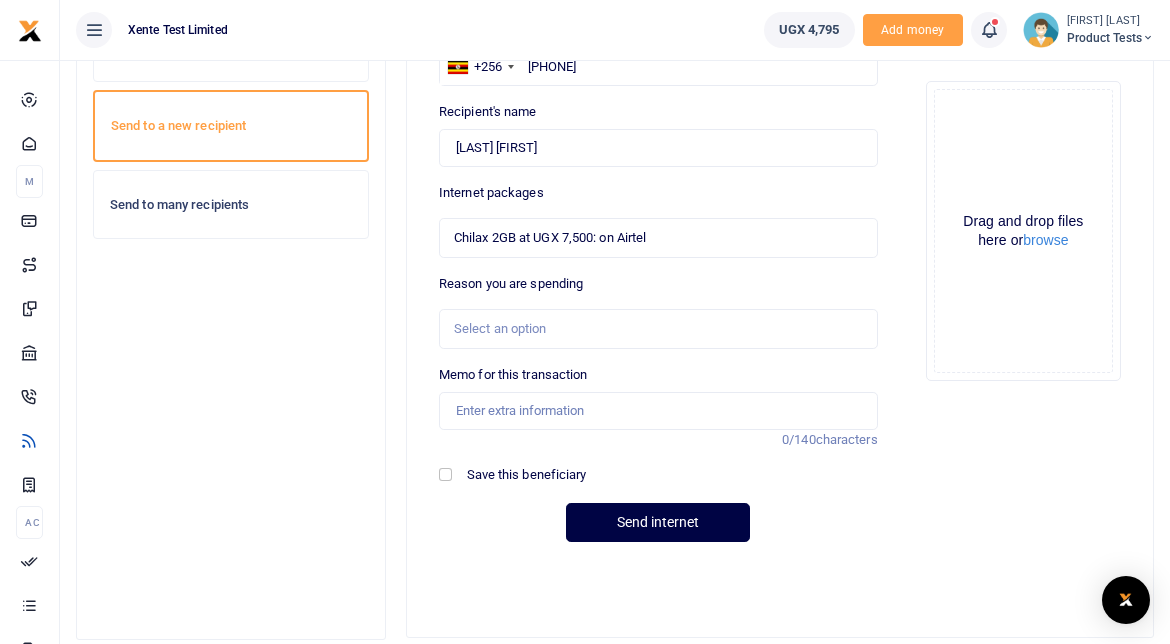 click on "Select an option" at bounding box center [658, 329] 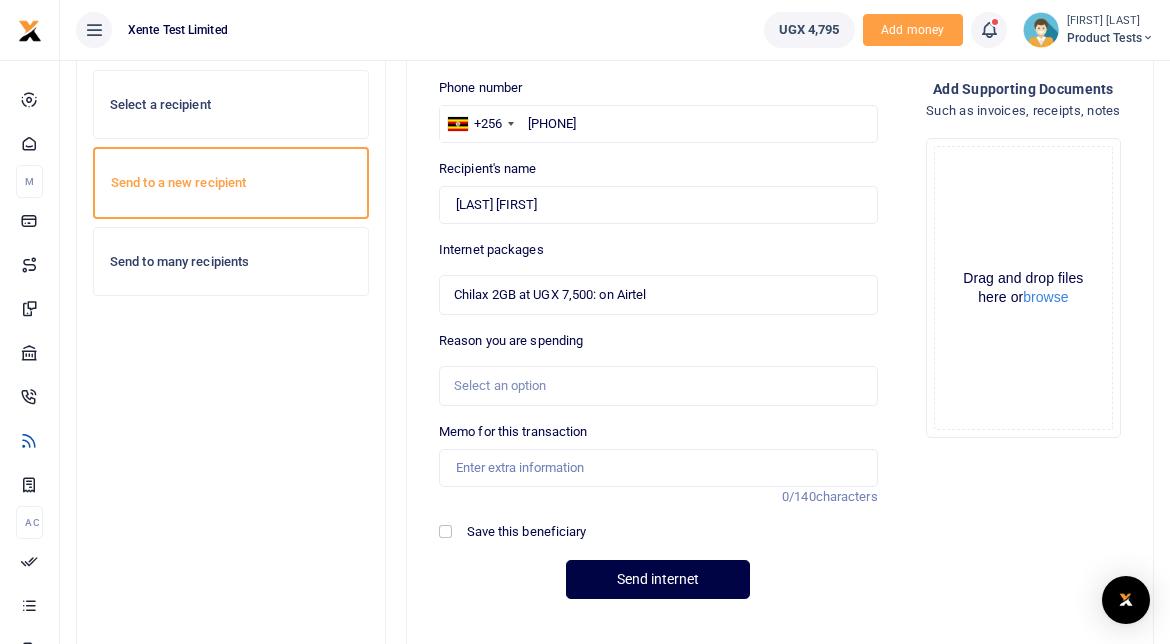 scroll, scrollTop: 105, scrollLeft: 0, axis: vertical 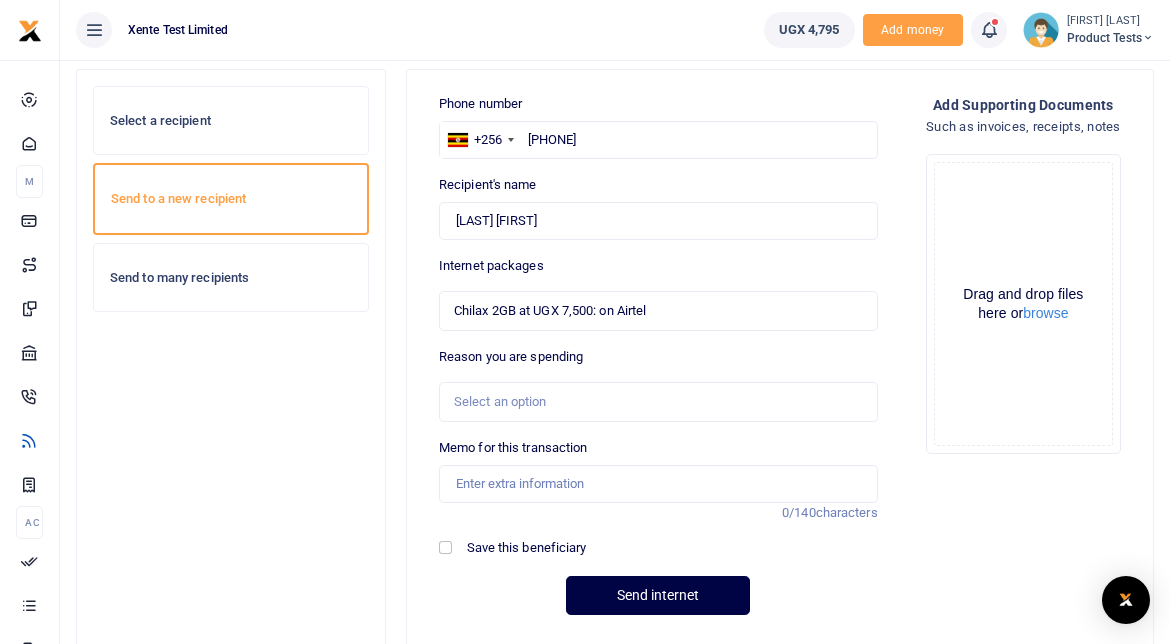 click on "Send to many recipients" at bounding box center (231, 278) 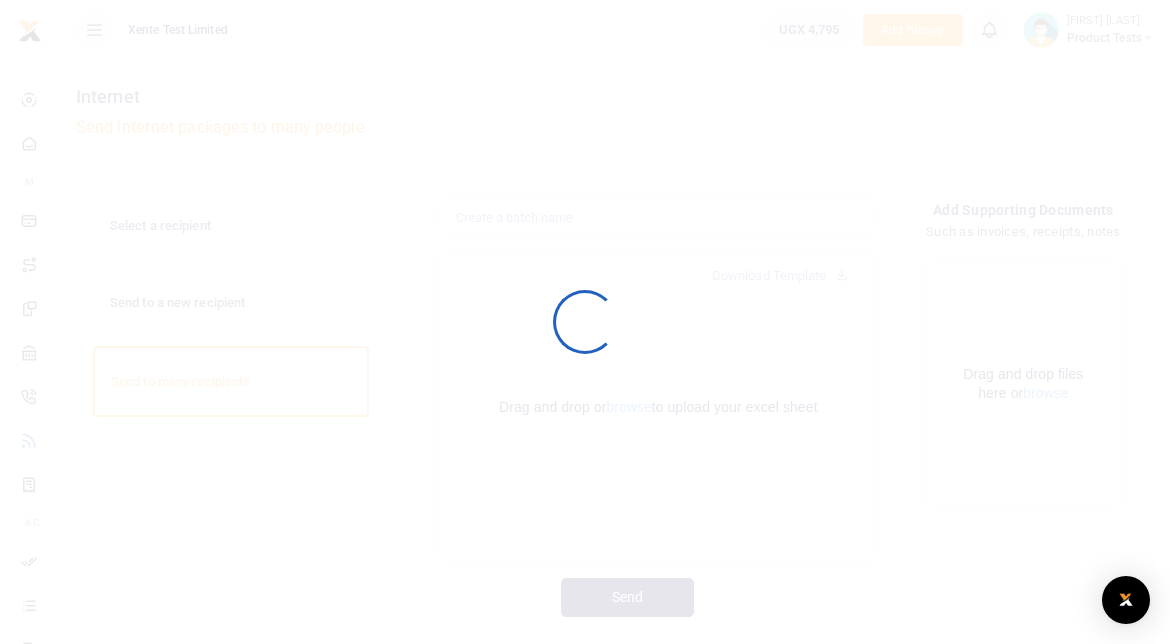 scroll, scrollTop: 0, scrollLeft: 0, axis: both 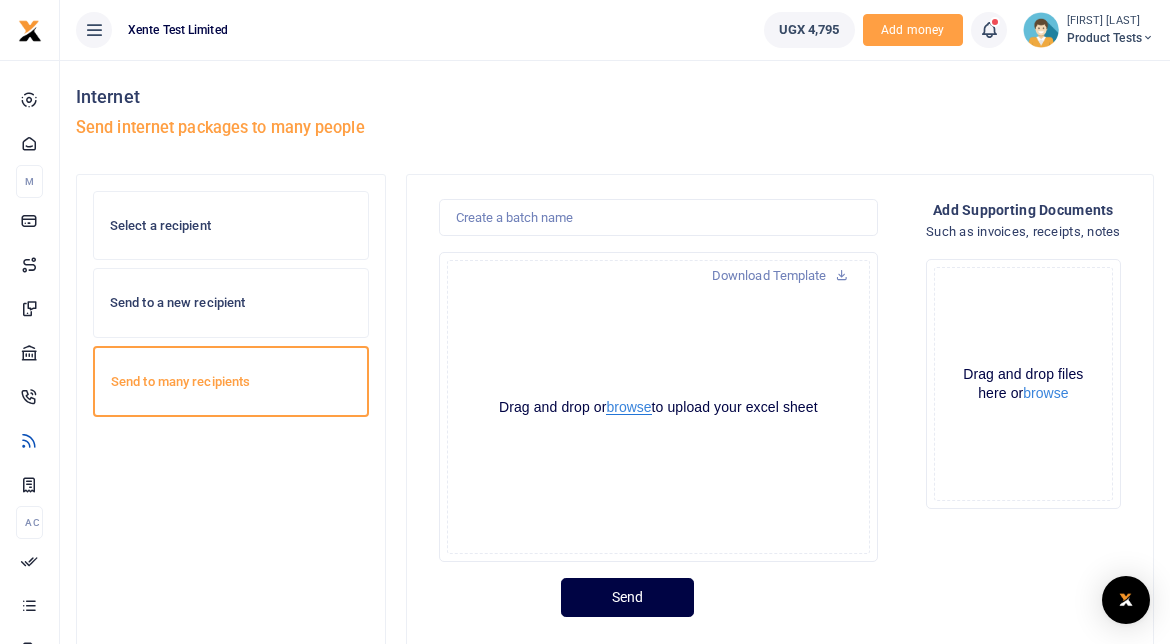 click on "browse" at bounding box center (628, 407) 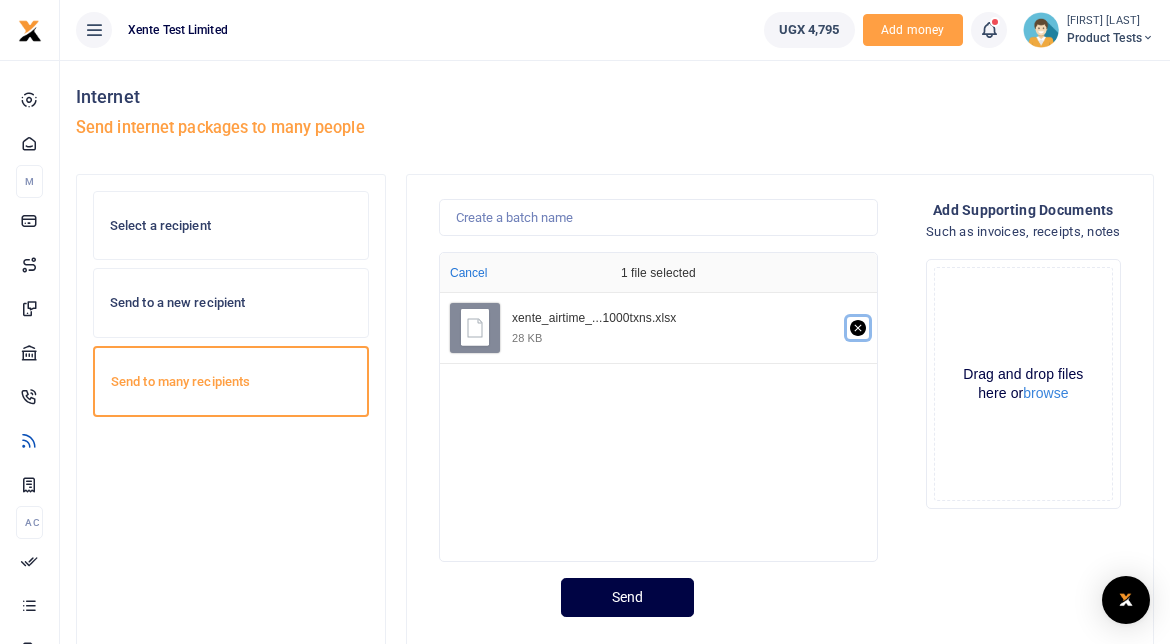 click 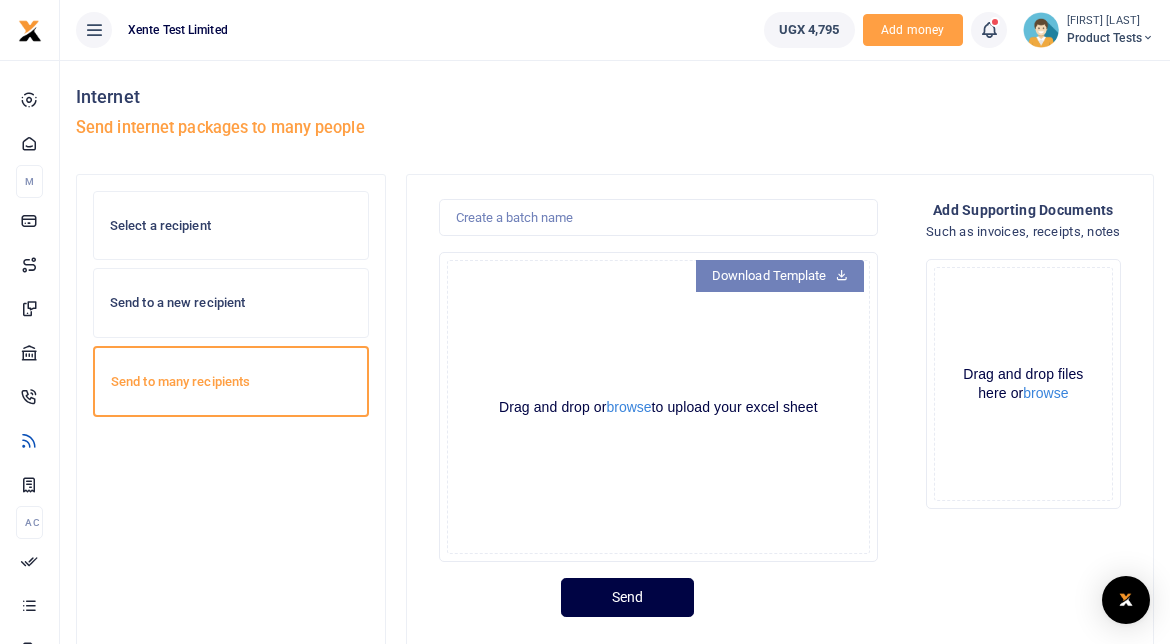click on "Download Template" at bounding box center (780, 276) 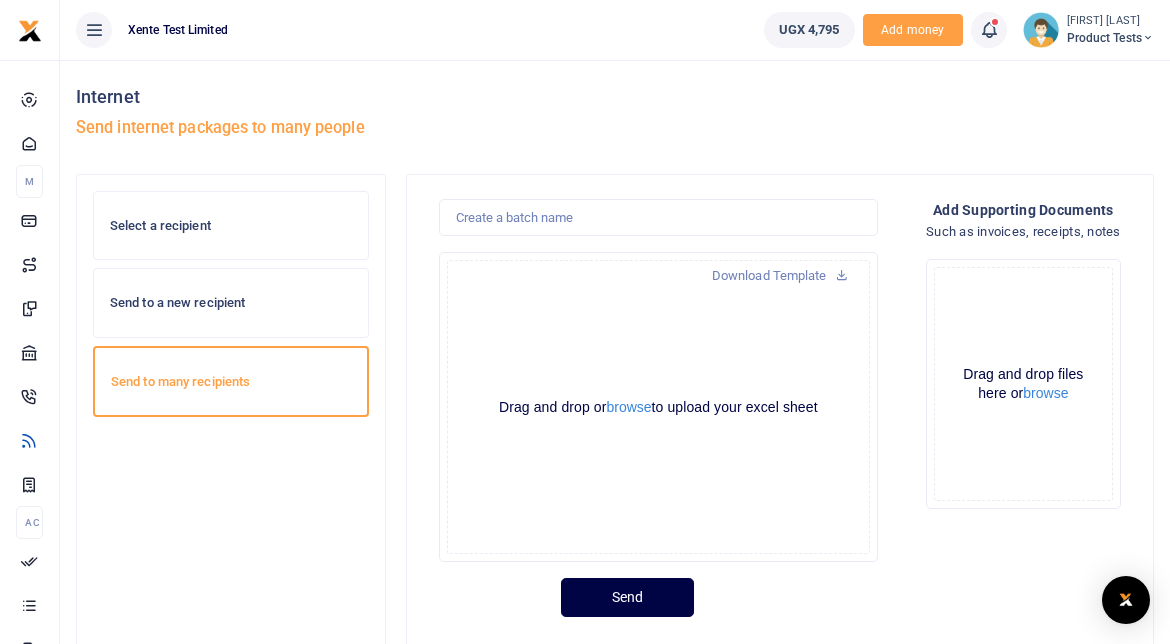 click on "Select a recipient
Send to a new recipient
Send to many recipients" at bounding box center (231, 496) 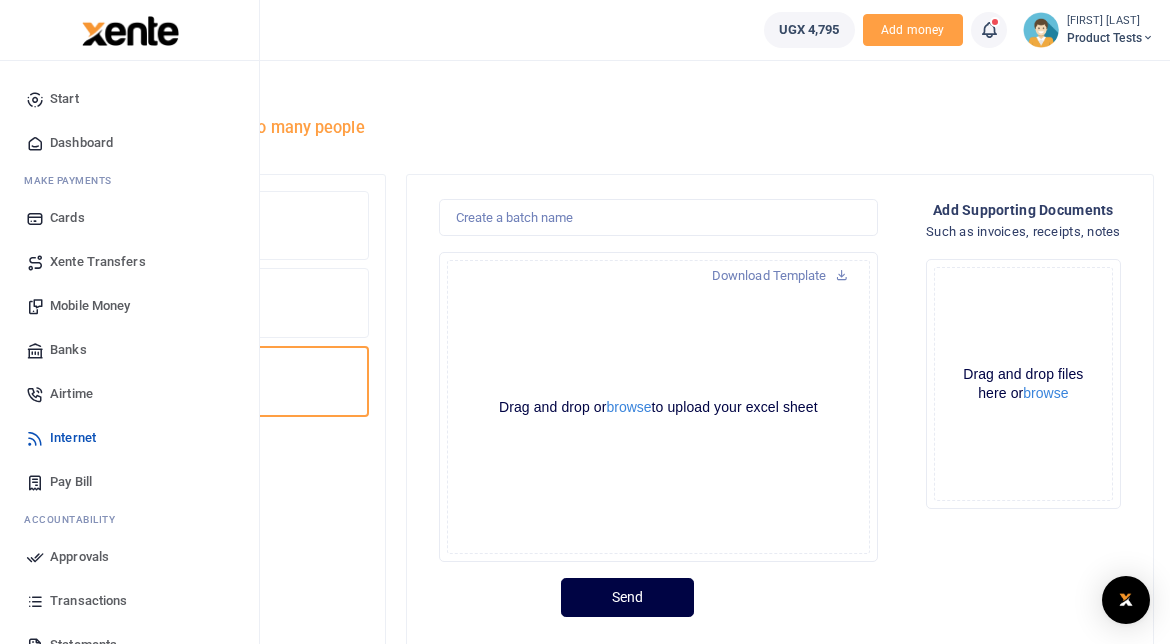 click on "Pay Bill" at bounding box center (71, 482) 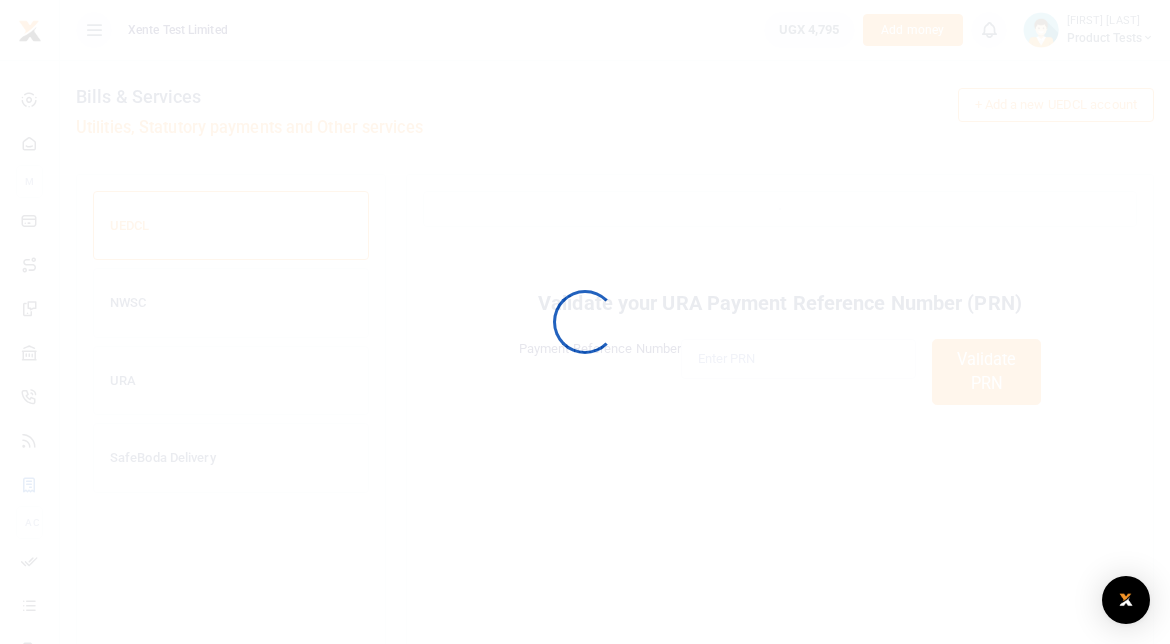 scroll, scrollTop: 0, scrollLeft: 0, axis: both 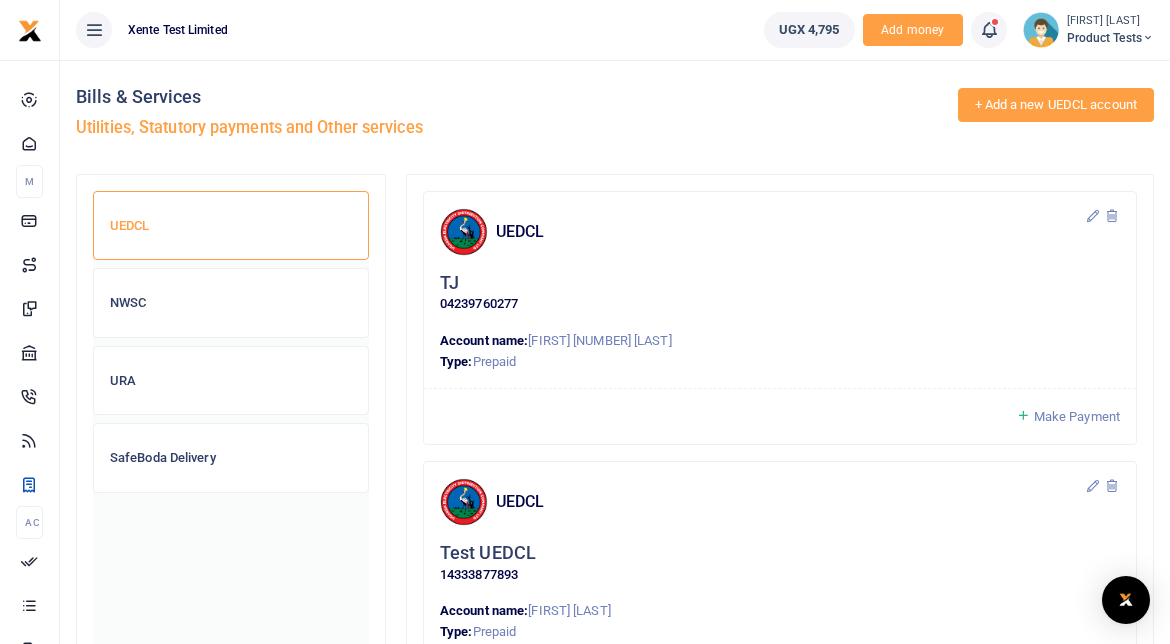 click on "+ Add a new UEDCL account" at bounding box center [1056, 105] 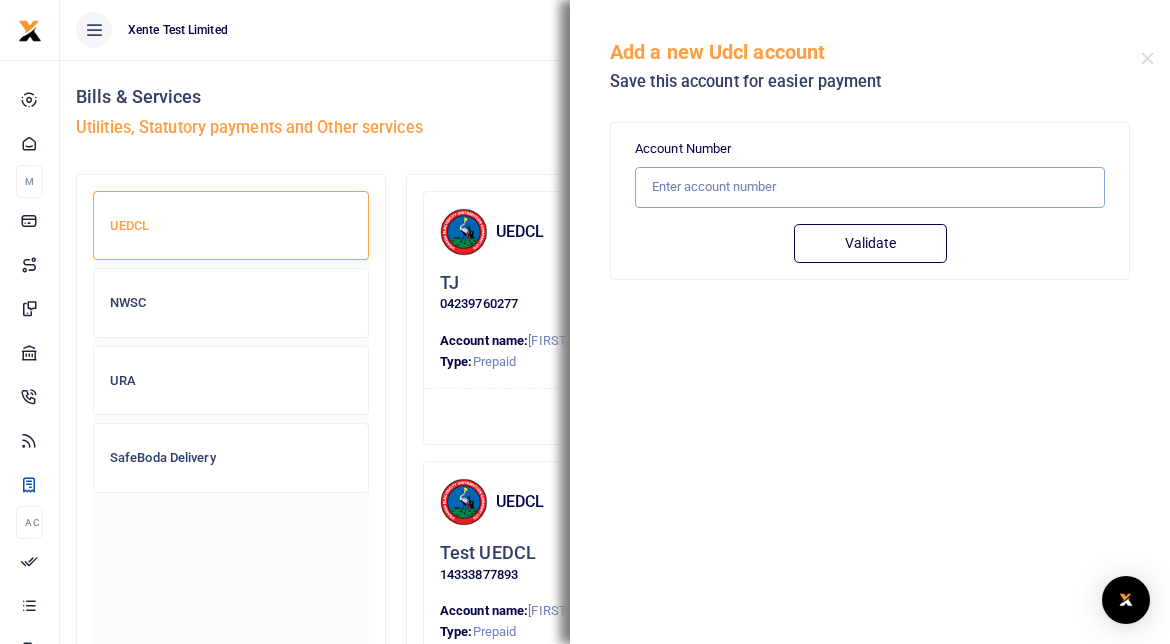 click at bounding box center (870, 187) 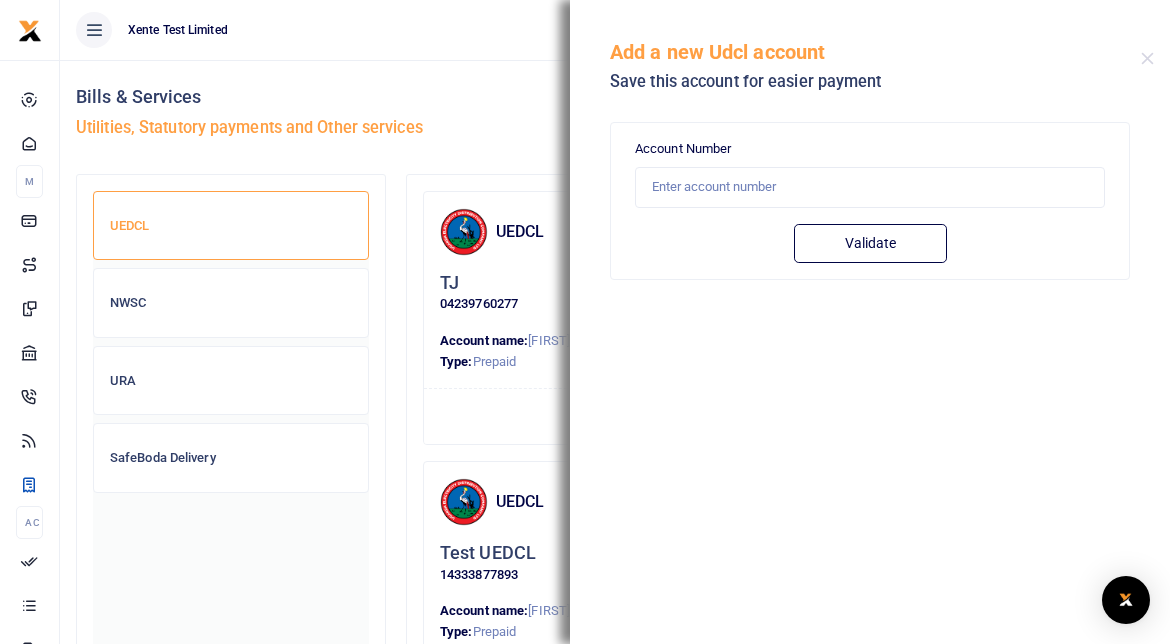 click on "Bills & Services" at bounding box center [615, 97] 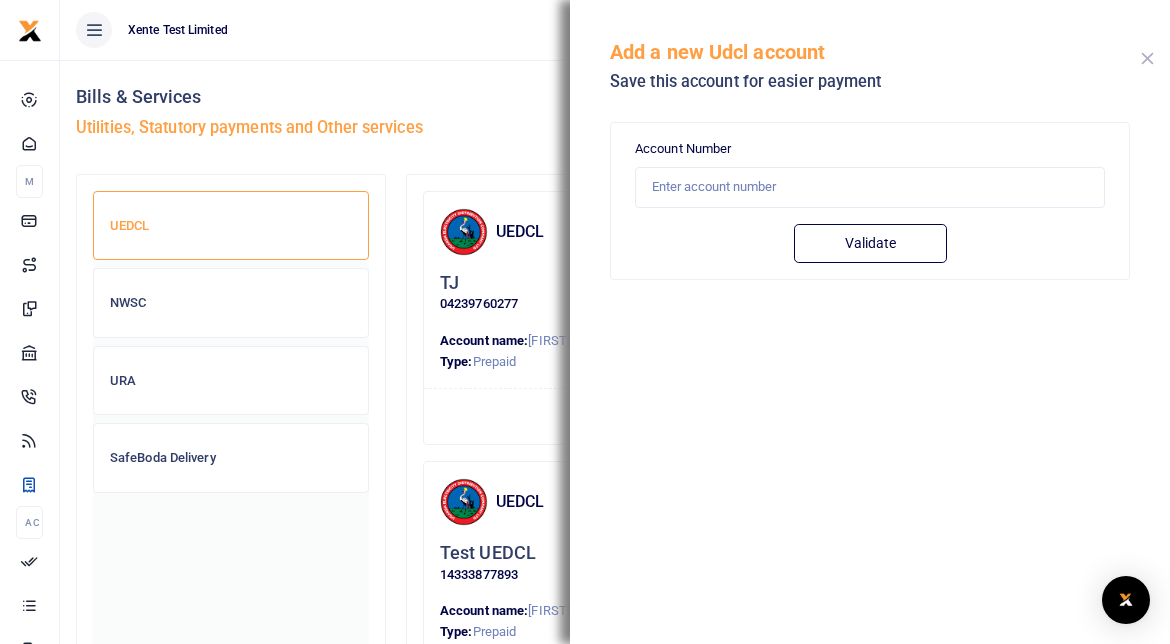 click at bounding box center (1147, 58) 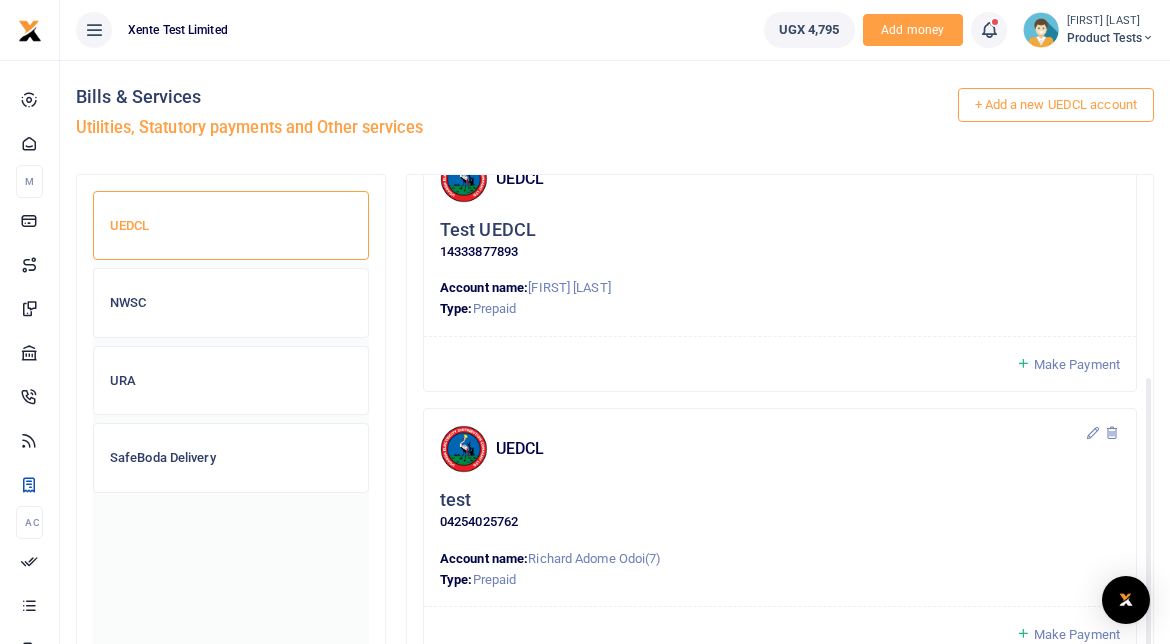 scroll, scrollTop: 387, scrollLeft: 0, axis: vertical 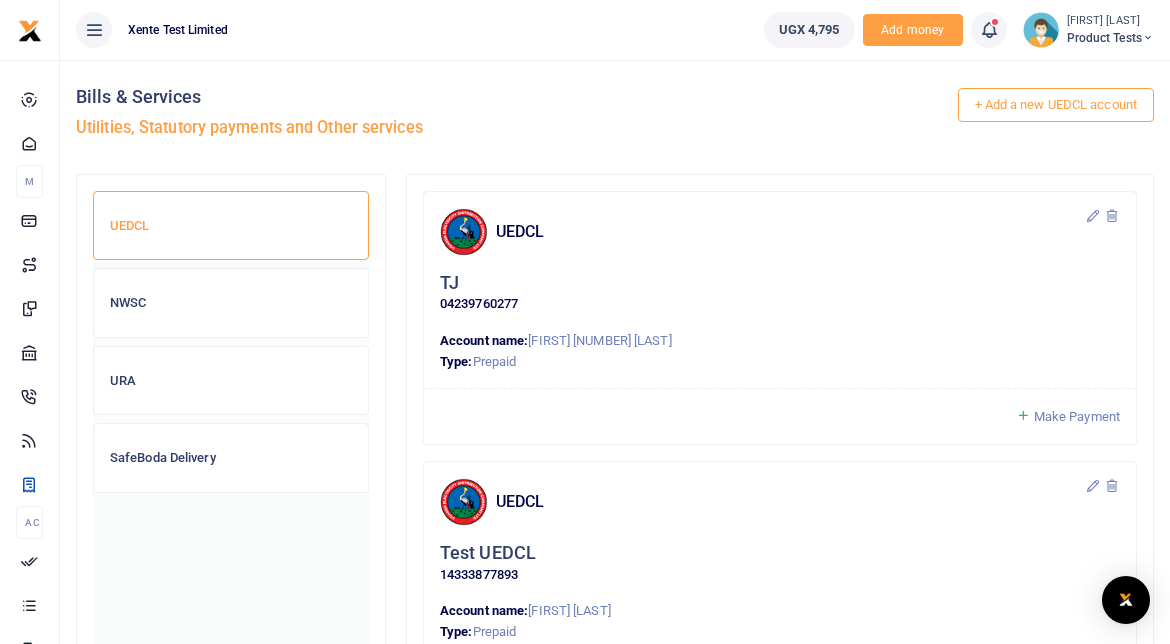 click on "NWSC" at bounding box center (231, 303) 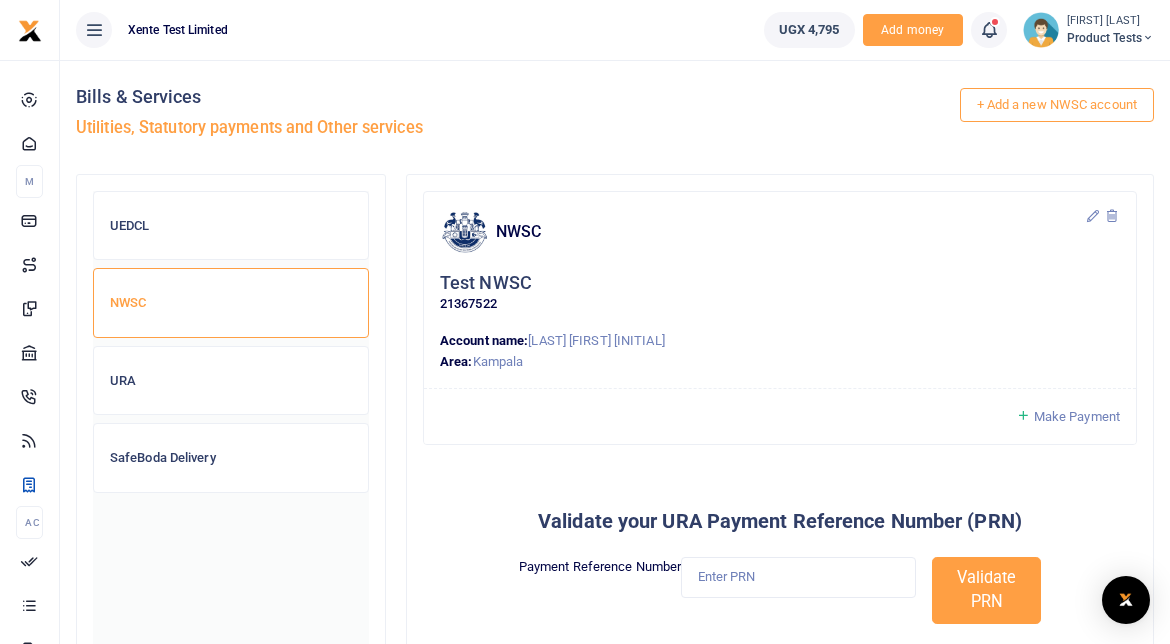 click on "URA" at bounding box center [231, 381] 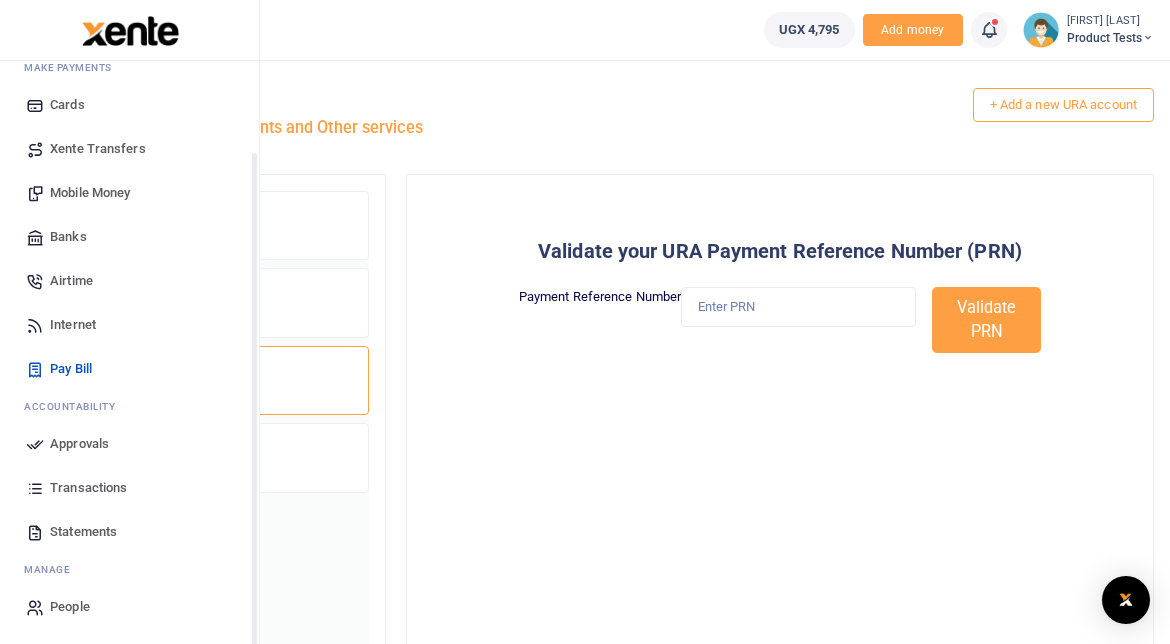 scroll, scrollTop: 113, scrollLeft: 0, axis: vertical 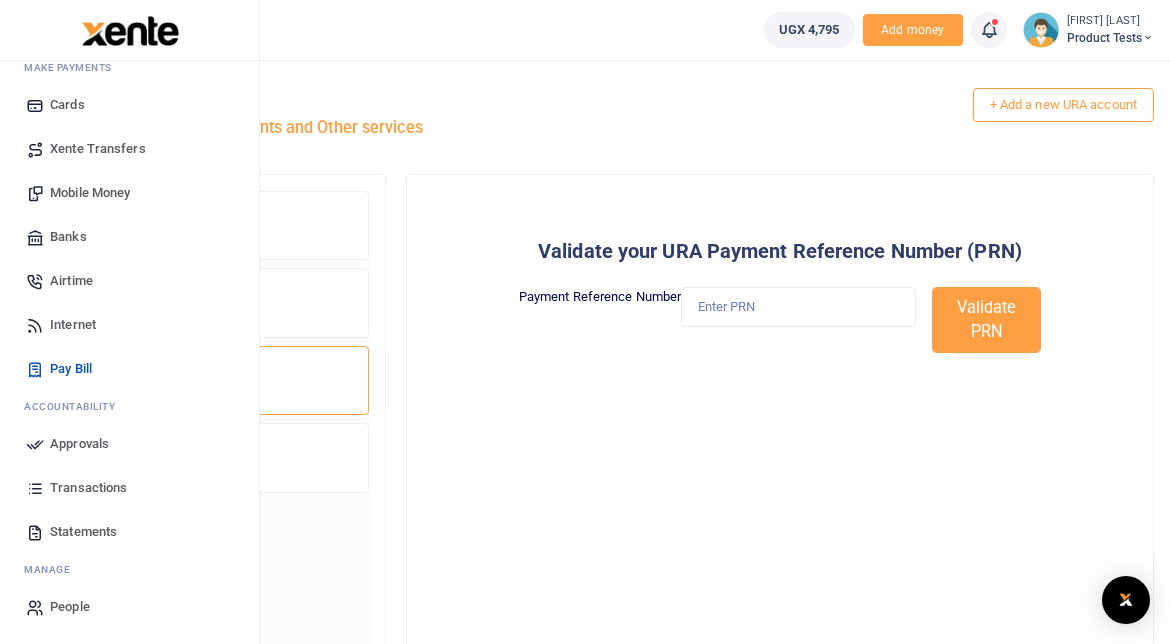 click on "Approvals" at bounding box center [79, 444] 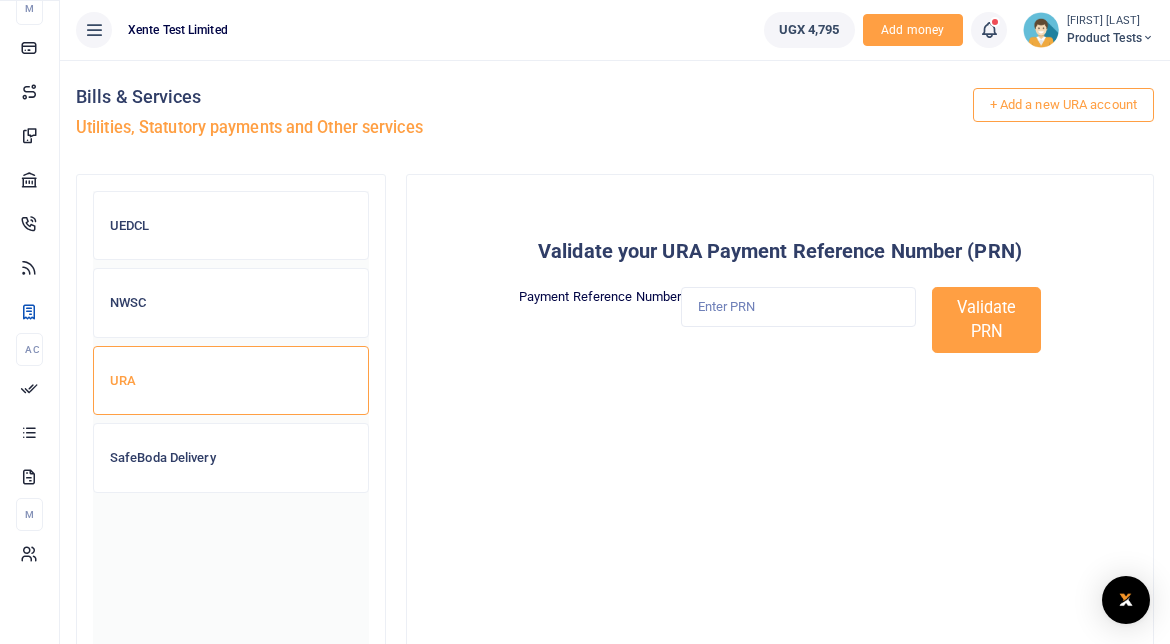 scroll, scrollTop: 114, scrollLeft: 0, axis: vertical 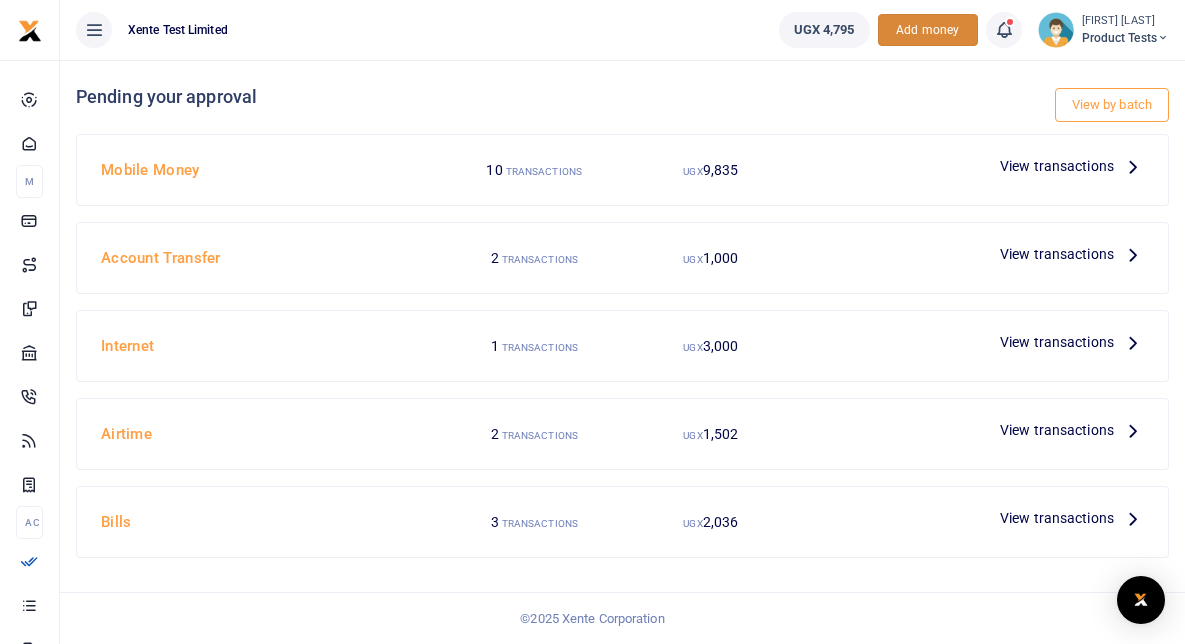 click on "Add money" at bounding box center [928, 30] 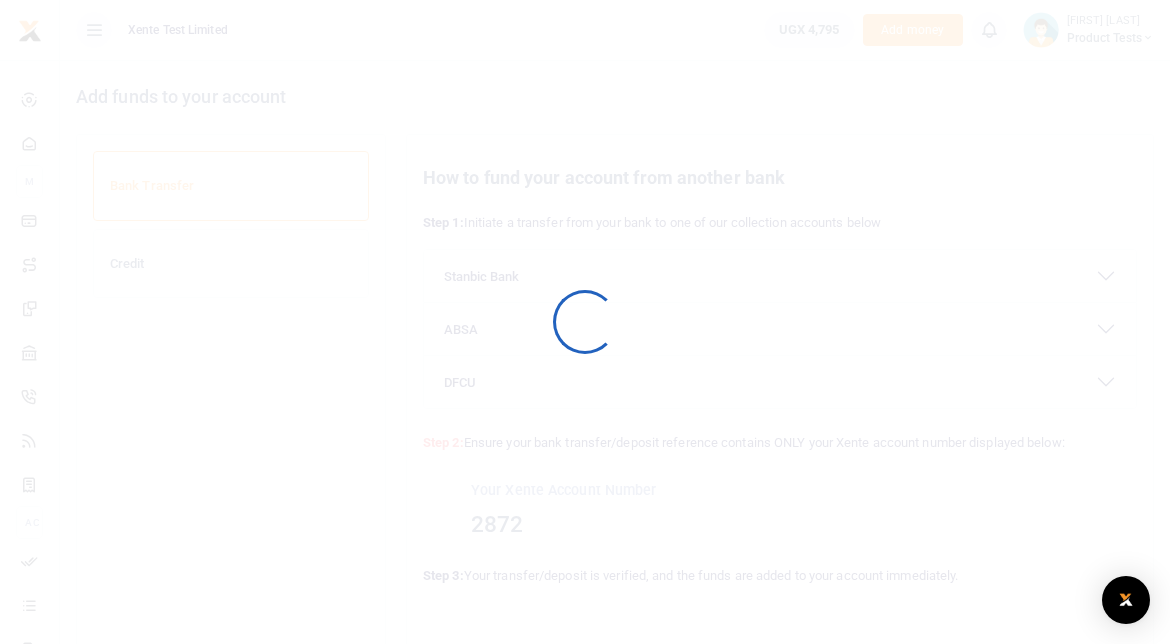 scroll, scrollTop: 0, scrollLeft: 0, axis: both 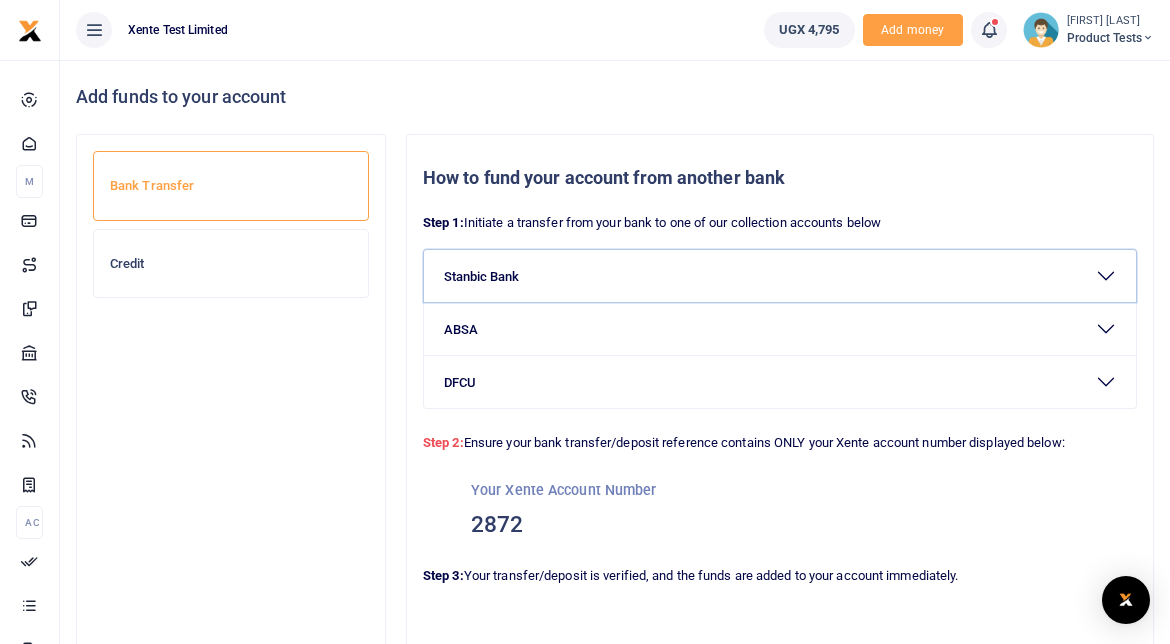 click on "Stanbic Bank" at bounding box center (780, 276) 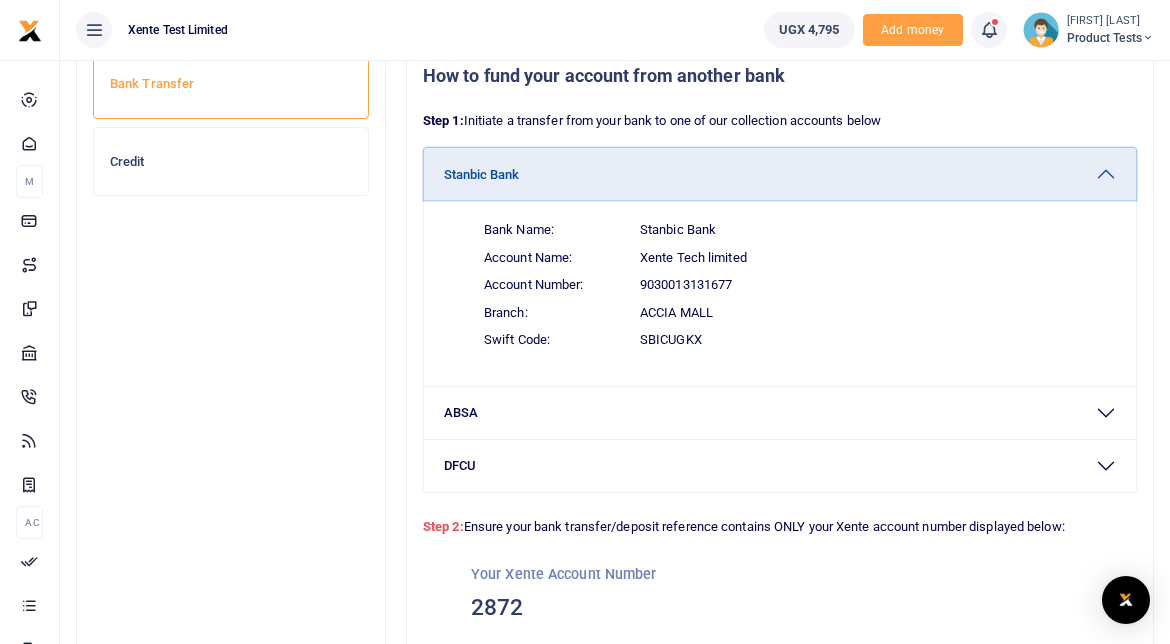 scroll, scrollTop: 103, scrollLeft: 0, axis: vertical 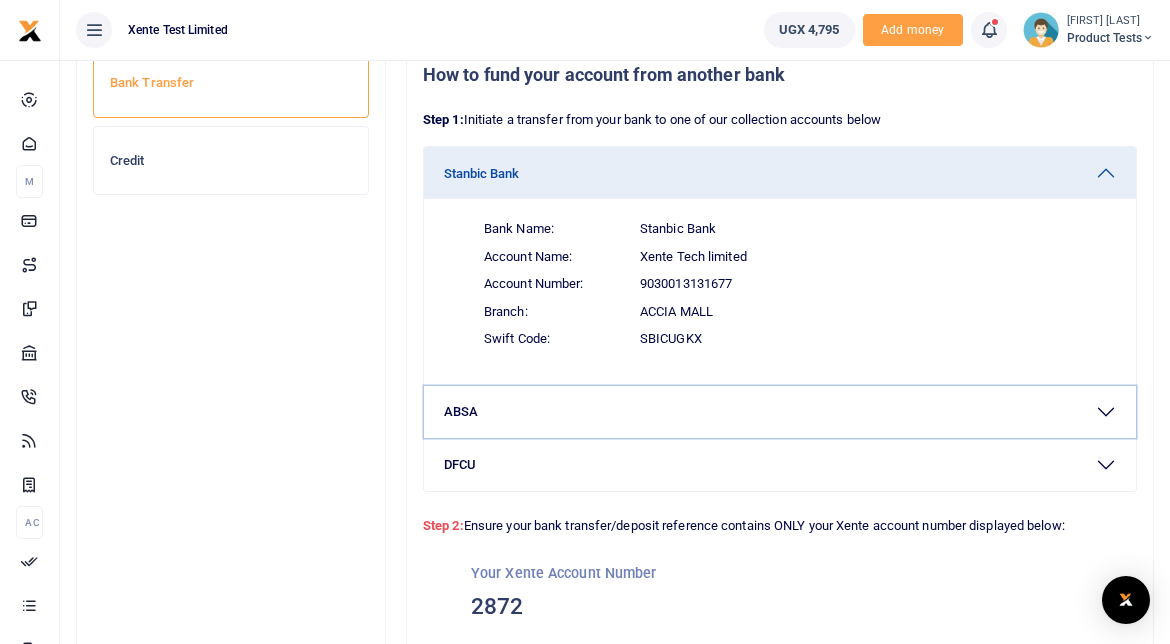 click on "ABSA" at bounding box center [780, 412] 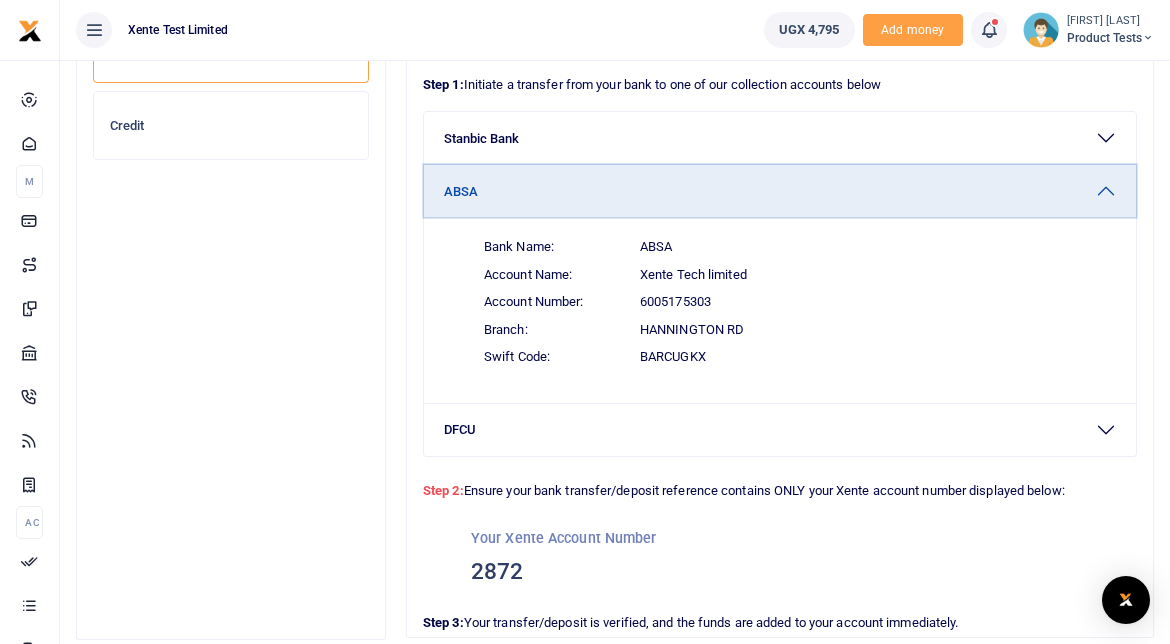 scroll, scrollTop: 139, scrollLeft: 0, axis: vertical 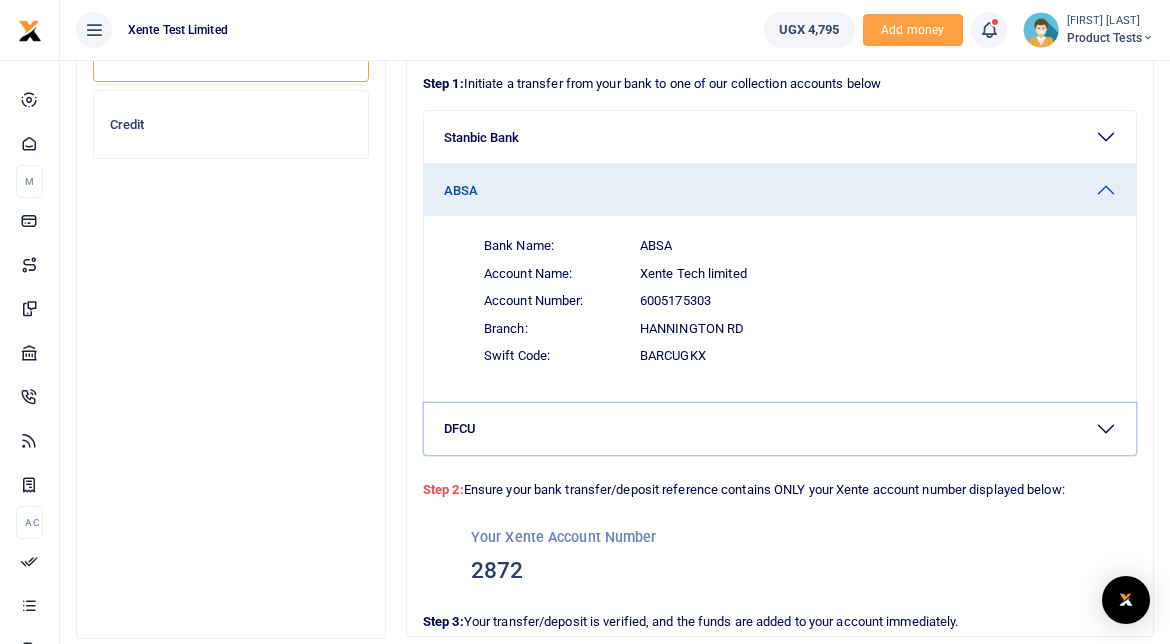 click on "DFCU" at bounding box center (780, 429) 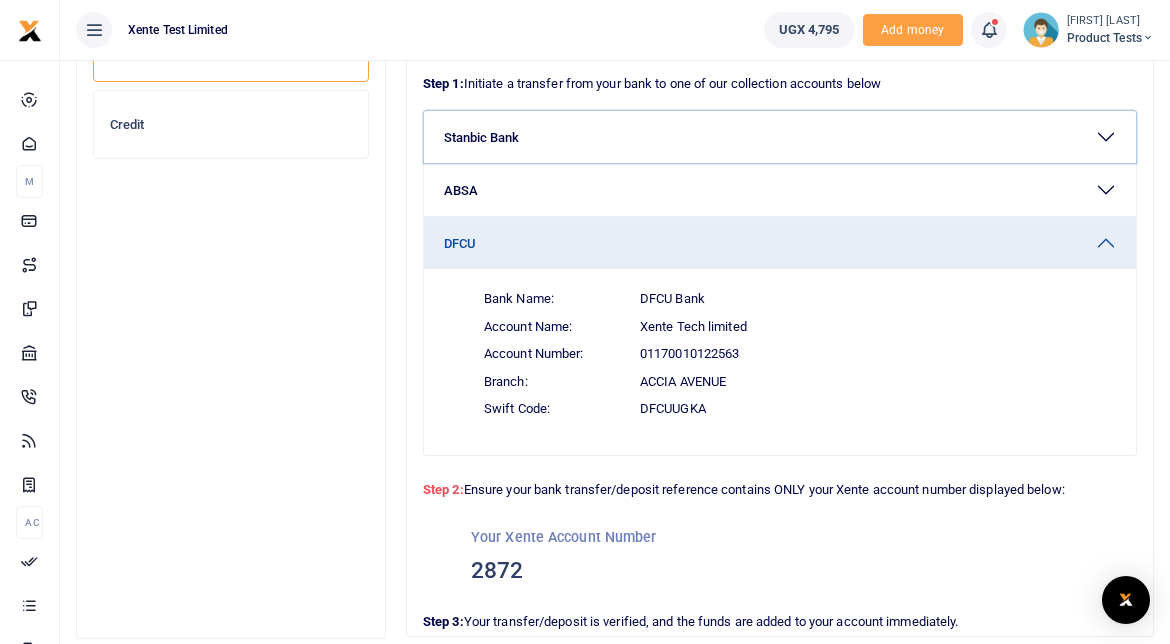 click on "Stanbic Bank" at bounding box center [780, 137] 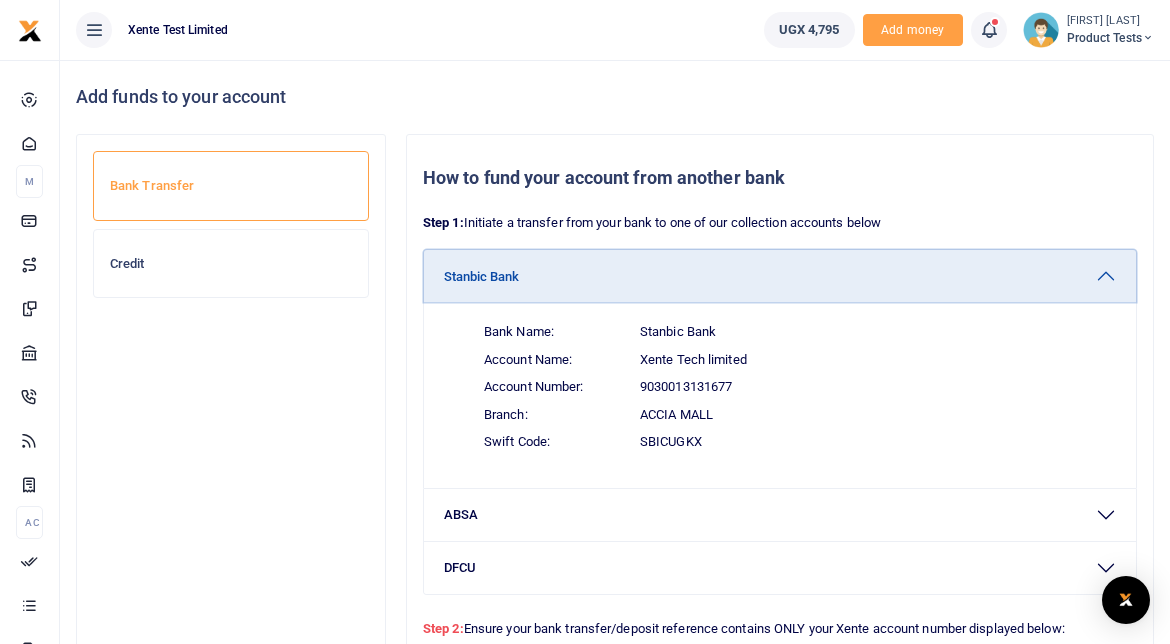 scroll, scrollTop: 206, scrollLeft: 0, axis: vertical 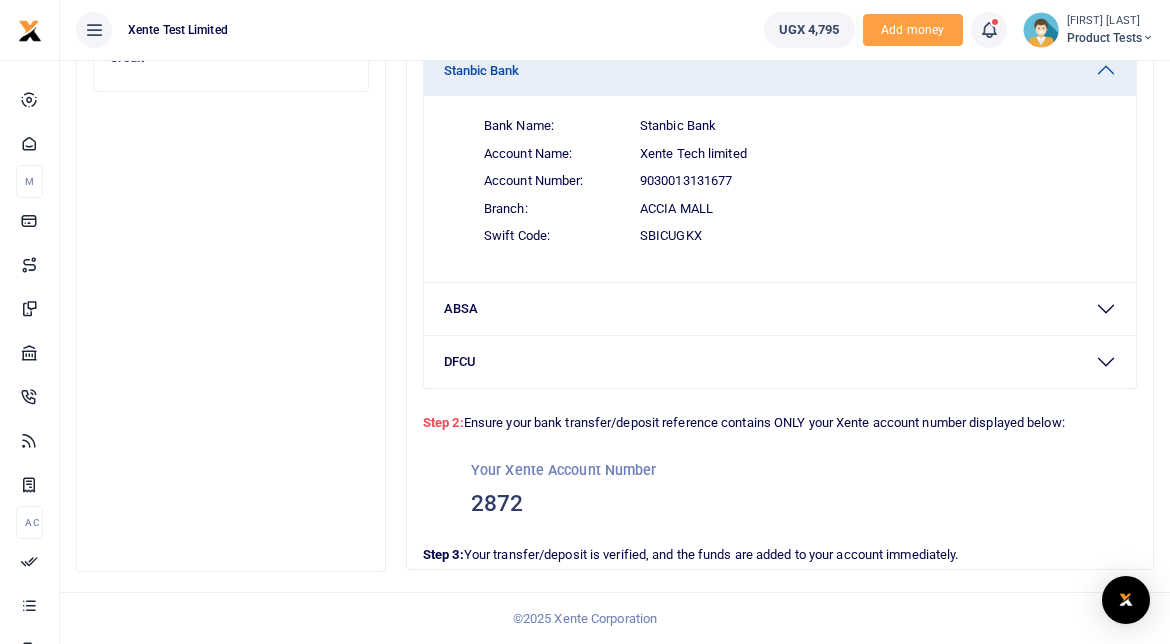 click on "2872" at bounding box center (780, 504) 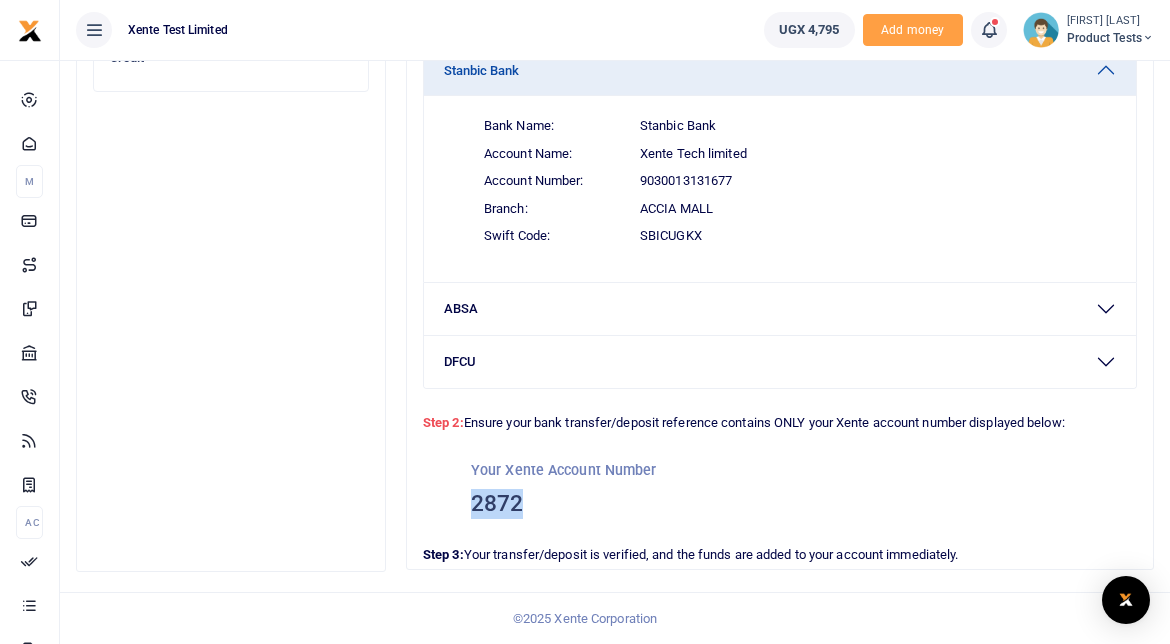 click on "2872" at bounding box center (780, 504) 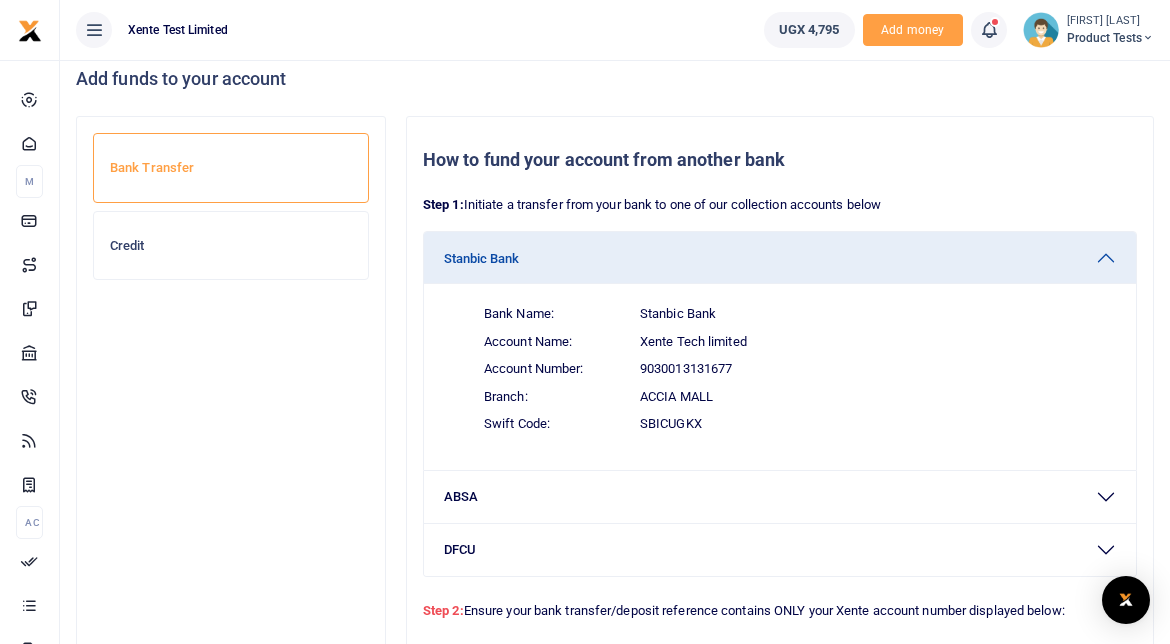 scroll, scrollTop: 27, scrollLeft: 0, axis: vertical 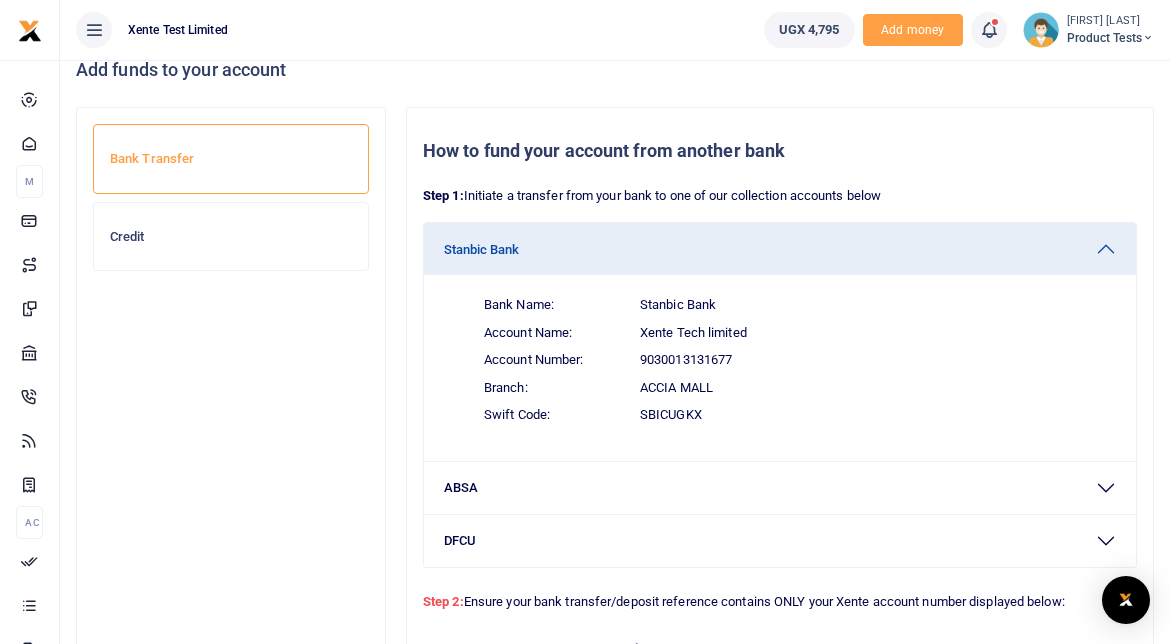 drag, startPoint x: 492, startPoint y: 504, endPoint x: 649, endPoint y: 323, distance: 239.60384 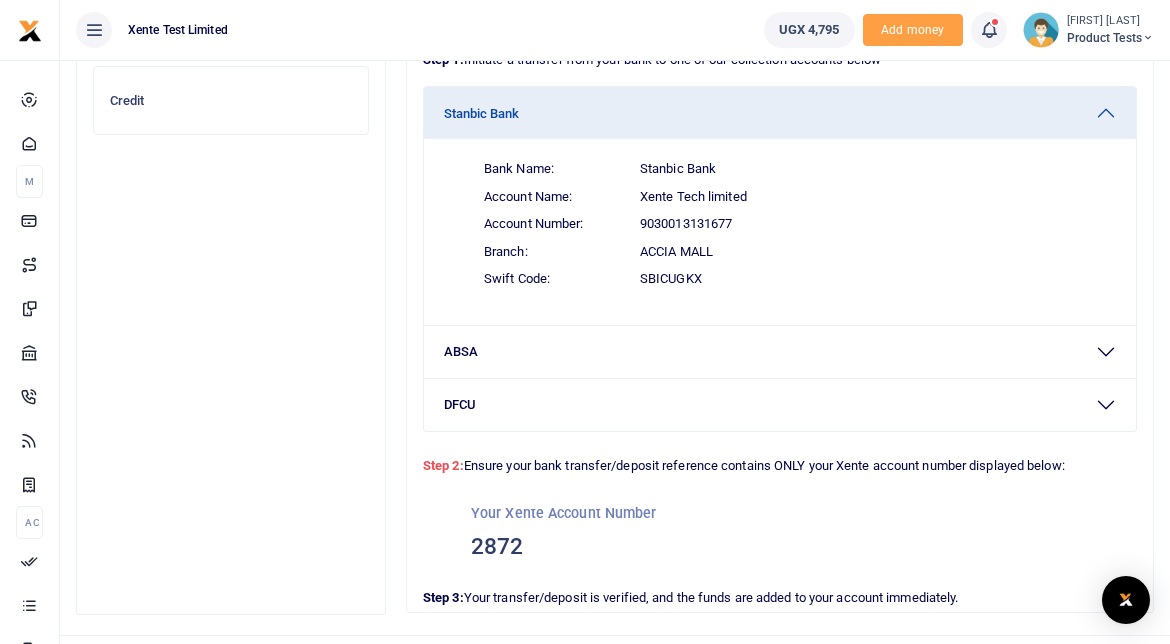 scroll, scrollTop: 169, scrollLeft: 0, axis: vertical 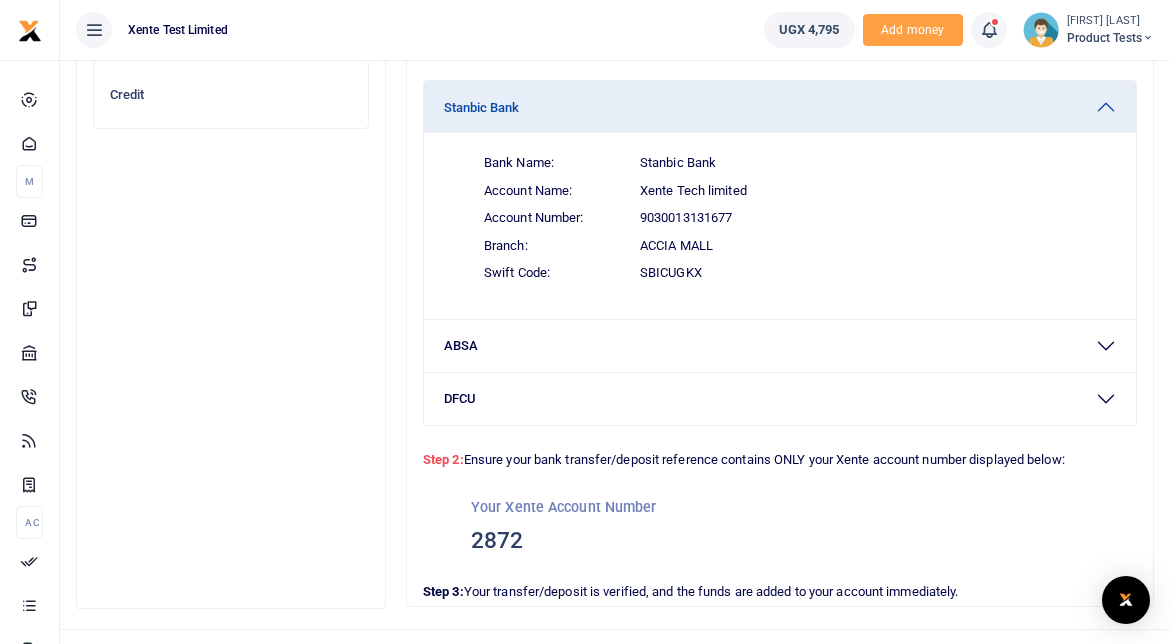 click on "2872" at bounding box center [780, 541] 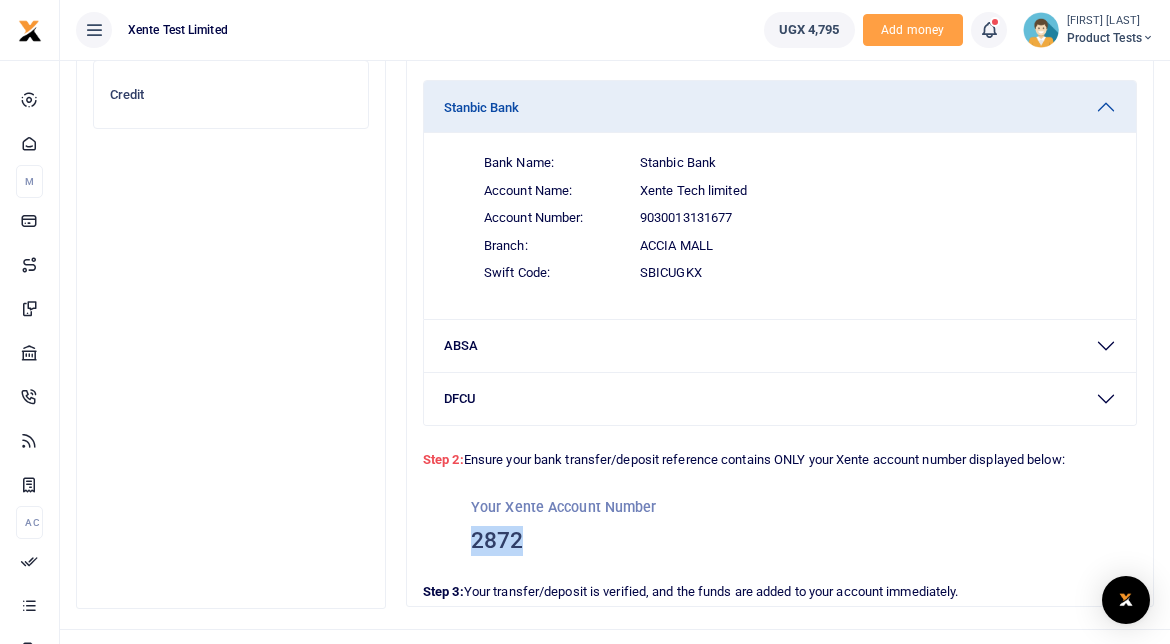 click on "2872" at bounding box center (780, 541) 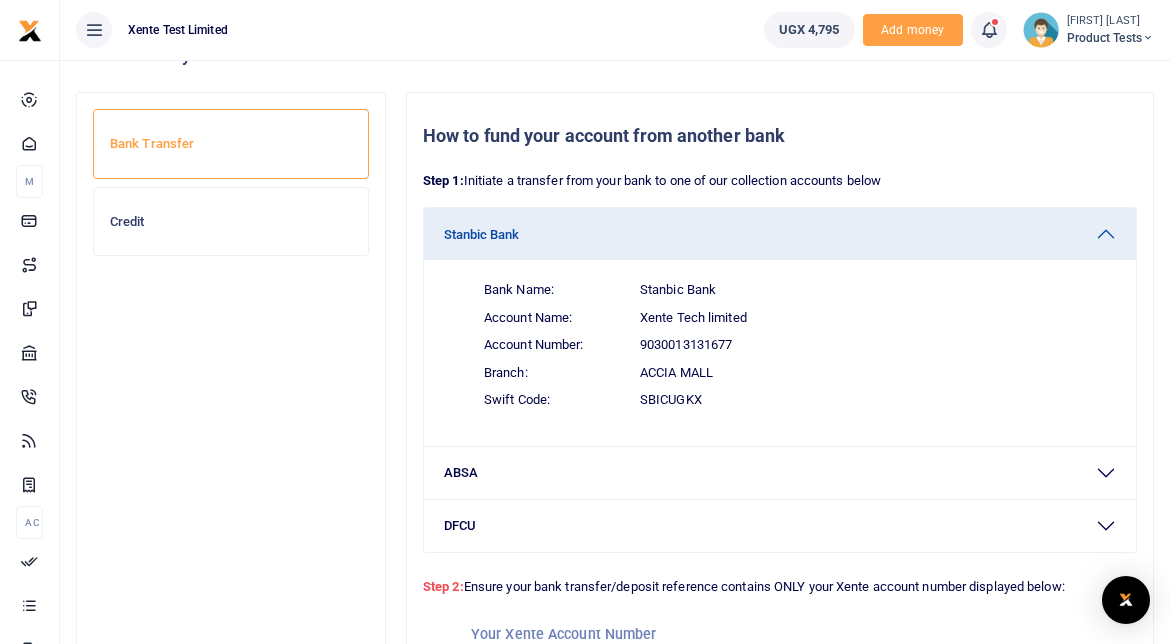 scroll, scrollTop: 0, scrollLeft: 0, axis: both 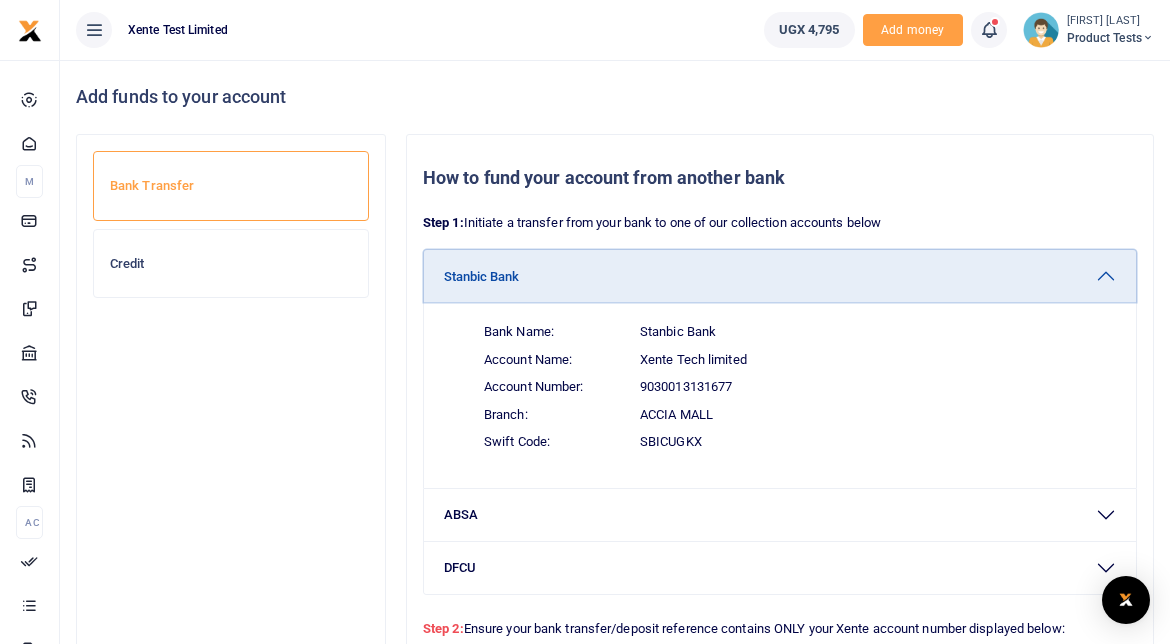 click on "Stanbic Bank" at bounding box center [780, 276] 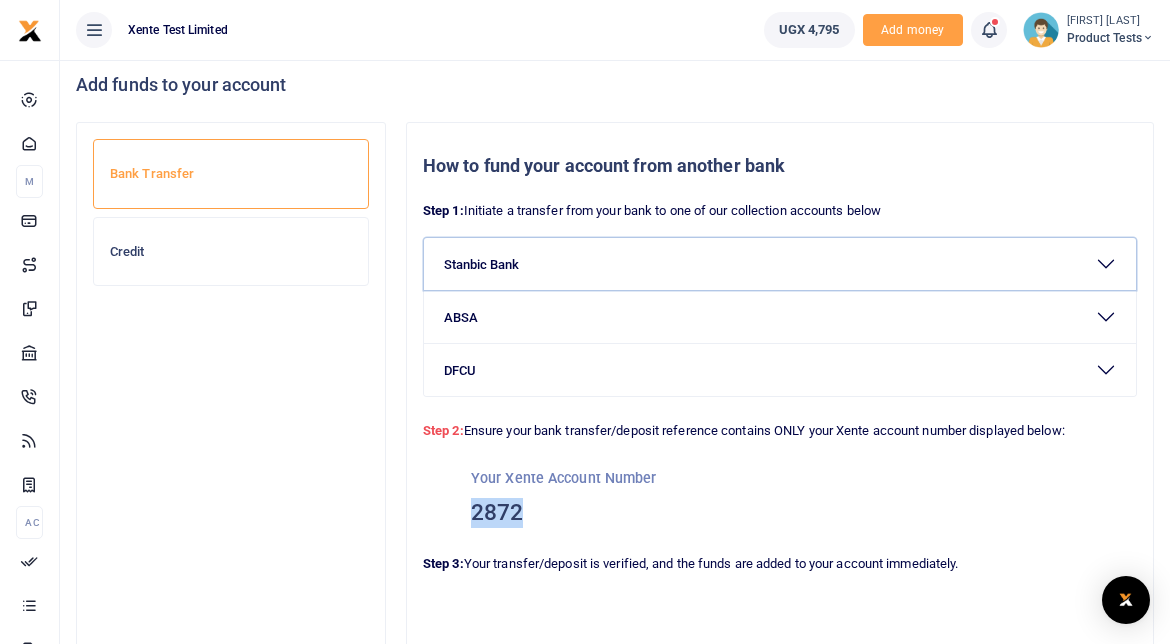 scroll, scrollTop: 13, scrollLeft: 0, axis: vertical 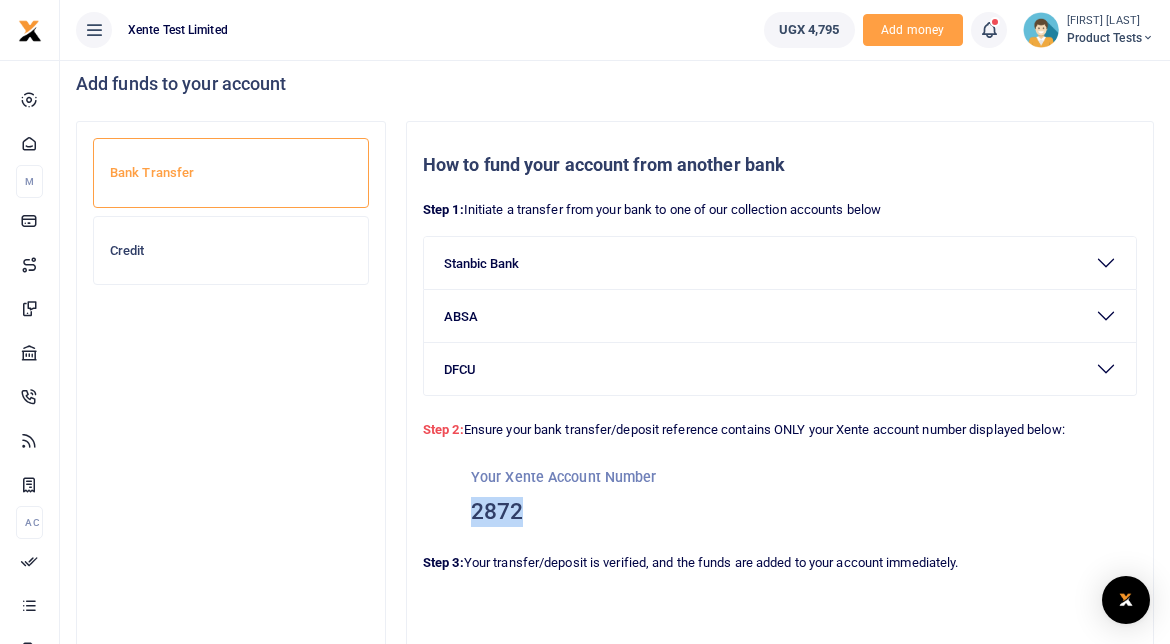 click on "Your Xente Account Number
2872" at bounding box center [780, 497] 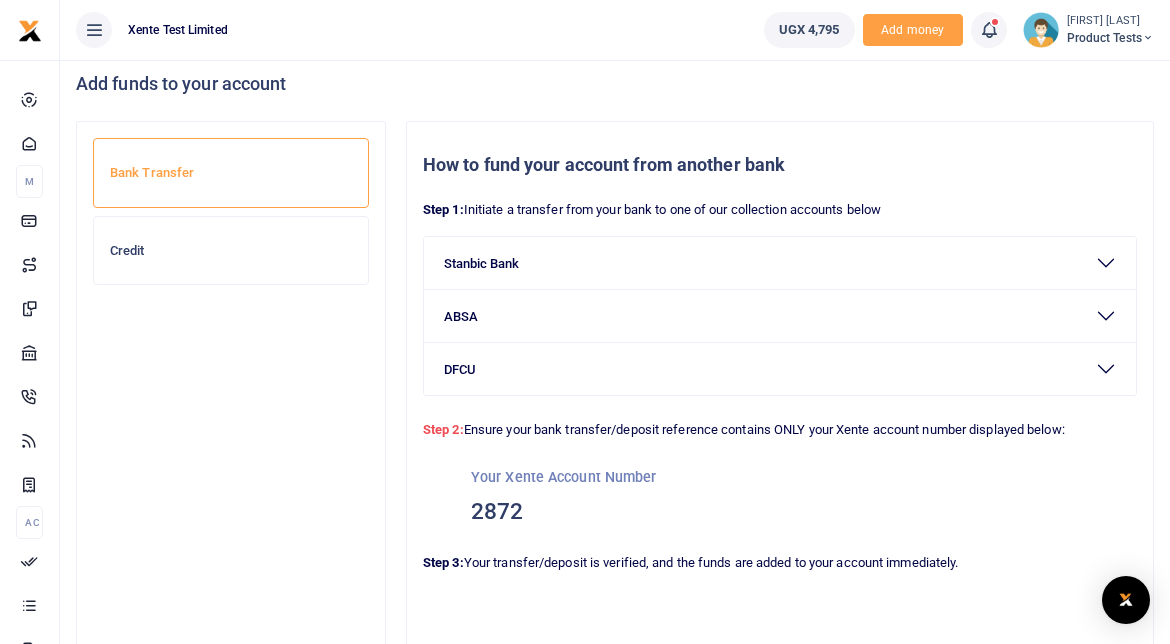 scroll, scrollTop: 68, scrollLeft: 0, axis: vertical 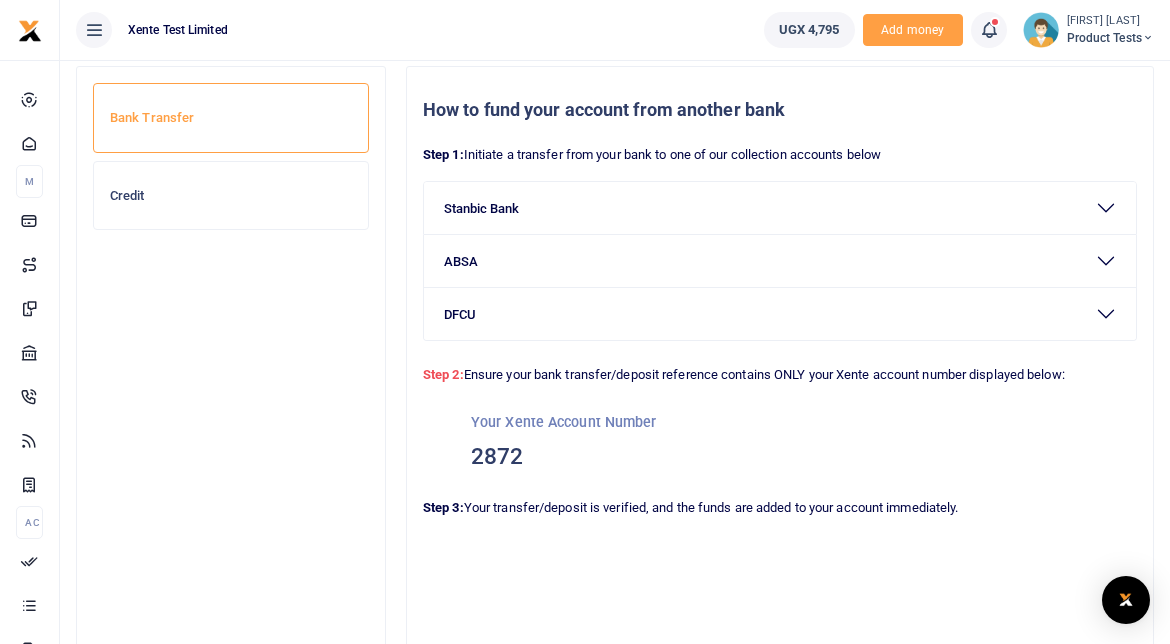 click on "Product Tests" at bounding box center (1110, 38) 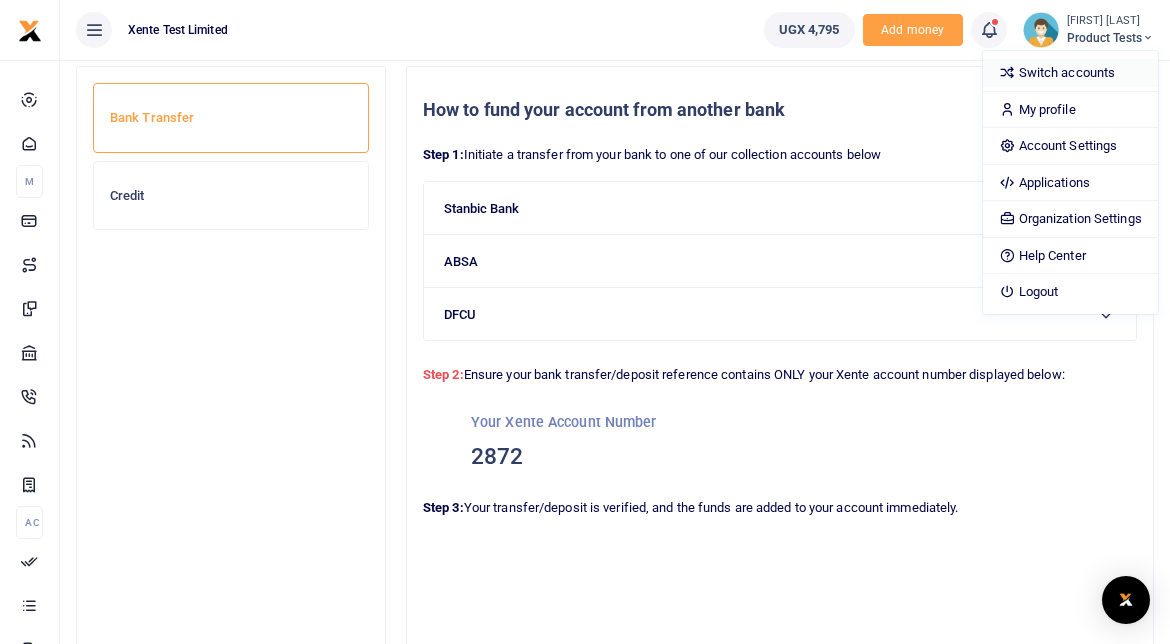 click on "Switch accounts" at bounding box center [1070, 73] 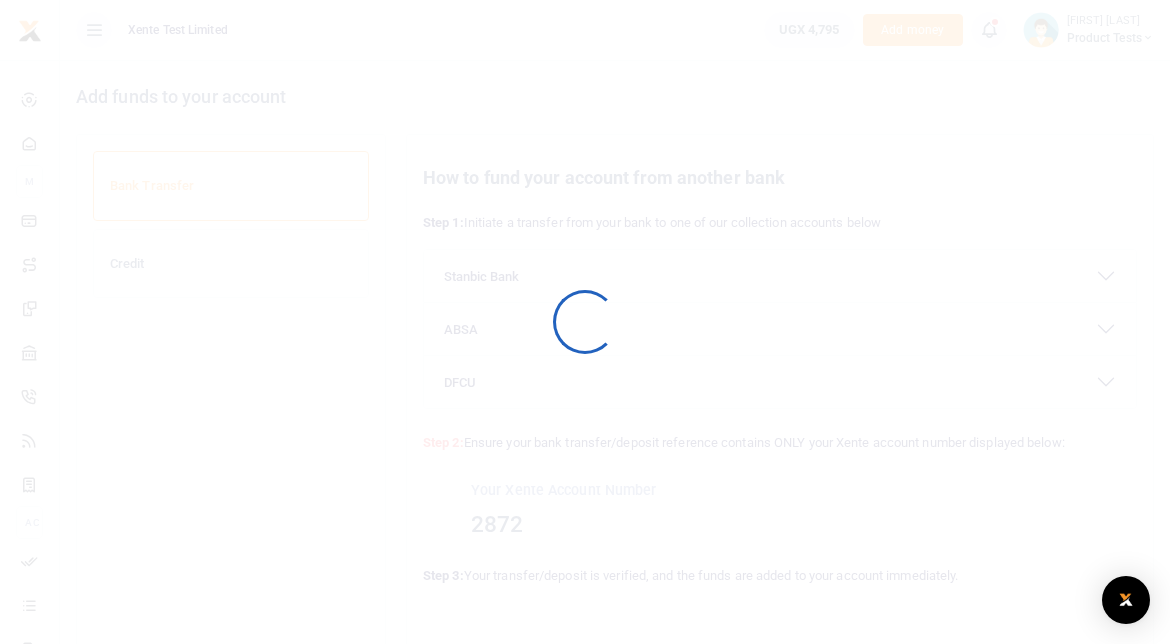 scroll, scrollTop: 68, scrollLeft: 0, axis: vertical 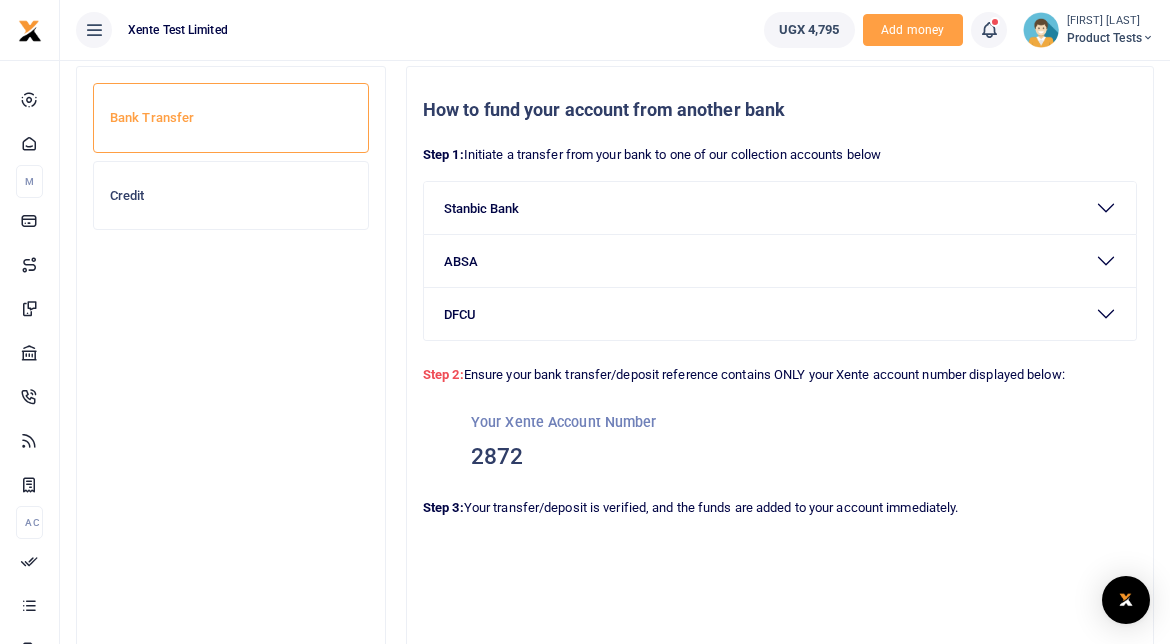 click on "2872" at bounding box center (780, 457) 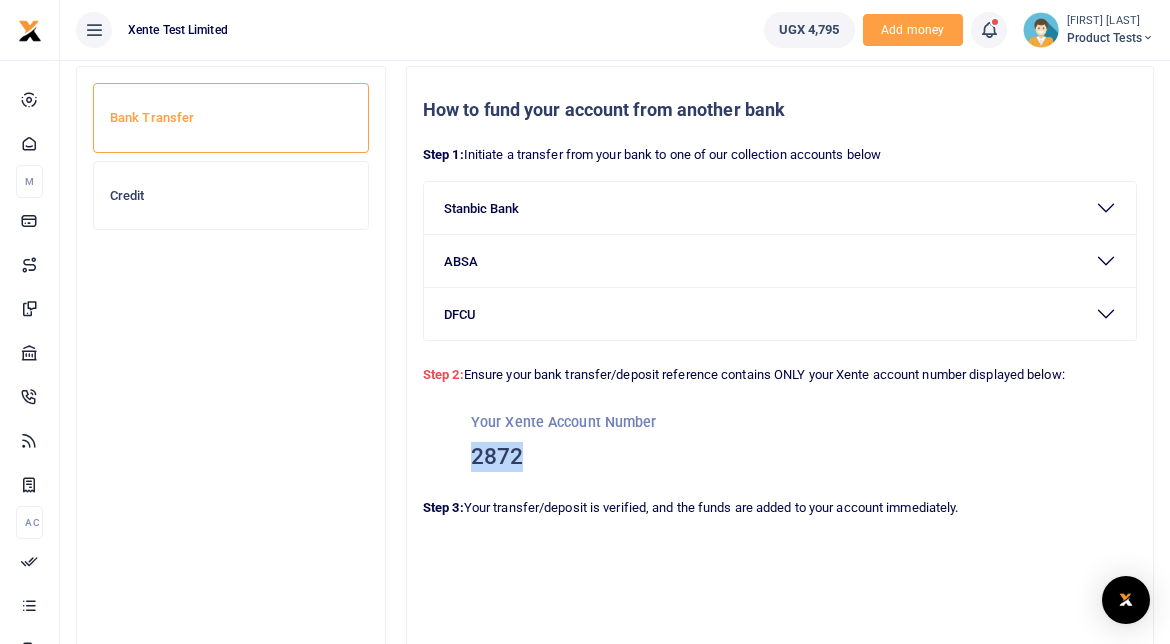 click on "2872" at bounding box center [780, 457] 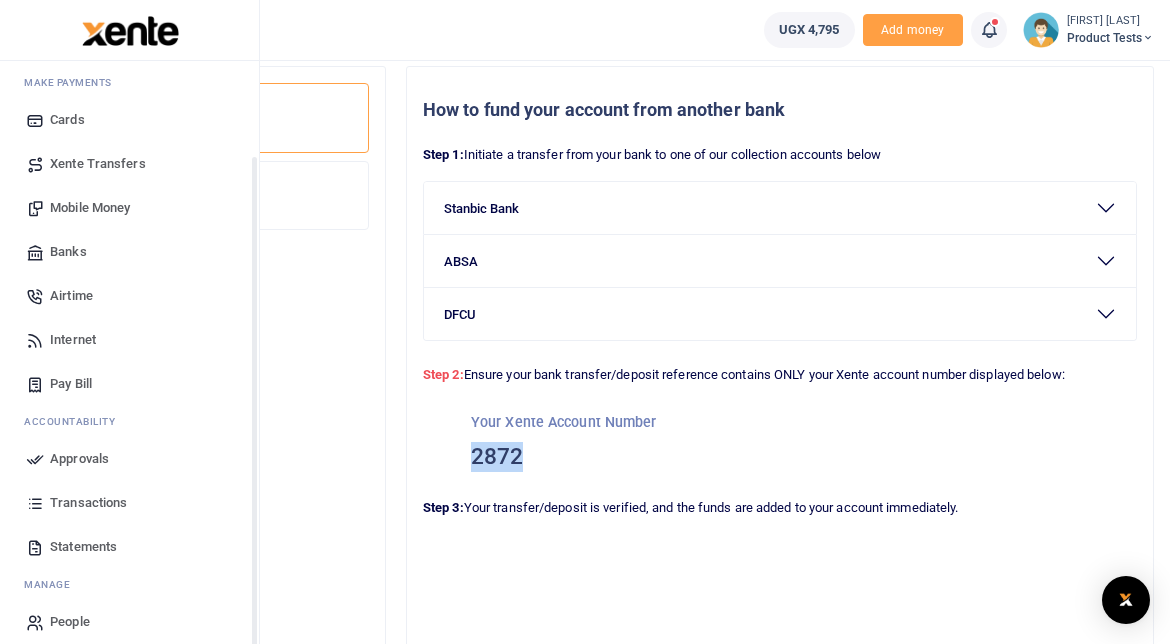 scroll, scrollTop: 113, scrollLeft: 0, axis: vertical 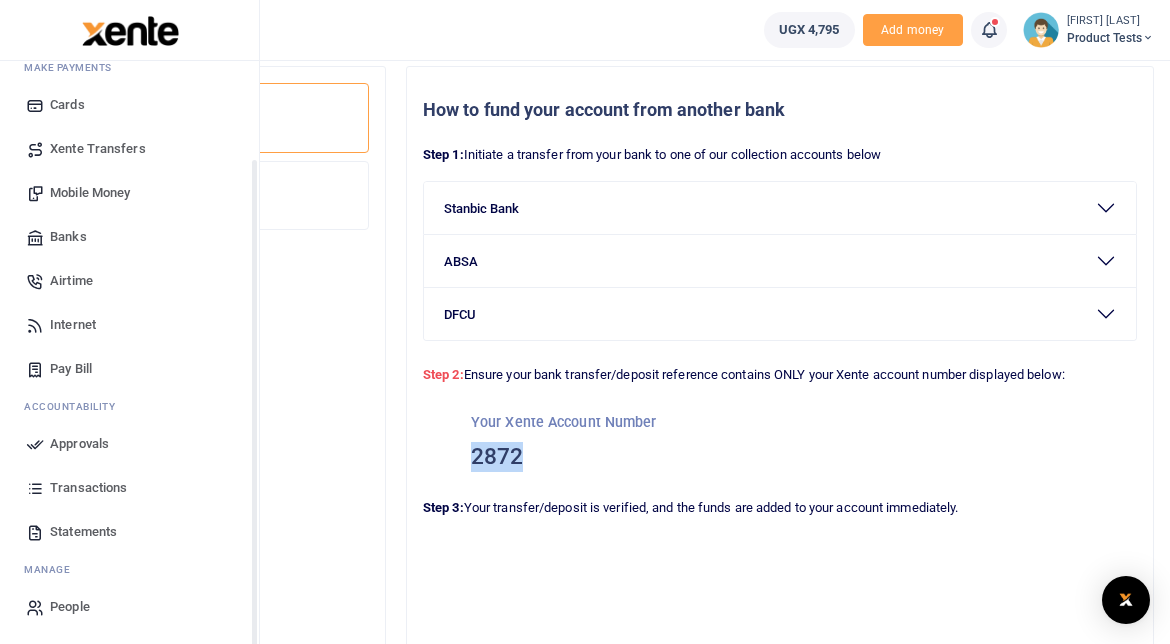 click on "Approvals" at bounding box center [79, 444] 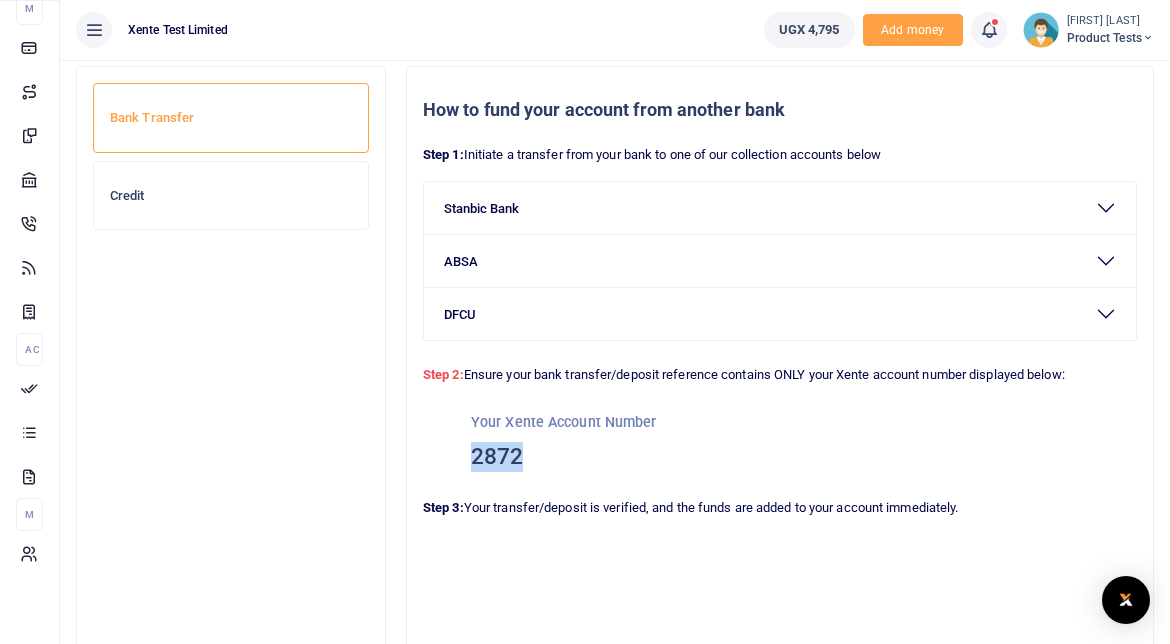 scroll, scrollTop: 114, scrollLeft: 0, axis: vertical 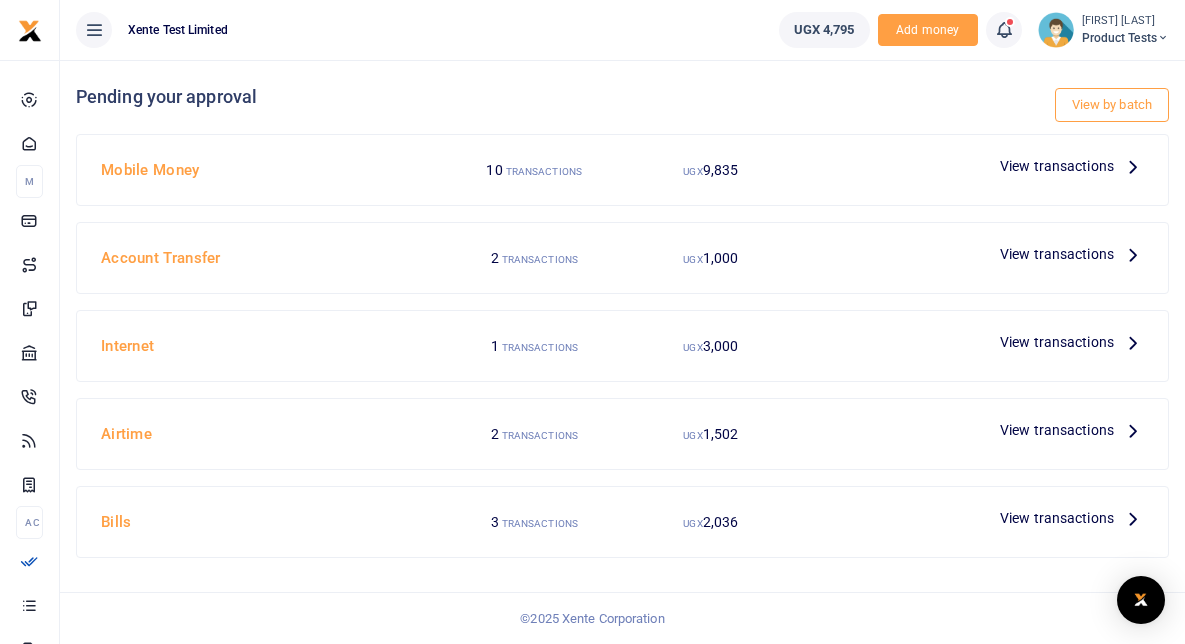 click on "View transactions" at bounding box center [1057, 166] 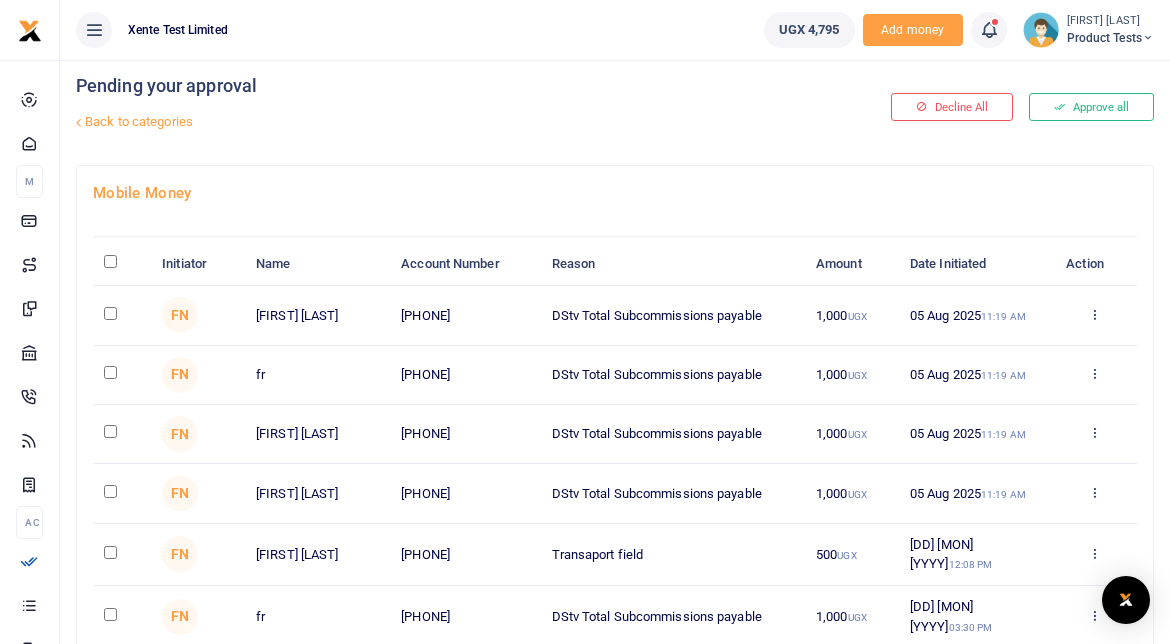 scroll, scrollTop: 9, scrollLeft: 0, axis: vertical 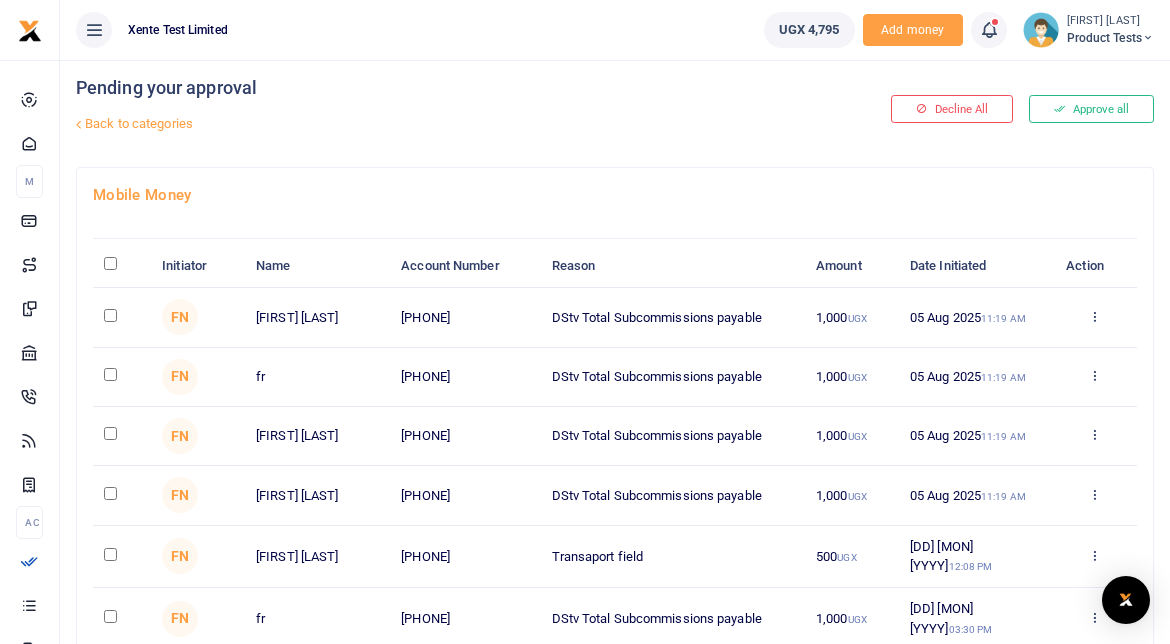 click at bounding box center [110, 315] 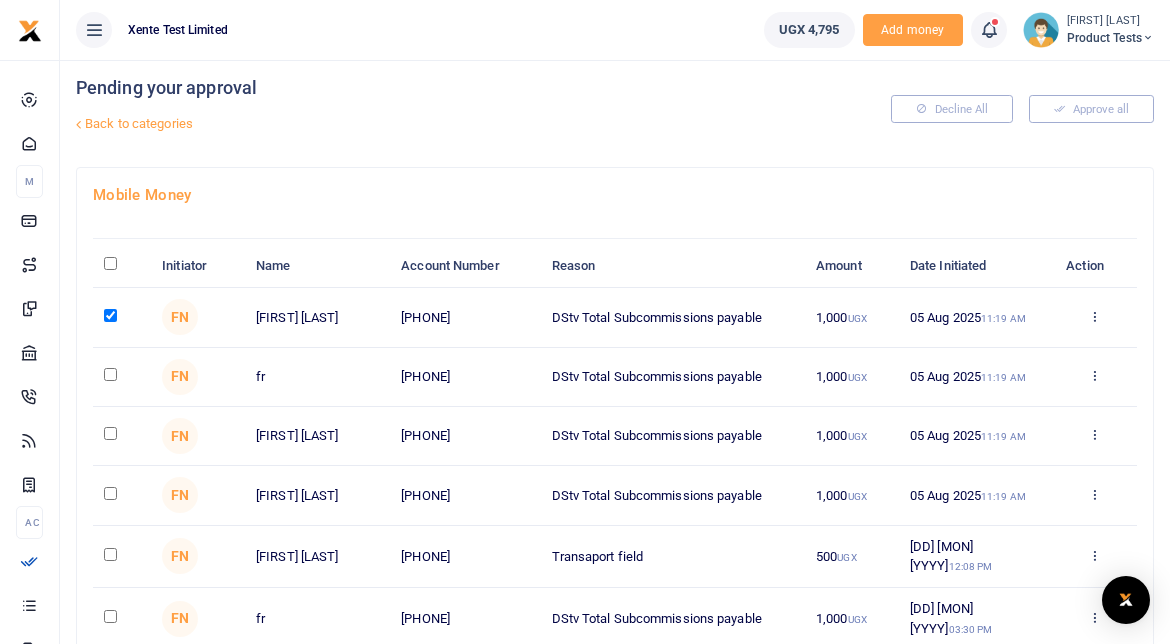 click at bounding box center [122, 377] 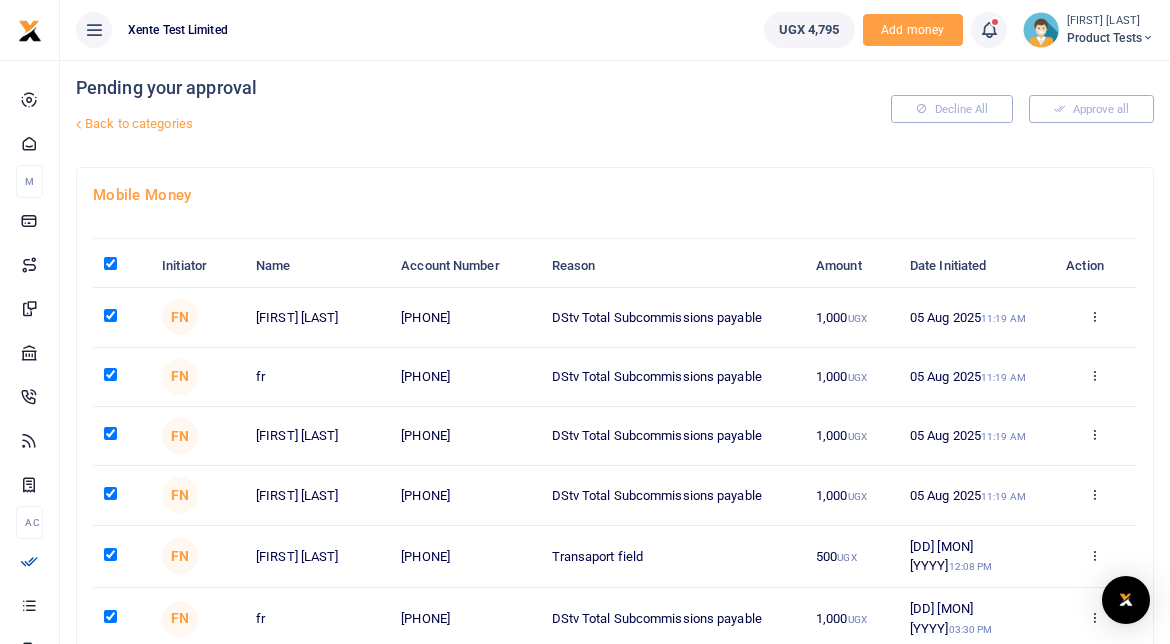 checkbox on "true" 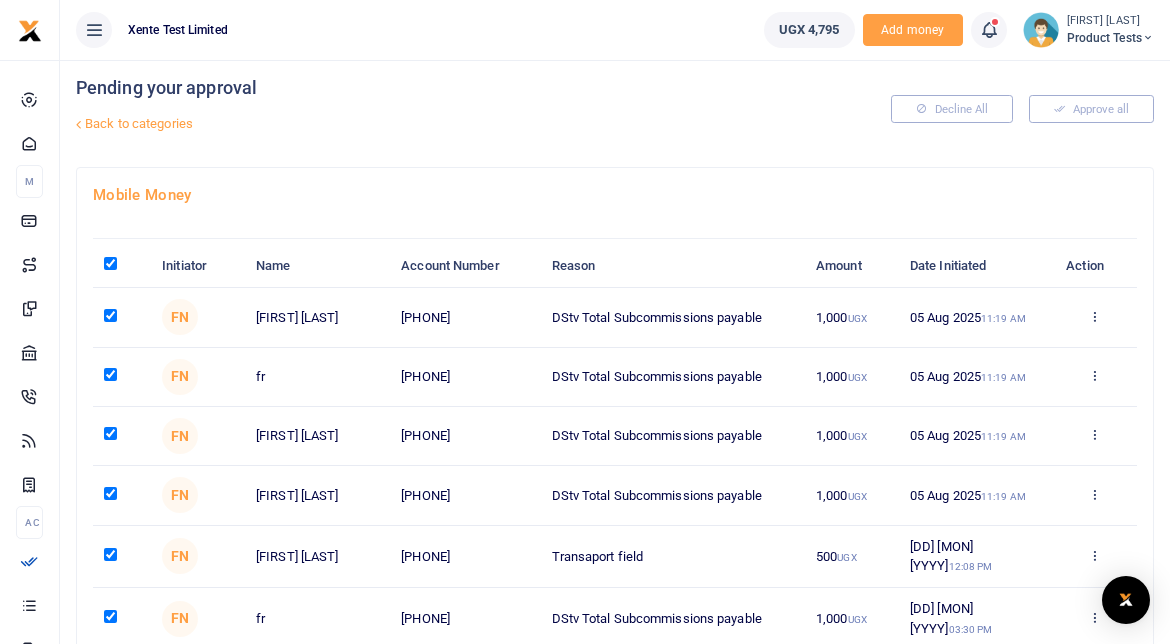 click on "Decline All
Approve all" at bounding box center [979, 109] 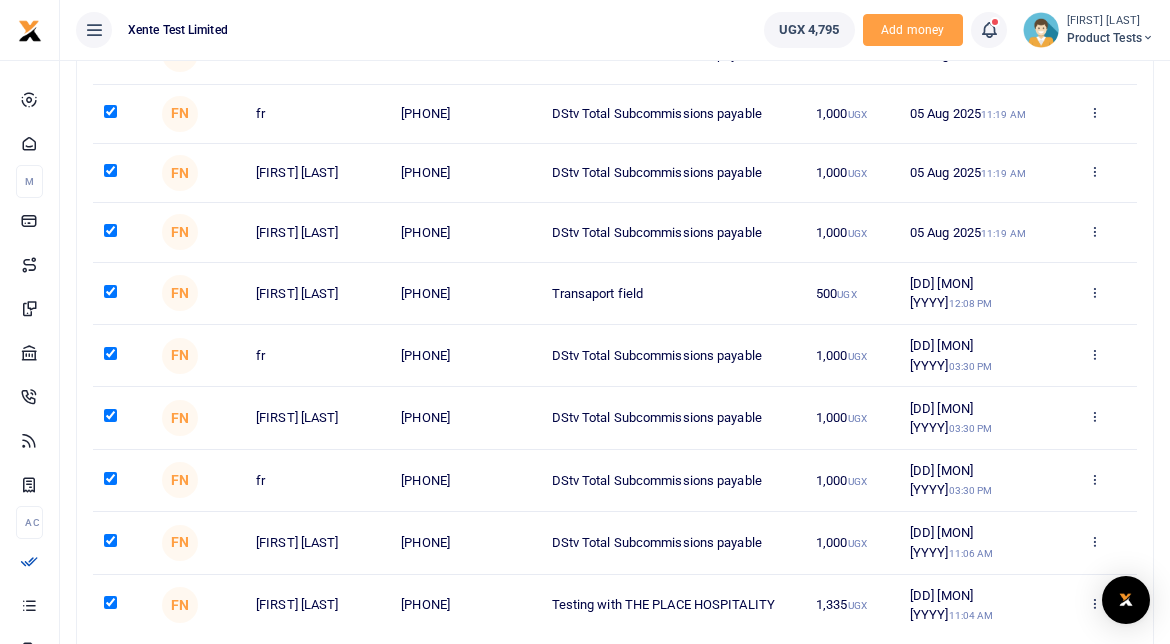 scroll, scrollTop: 411, scrollLeft: 0, axis: vertical 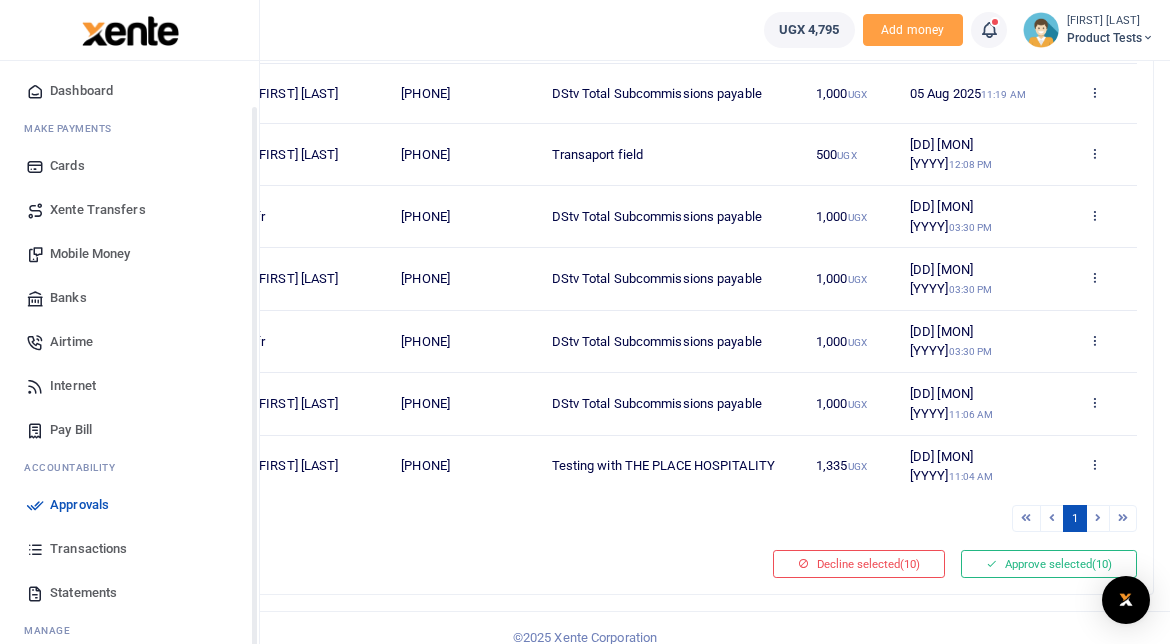 click on "Transactions" at bounding box center [88, 549] 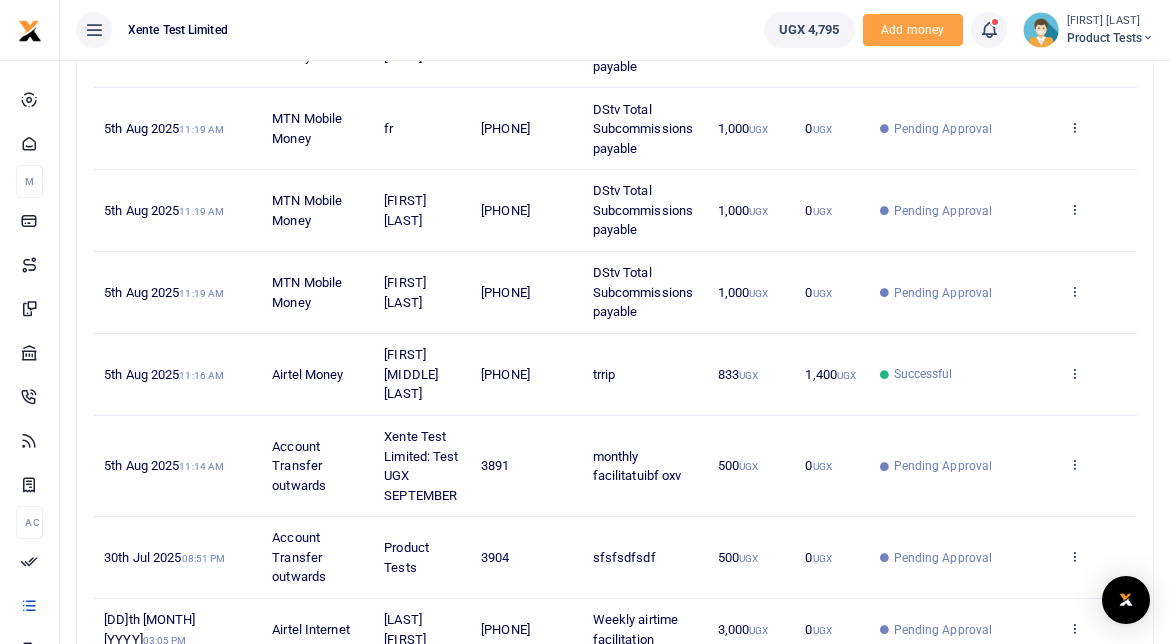 scroll, scrollTop: 370, scrollLeft: 0, axis: vertical 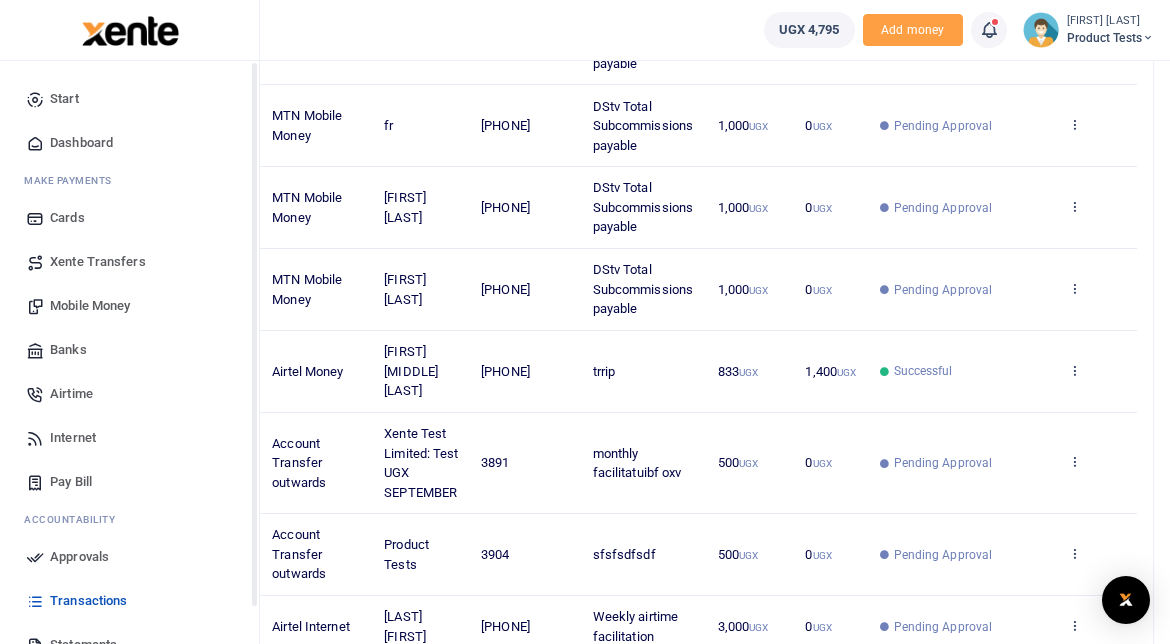 click on "Transactions" at bounding box center [88, 601] 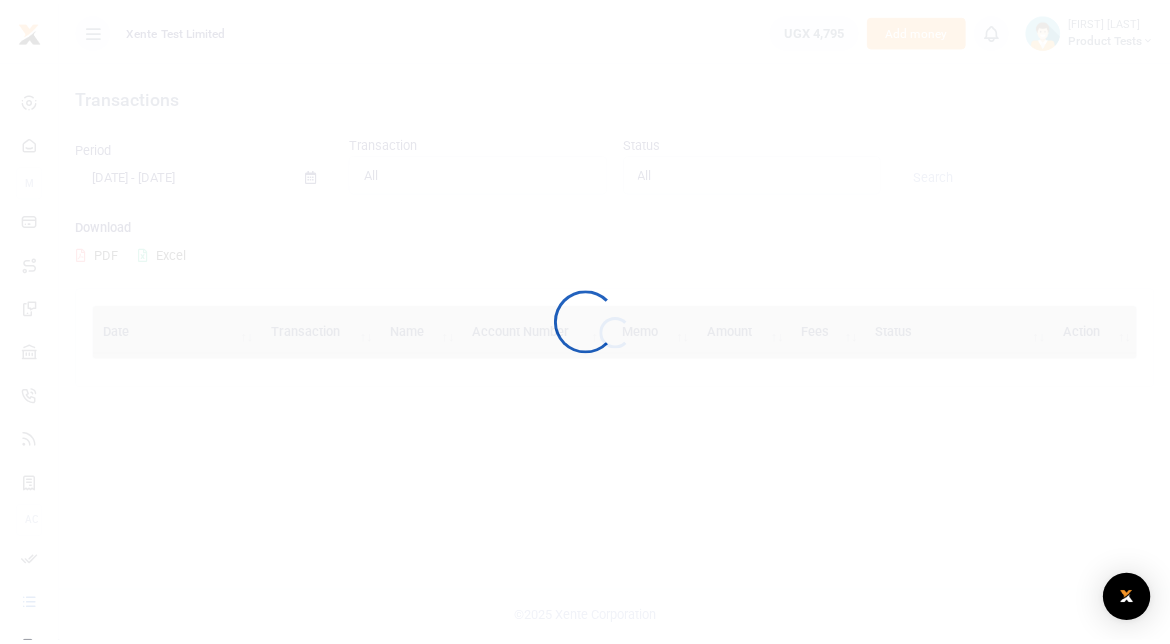 scroll, scrollTop: 0, scrollLeft: 0, axis: both 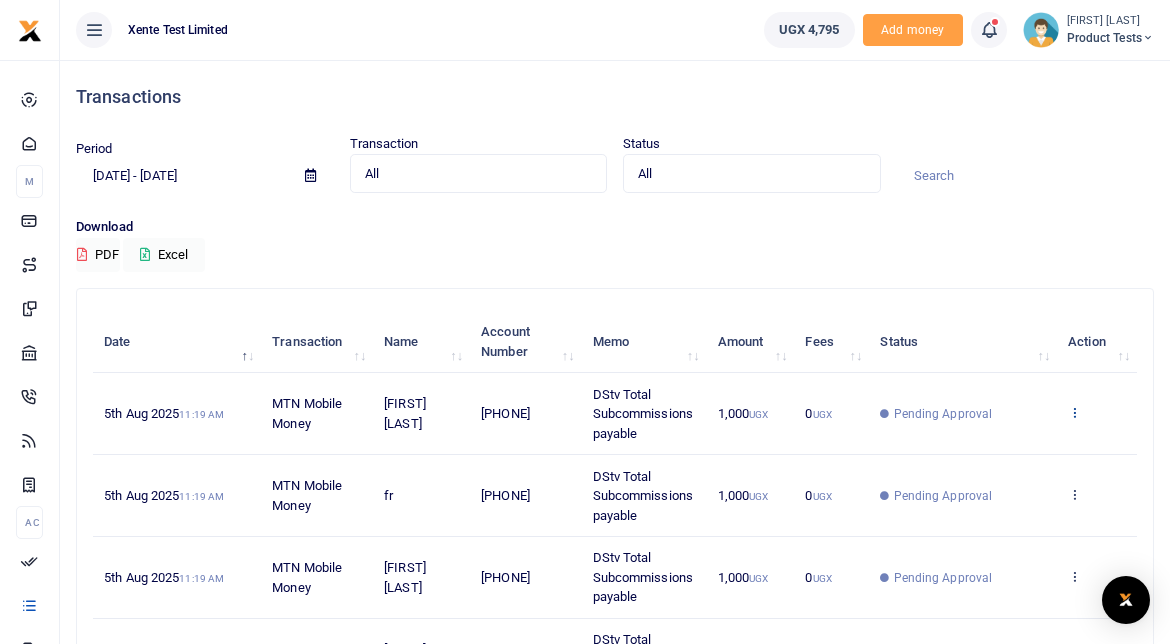 click at bounding box center [1074, 412] 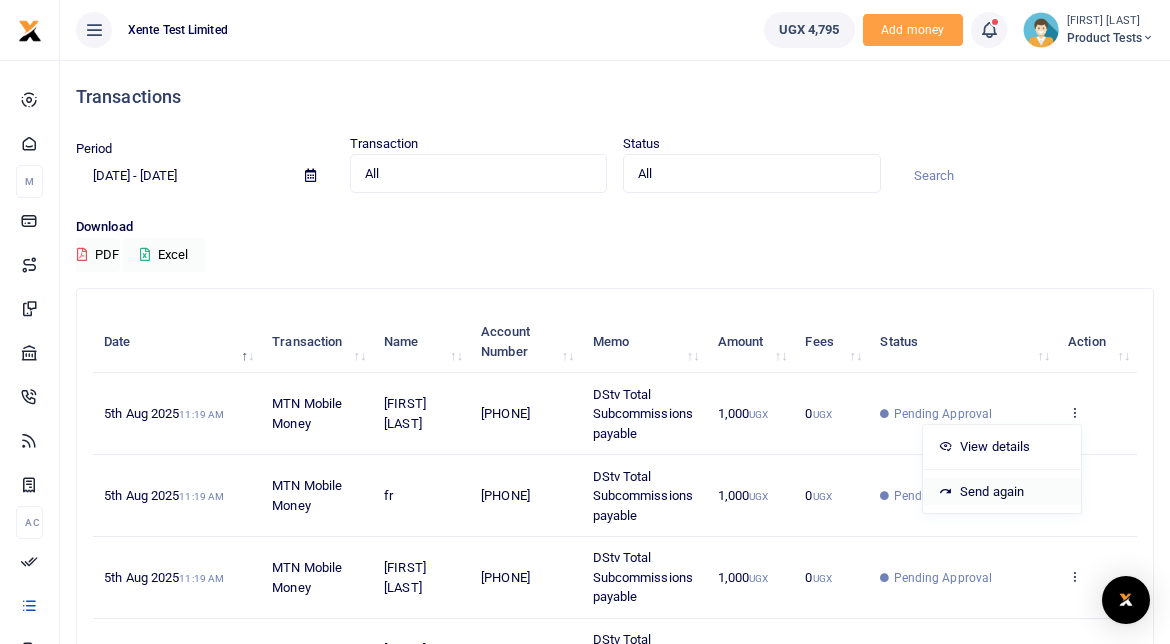 click on "Send again" at bounding box center [1002, 492] 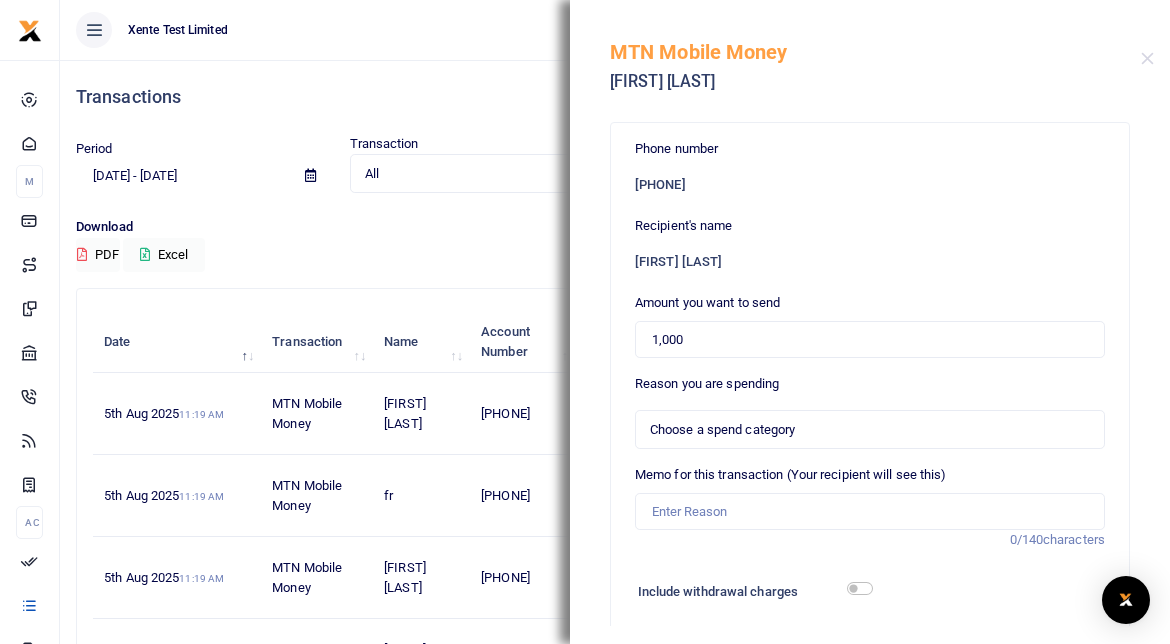 select 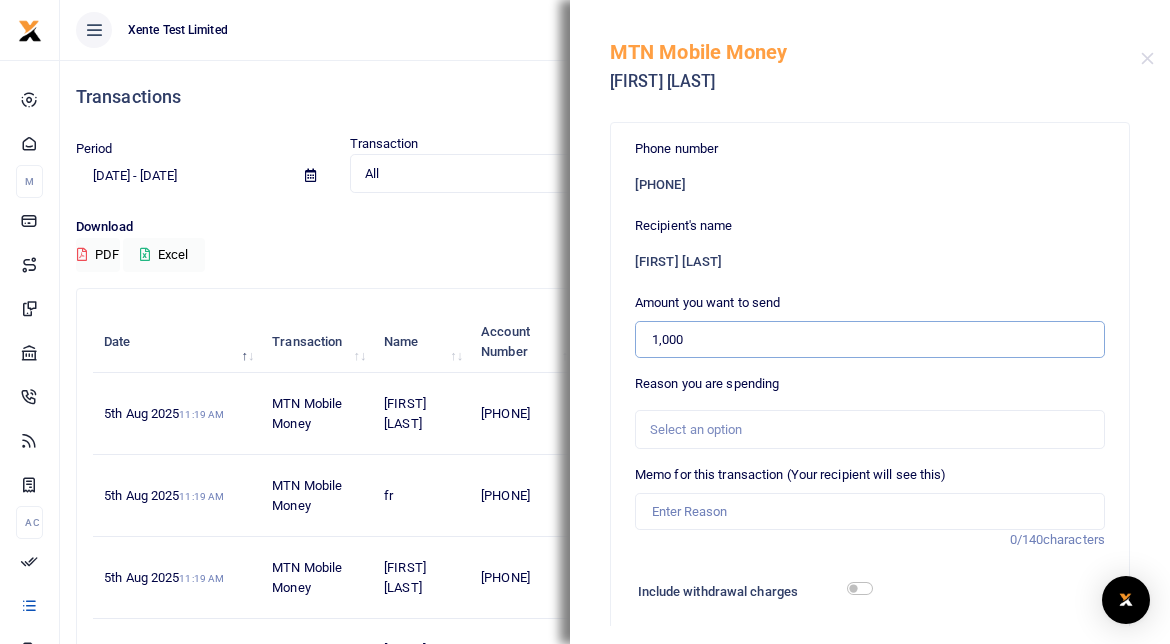 drag, startPoint x: 713, startPoint y: 325, endPoint x: 617, endPoint y: 351, distance: 99.458534 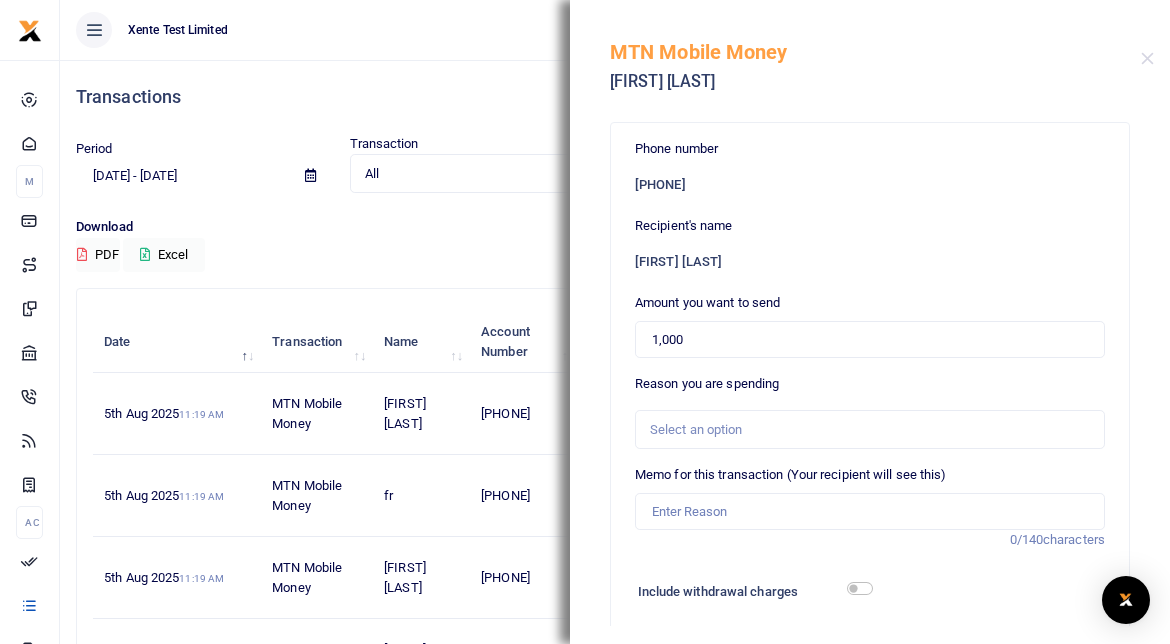 click on "Select an option" at bounding box center (863, 430) 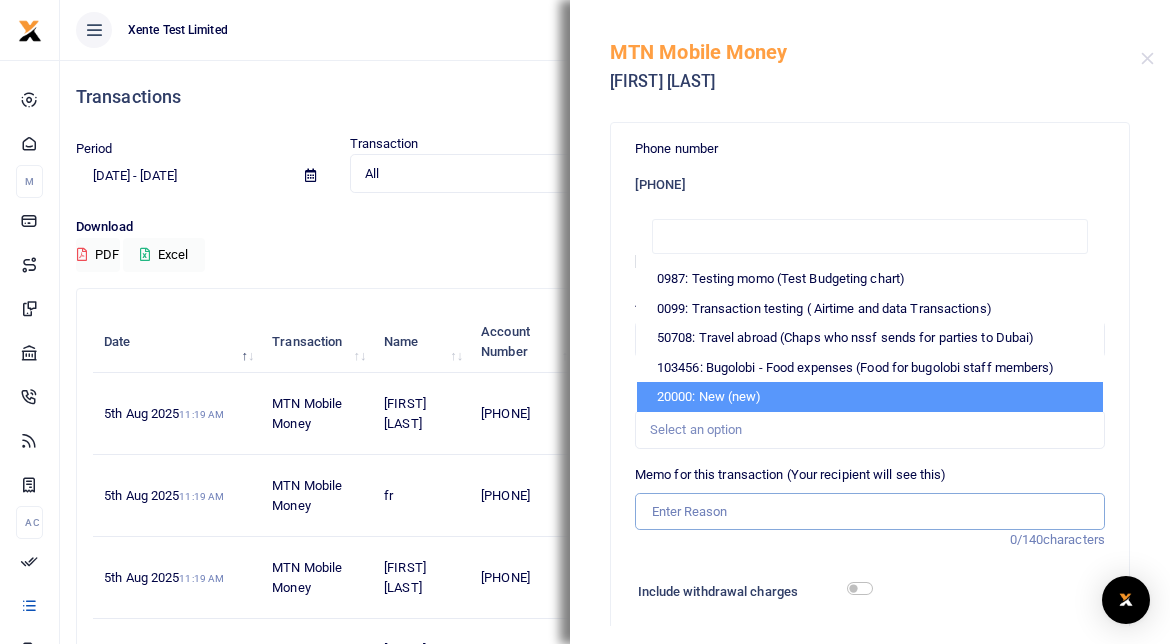 click on "Memo for this transaction (Your recipient will see this)" at bounding box center (870, 512) 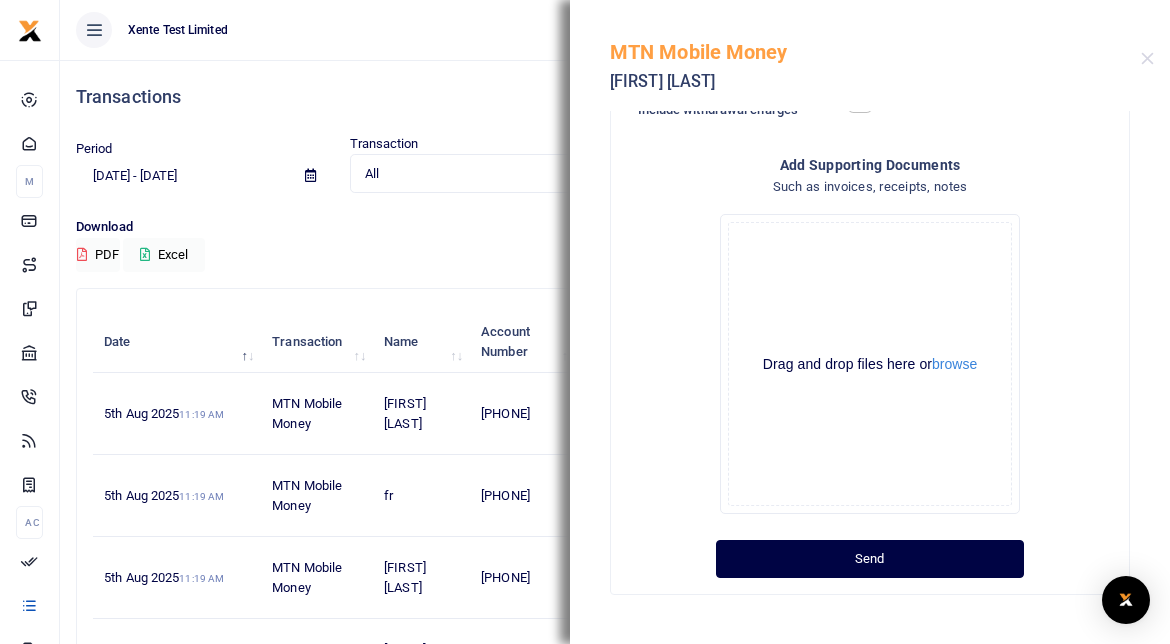scroll, scrollTop: 0, scrollLeft: 0, axis: both 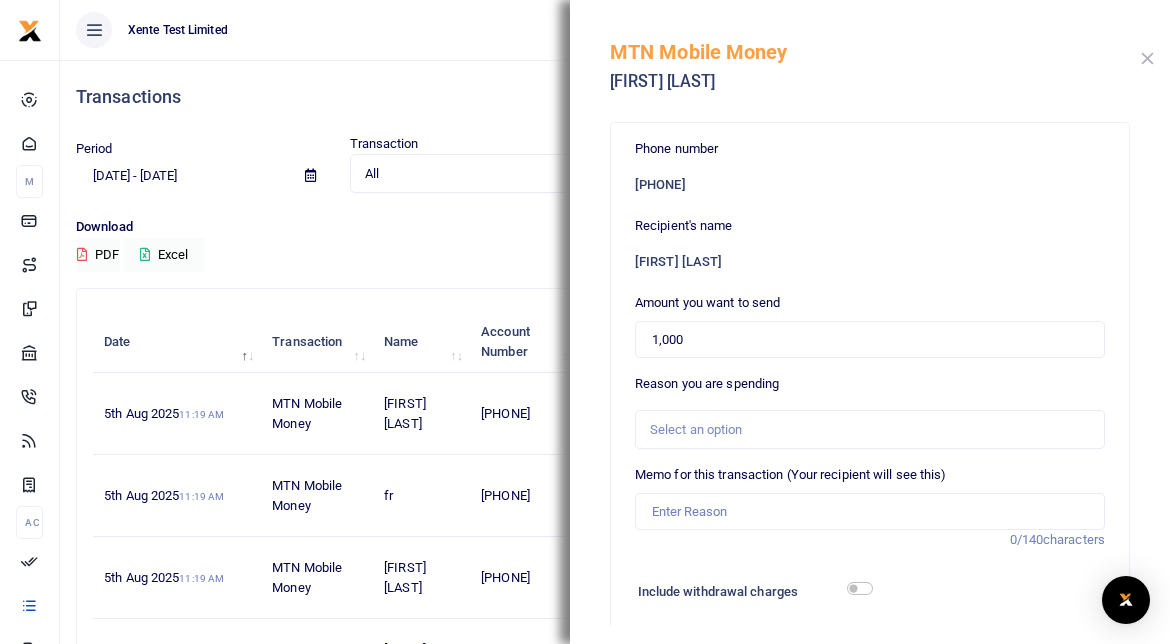 click at bounding box center (1147, 58) 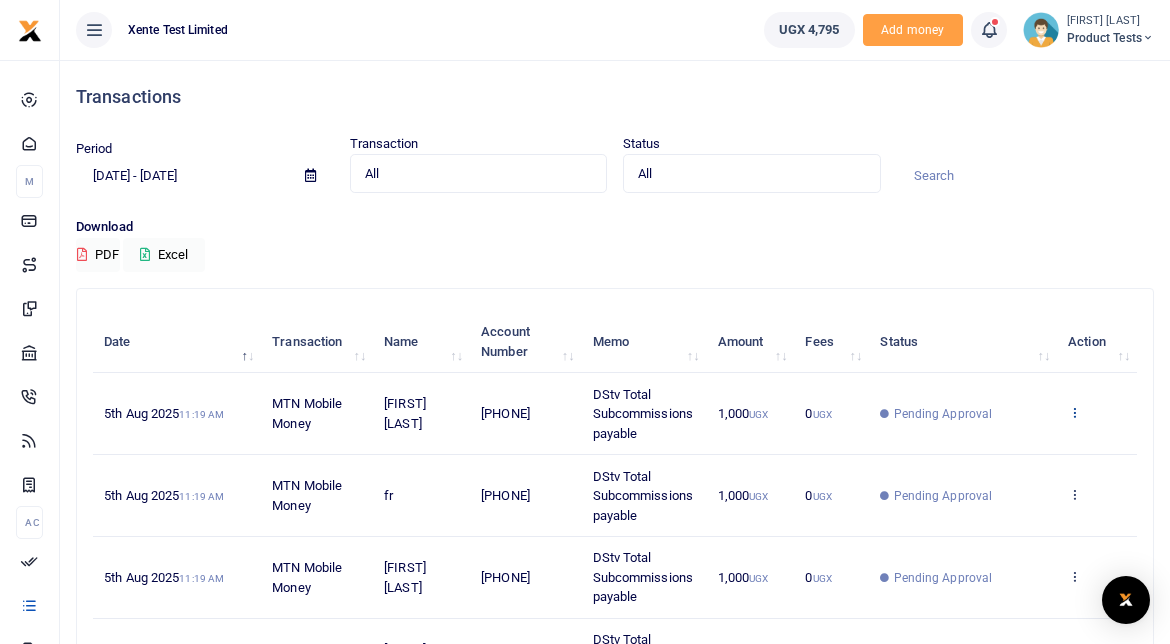 click at bounding box center [1074, 412] 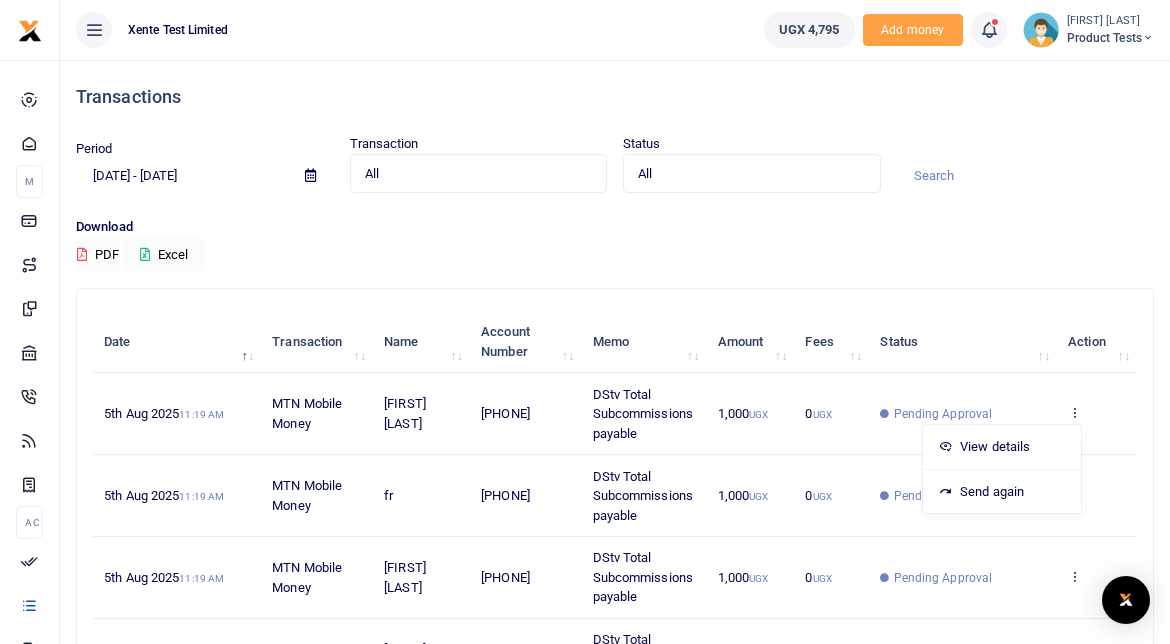 click on "Download
PDF
Excel" at bounding box center [615, 244] 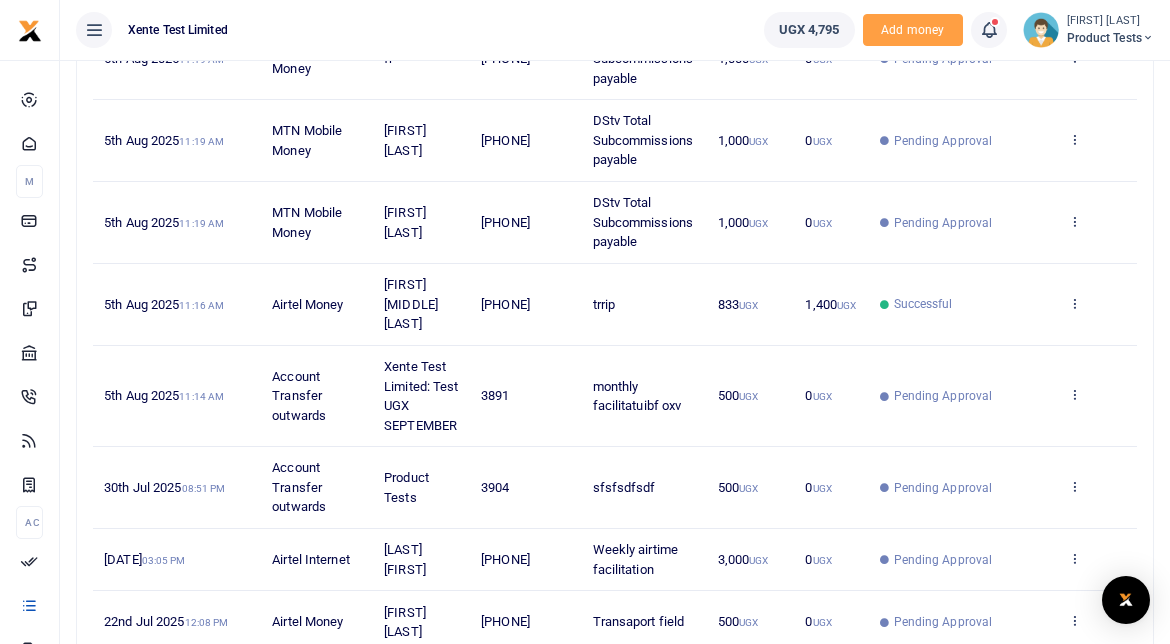 scroll, scrollTop: 438, scrollLeft: 0, axis: vertical 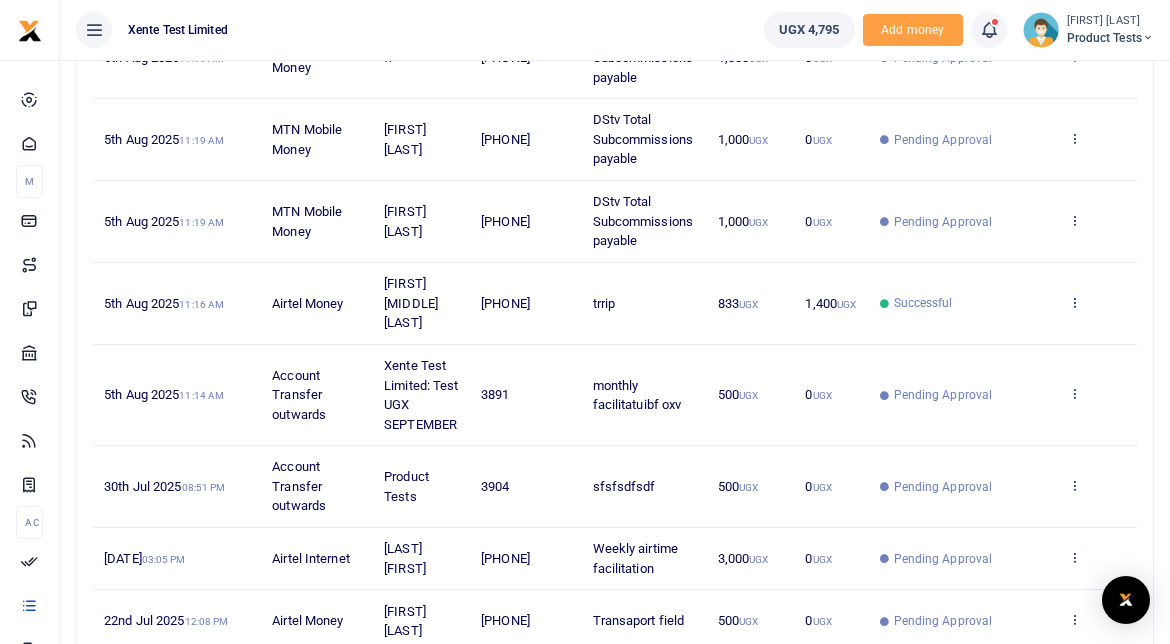 click at bounding box center (1074, 302) 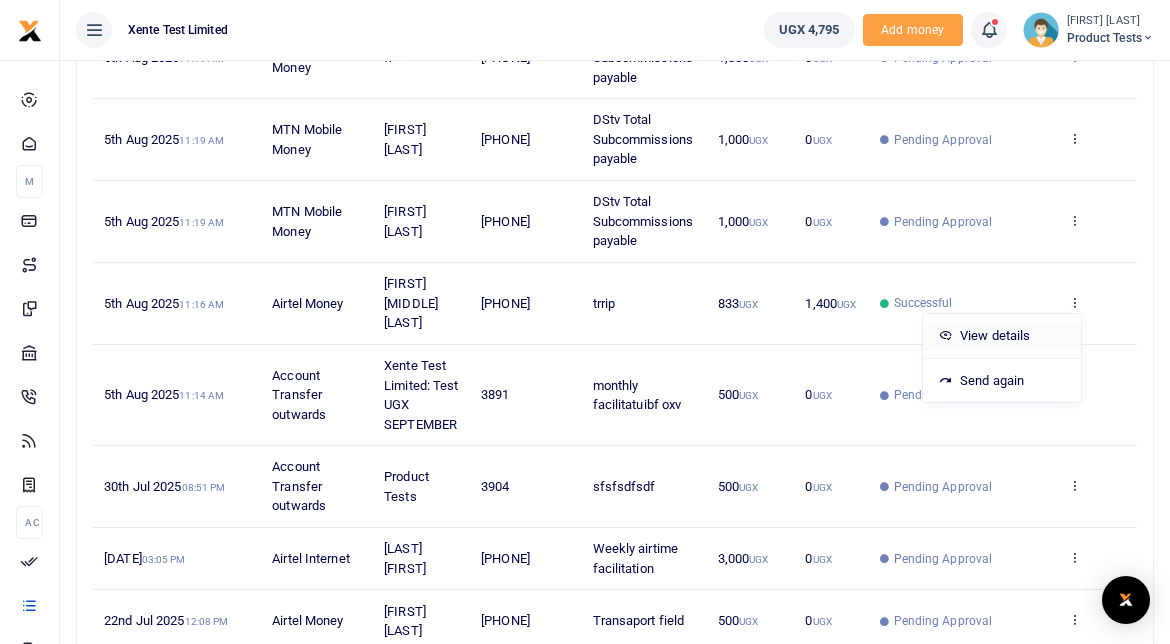 click on "View details" at bounding box center (1002, 336) 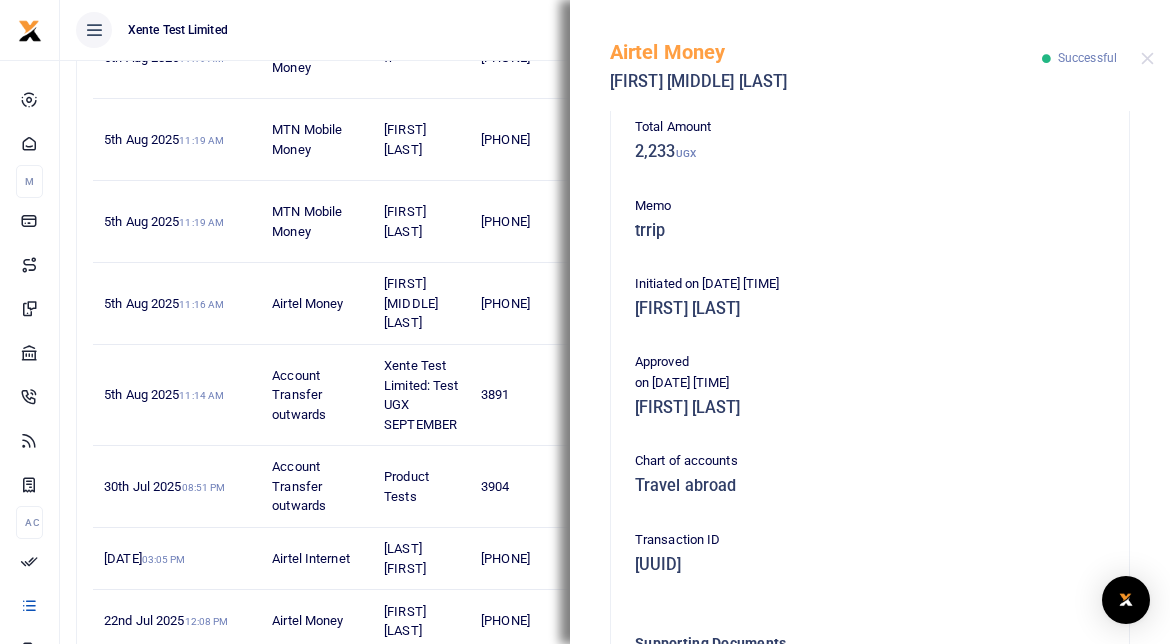 scroll, scrollTop: 576, scrollLeft: 0, axis: vertical 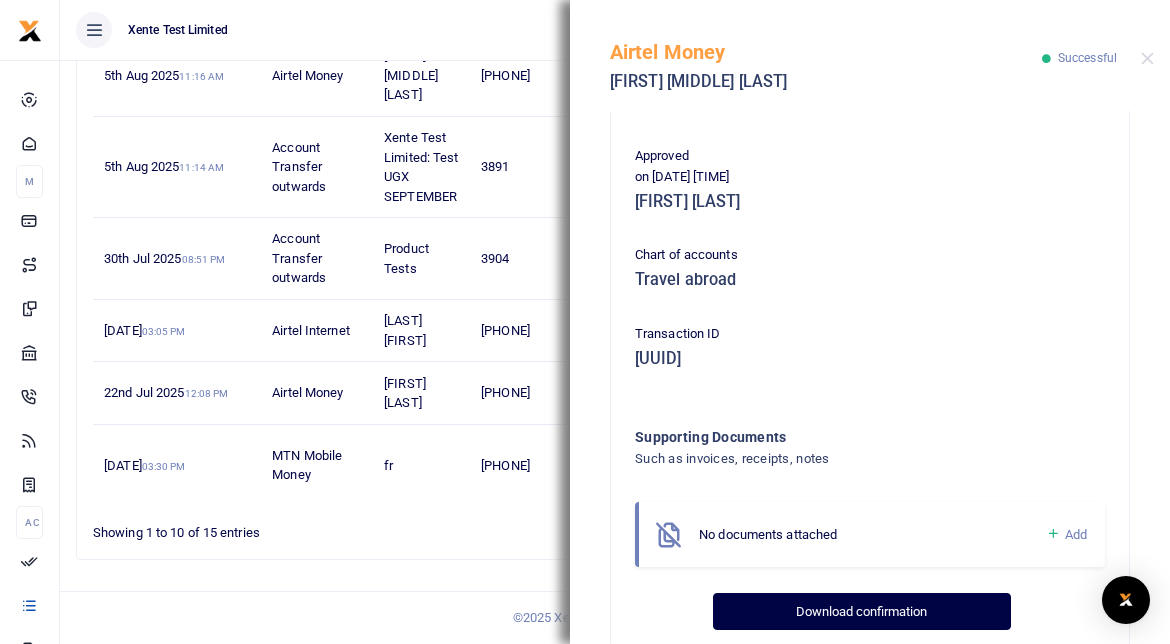 click on "Download confirmation" at bounding box center (861, 612) 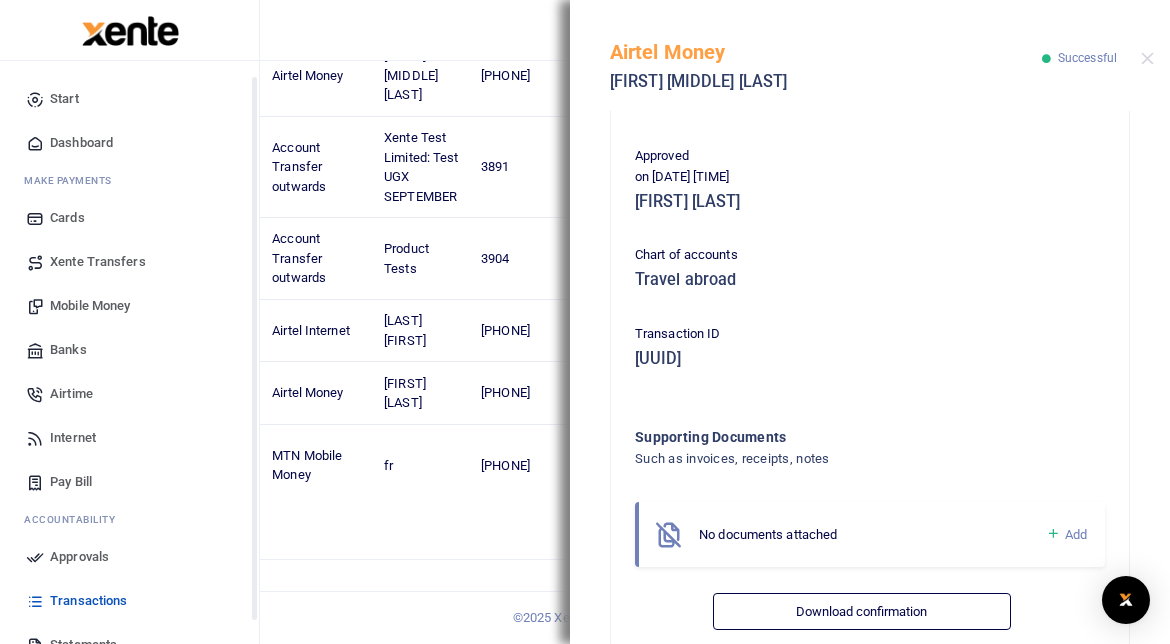 scroll, scrollTop: 113, scrollLeft: 0, axis: vertical 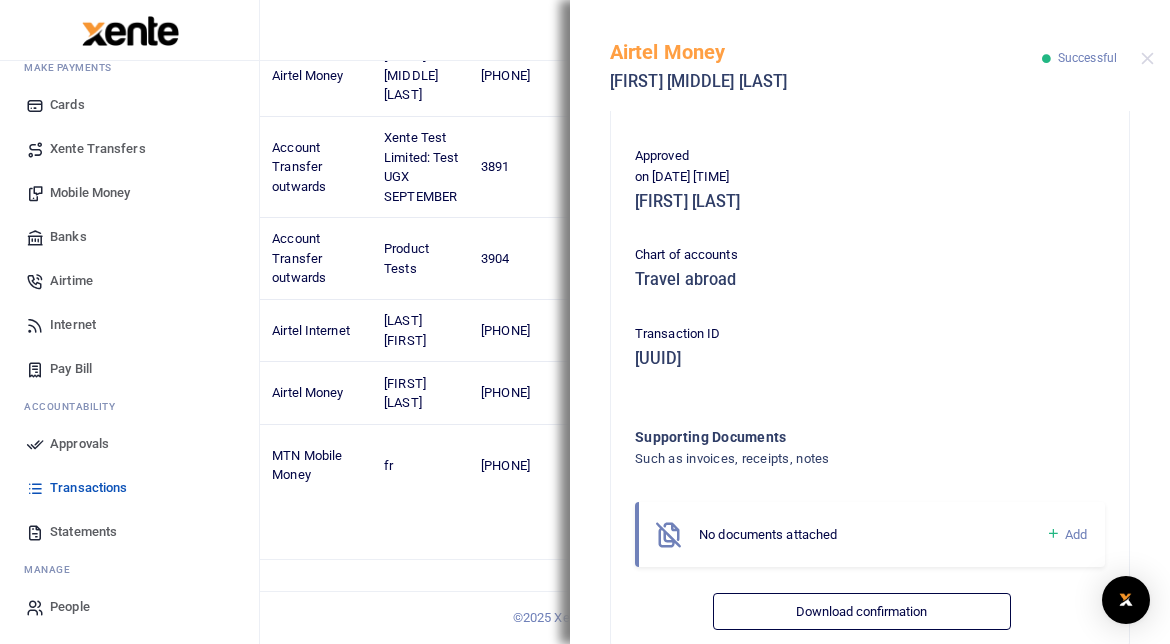 click on "Statements" at bounding box center [83, 532] 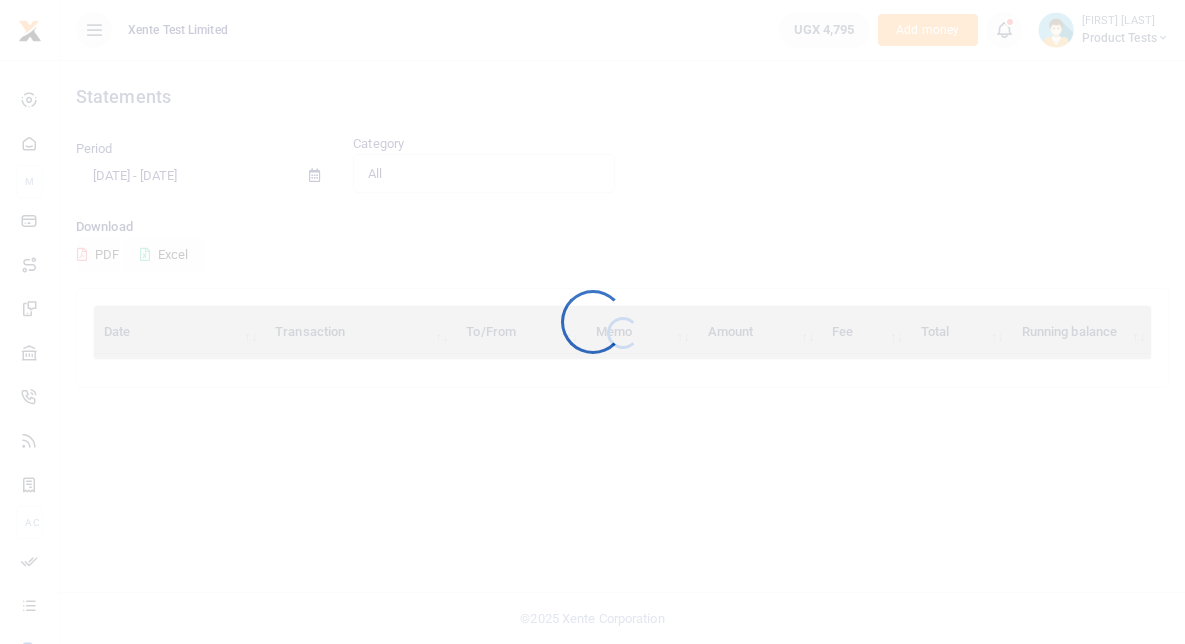 scroll, scrollTop: 0, scrollLeft: 0, axis: both 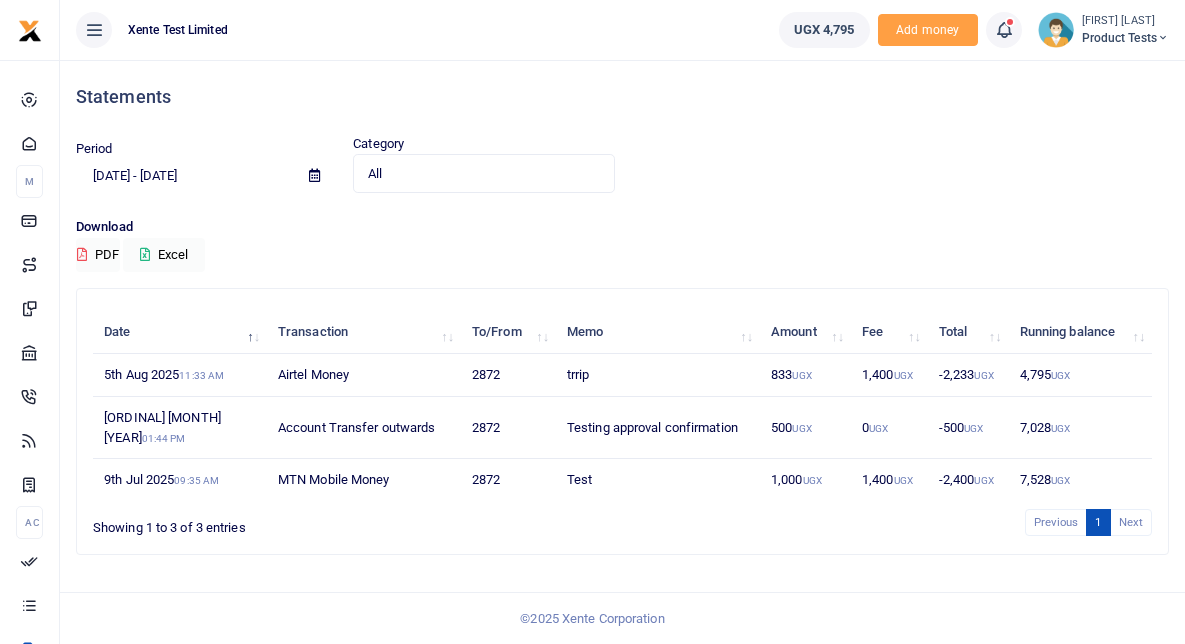 click on "All" at bounding box center (476, 174) 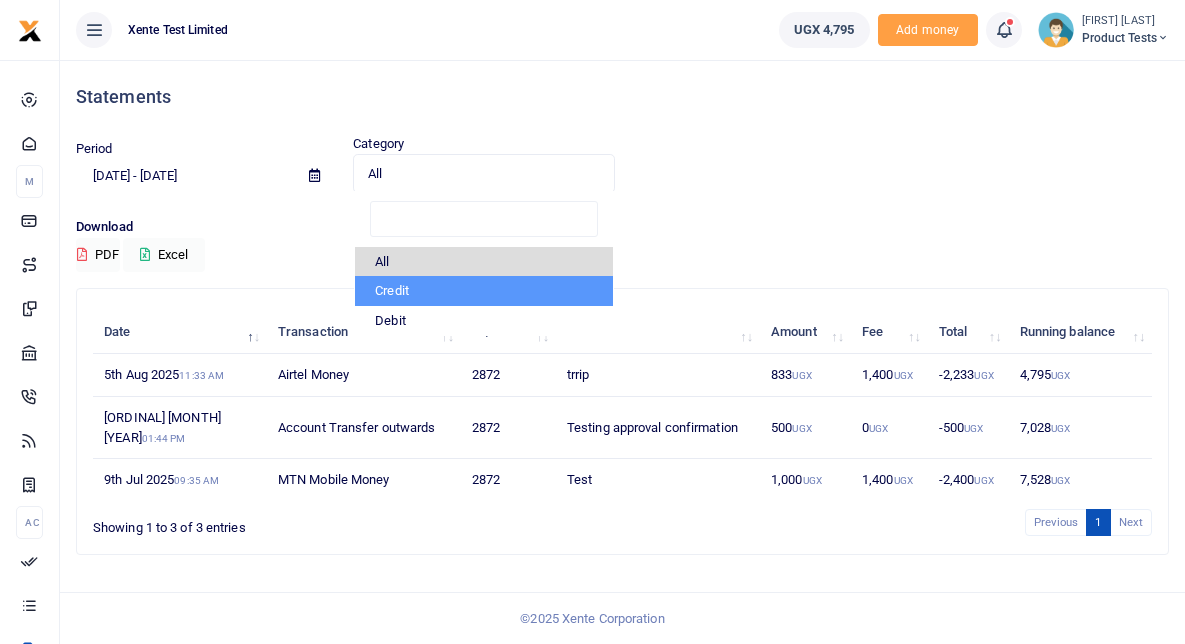 click on "Credit" at bounding box center [483, 291] 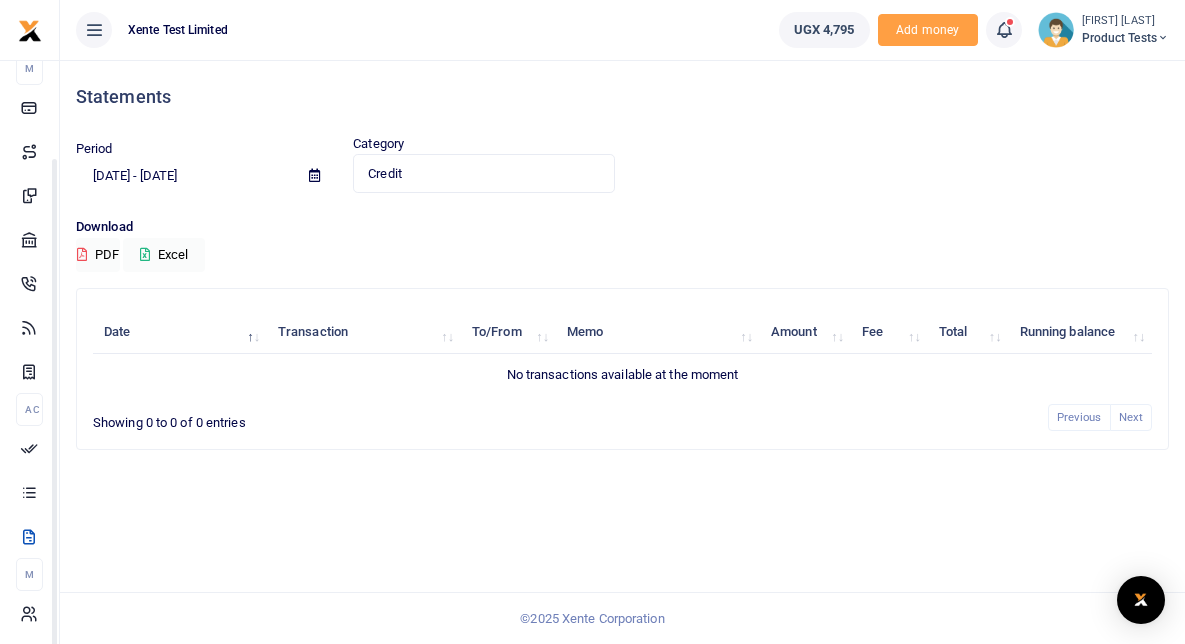 scroll, scrollTop: 114, scrollLeft: 0, axis: vertical 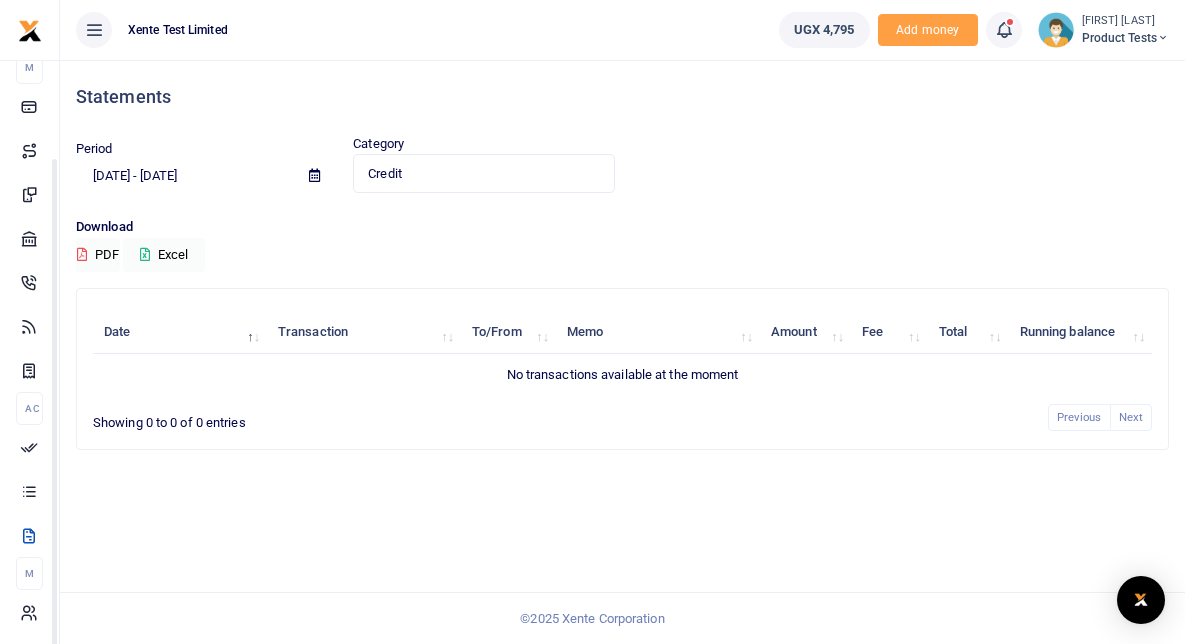 click on "[FIRST] [LAST]" at bounding box center (1125, 21) 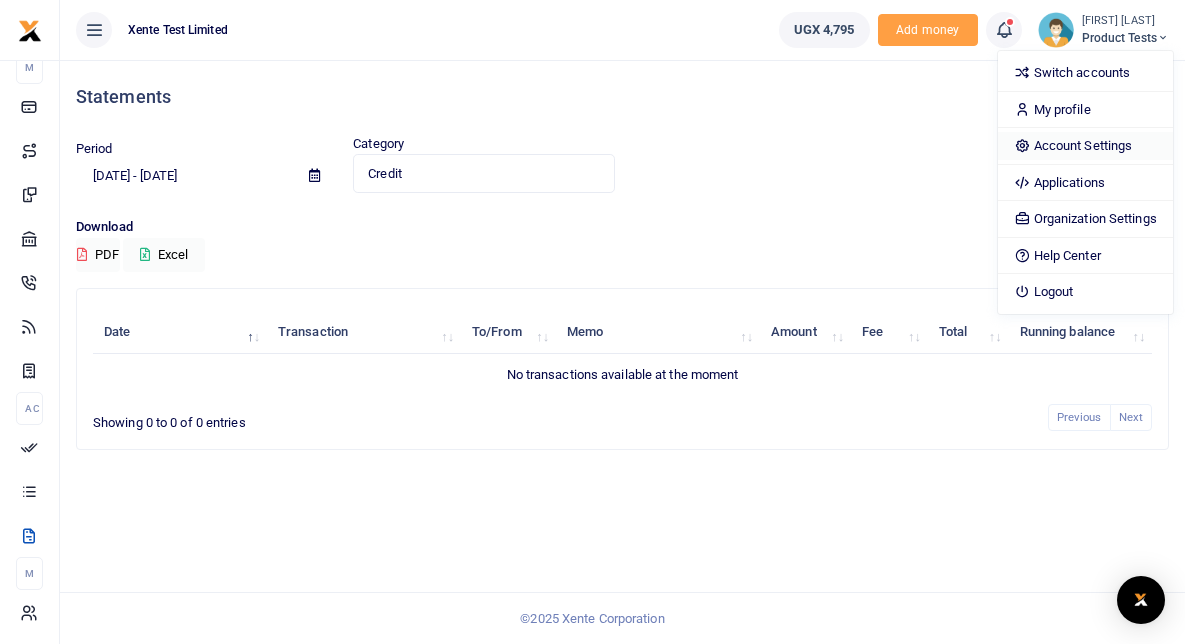 click on "Account Settings" at bounding box center [1085, 146] 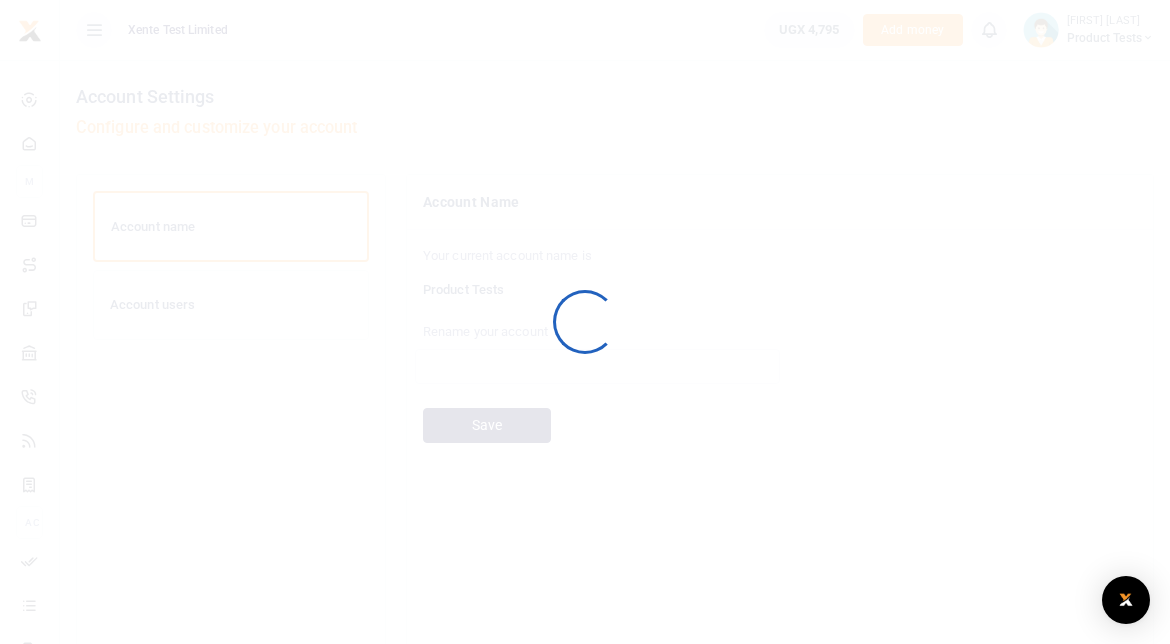 scroll, scrollTop: 0, scrollLeft: 0, axis: both 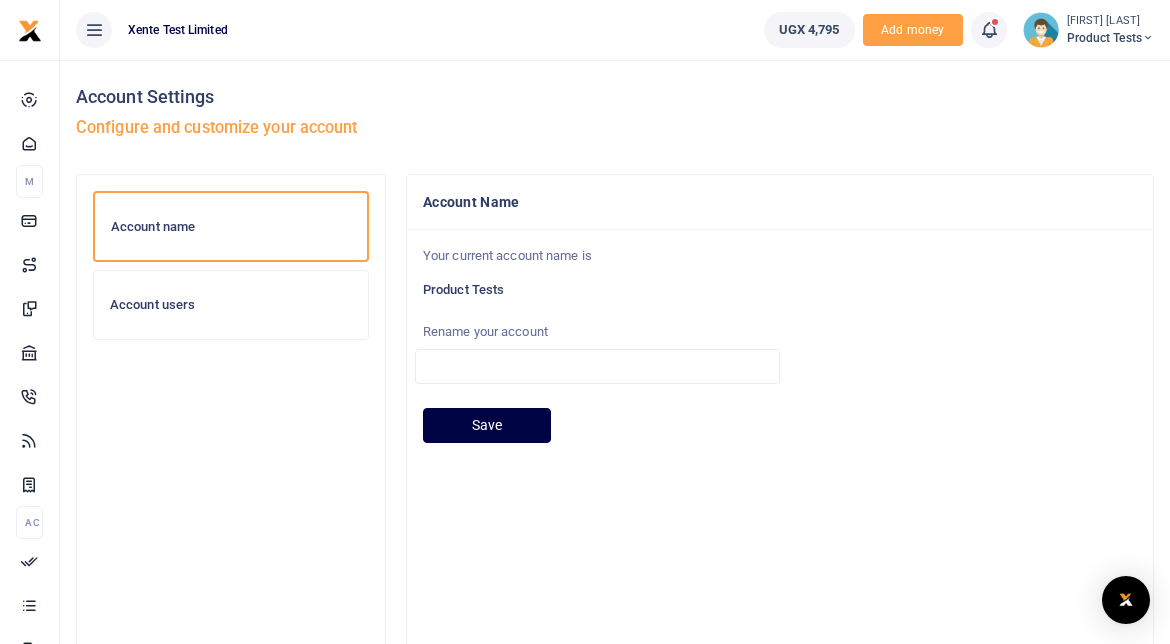 click on "Account users" at bounding box center (231, 305) 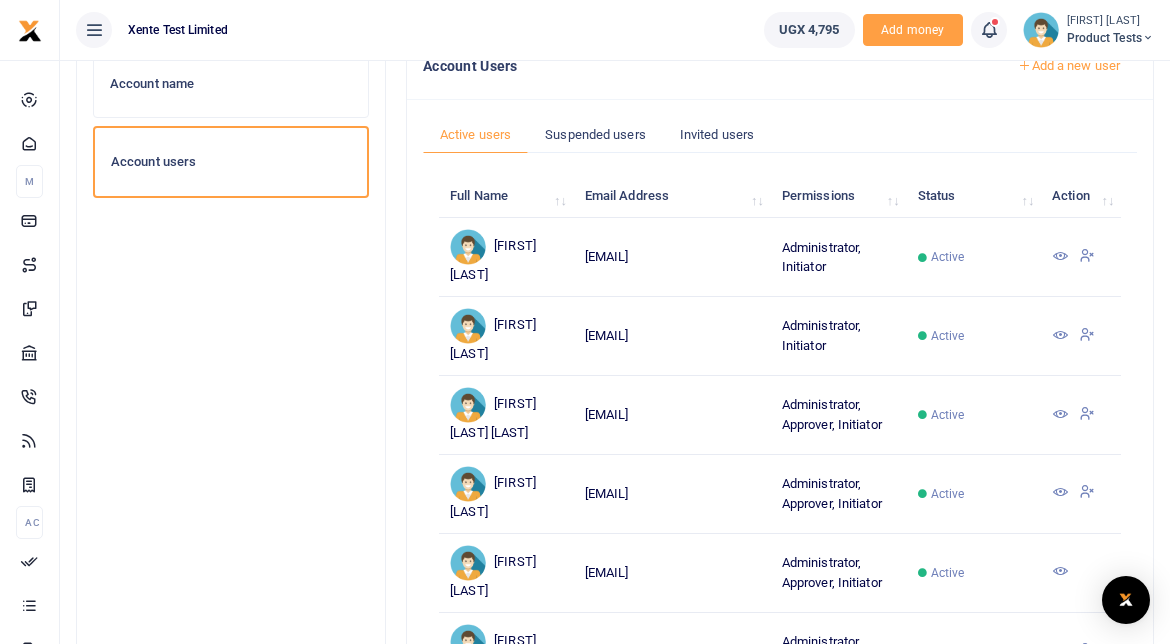 scroll, scrollTop: 145, scrollLeft: 0, axis: vertical 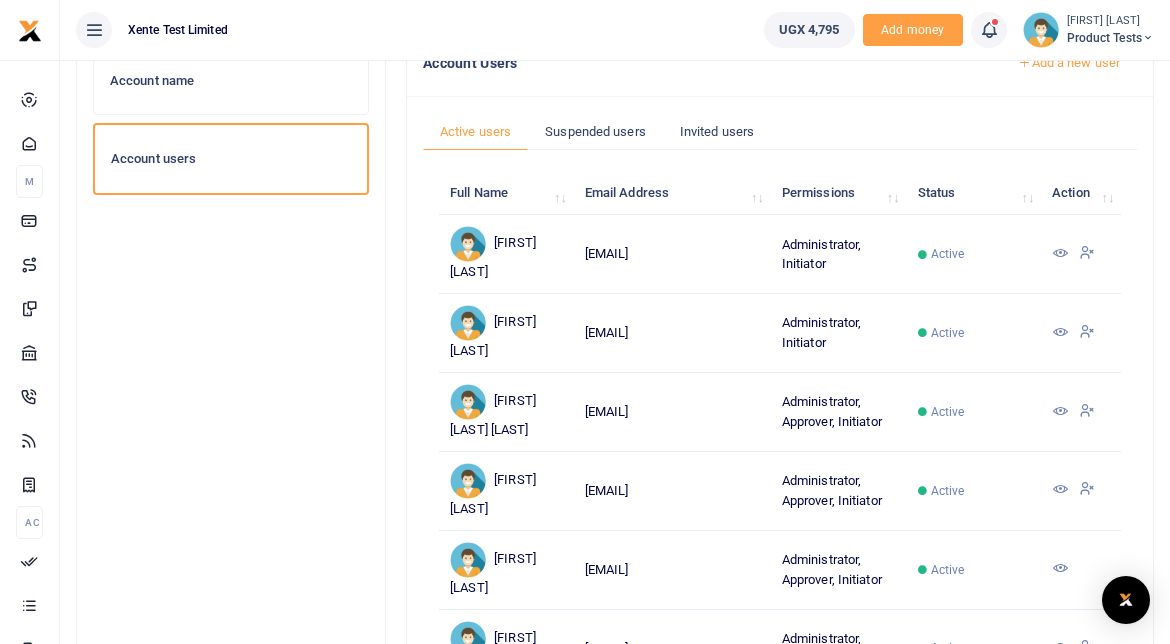 click at bounding box center (1087, 252) 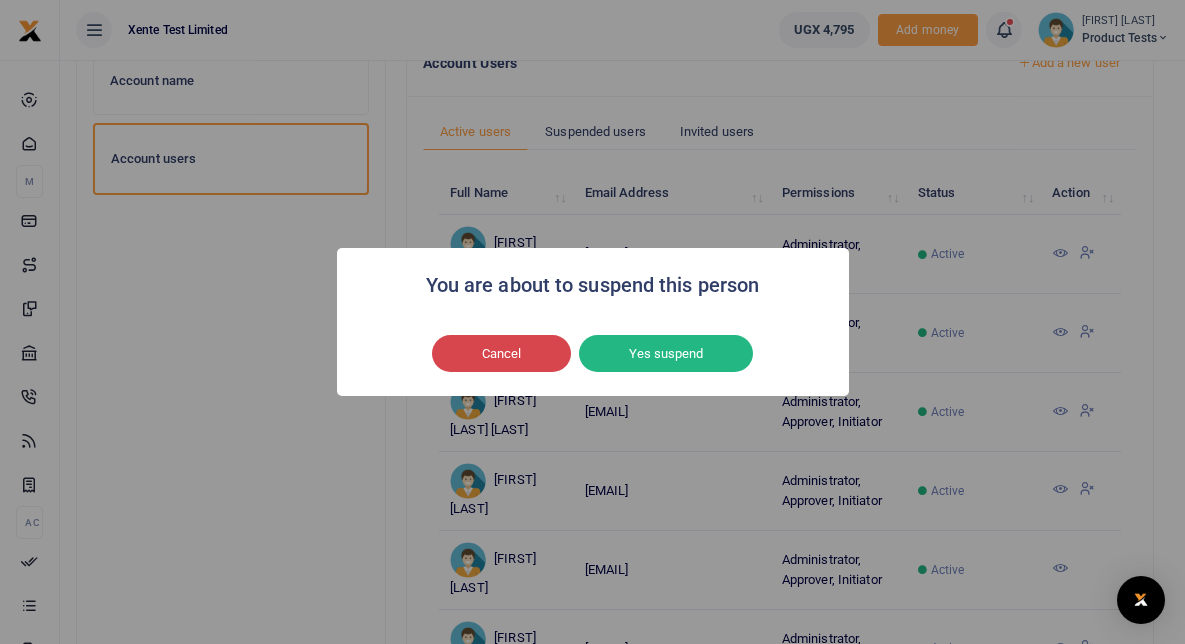 click on "Cancel" at bounding box center (501, 354) 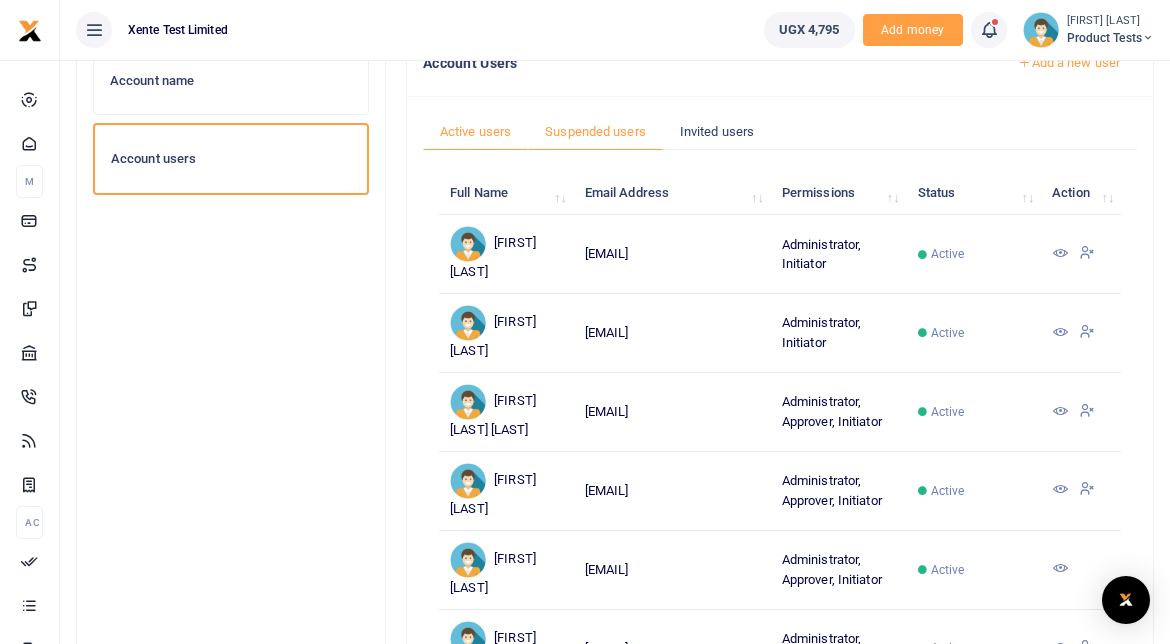 click on "Suspended users" at bounding box center [595, 132] 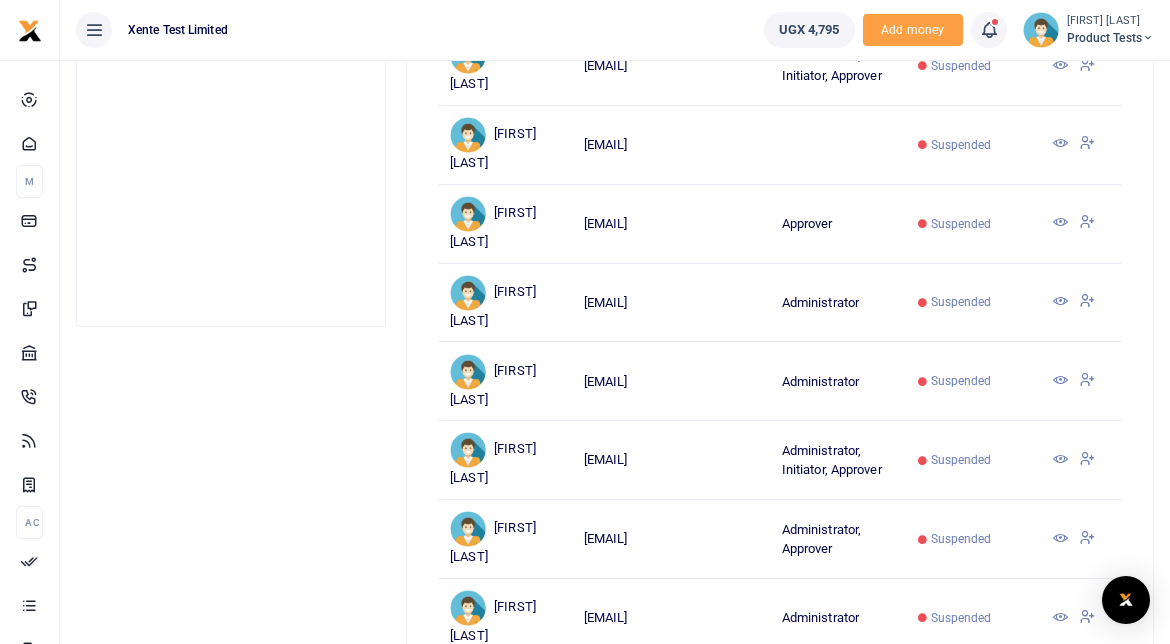 scroll, scrollTop: 0, scrollLeft: 0, axis: both 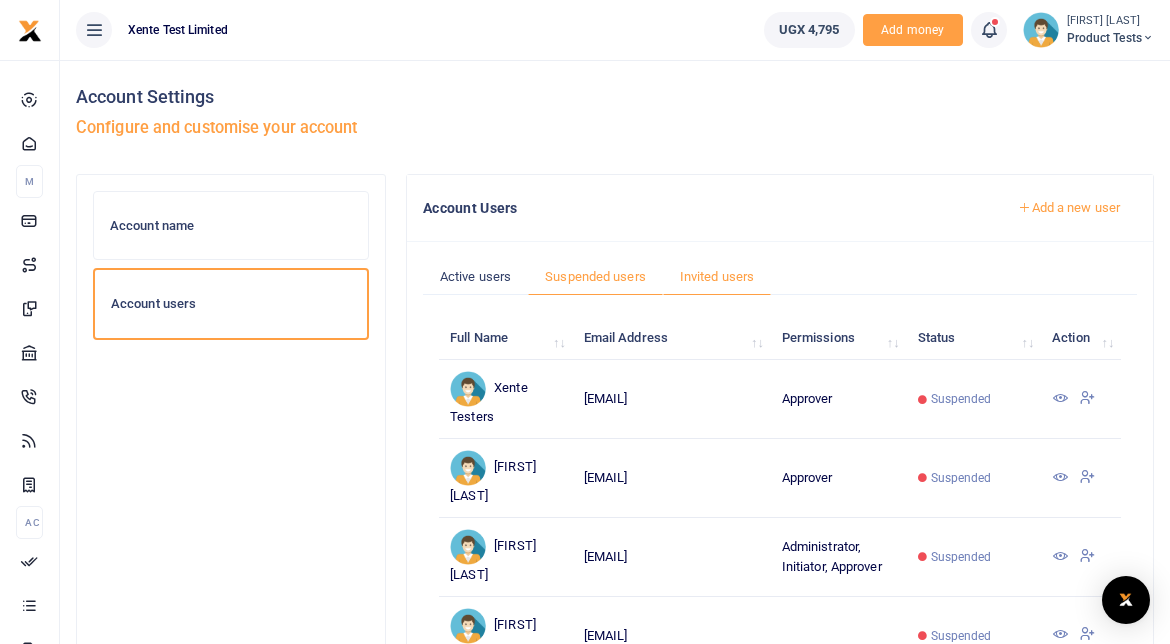 click on "Invited users" at bounding box center [717, 277] 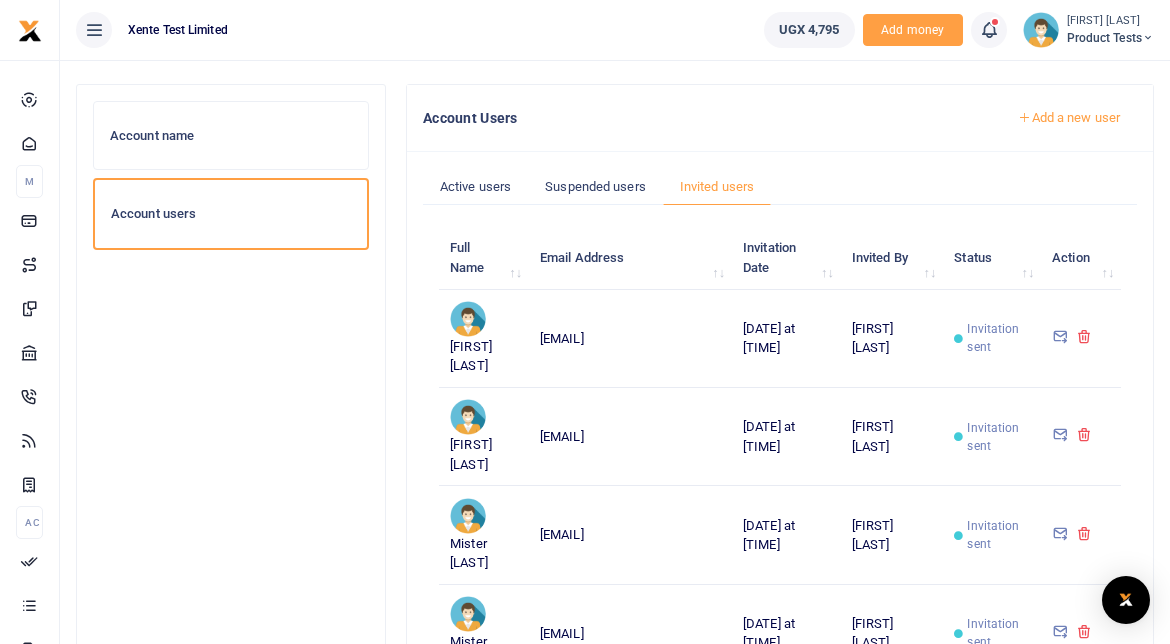 scroll, scrollTop: 88, scrollLeft: 0, axis: vertical 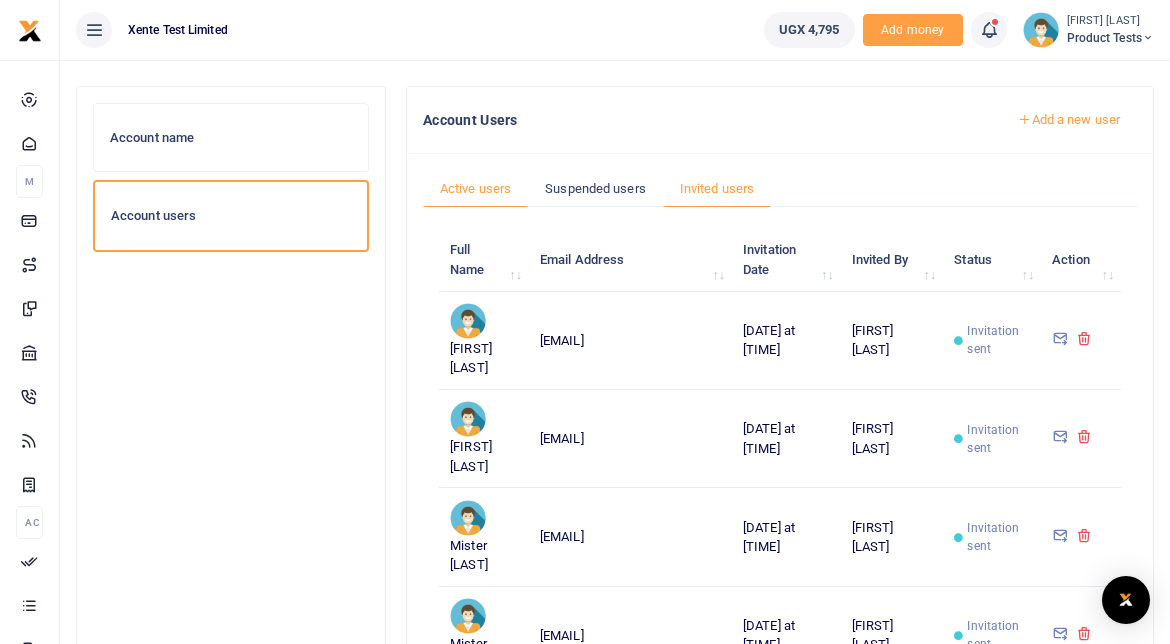 click on "Active users" at bounding box center (475, 189) 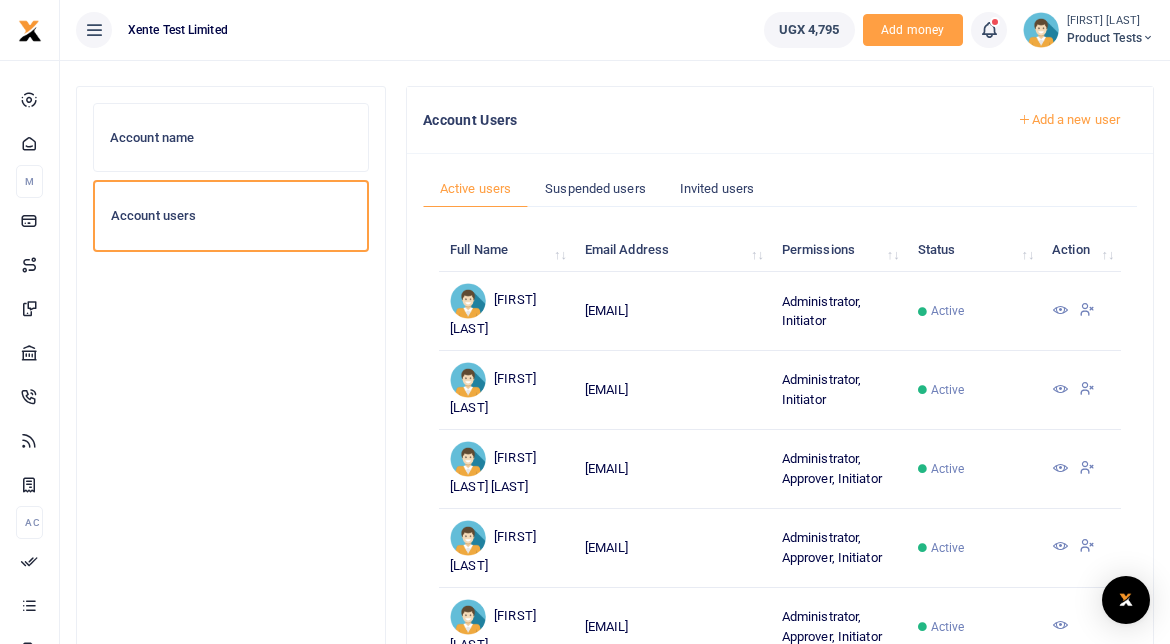 click on "Product Tests" at bounding box center (1110, 38) 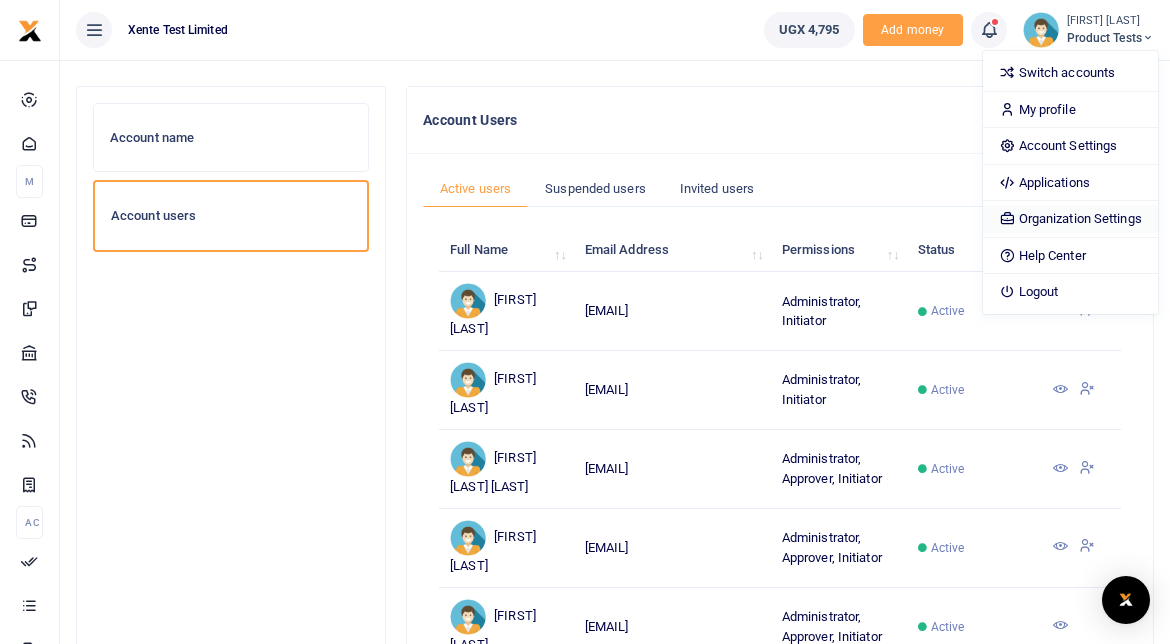 click on "Organization Settings" at bounding box center (1070, 219) 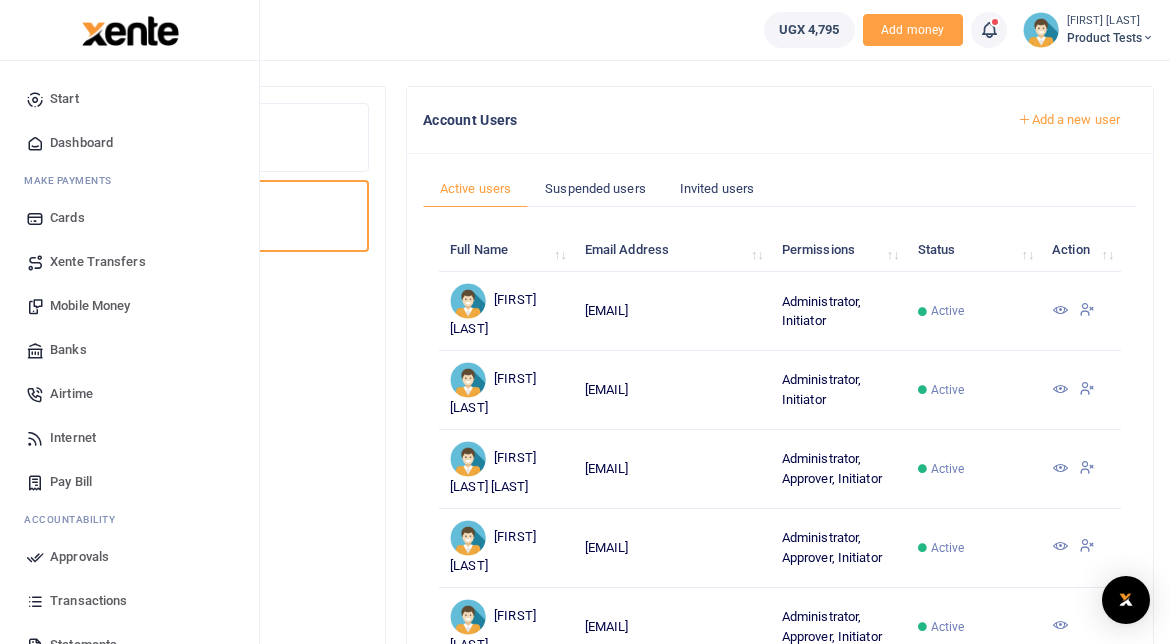 click on "Statements" at bounding box center [83, 645] 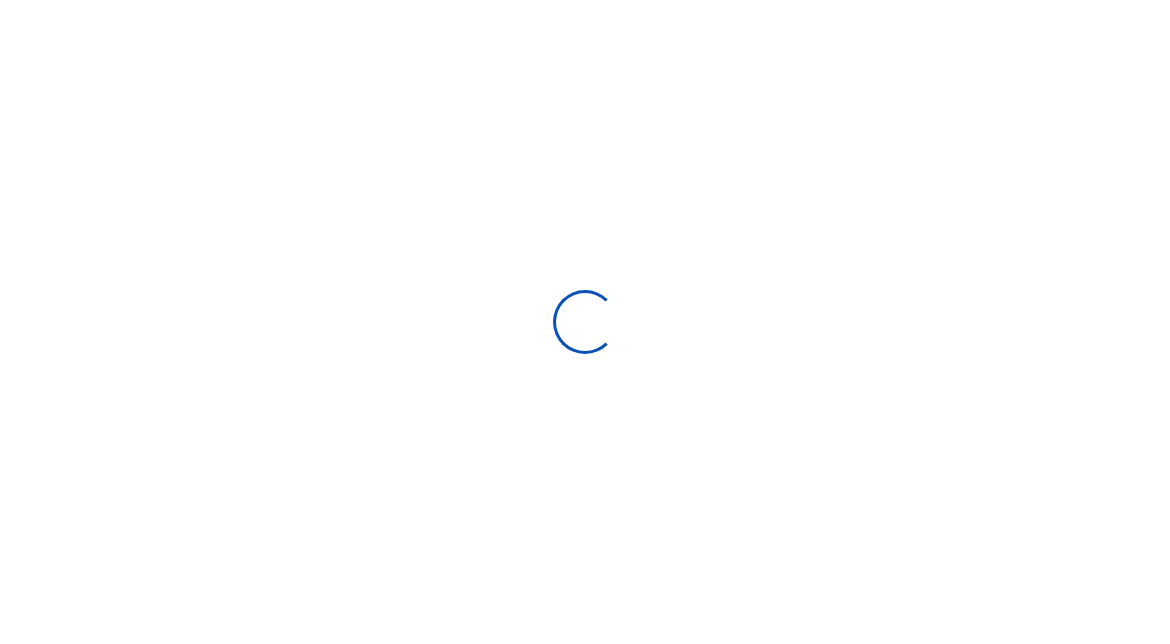 scroll, scrollTop: 0, scrollLeft: 0, axis: both 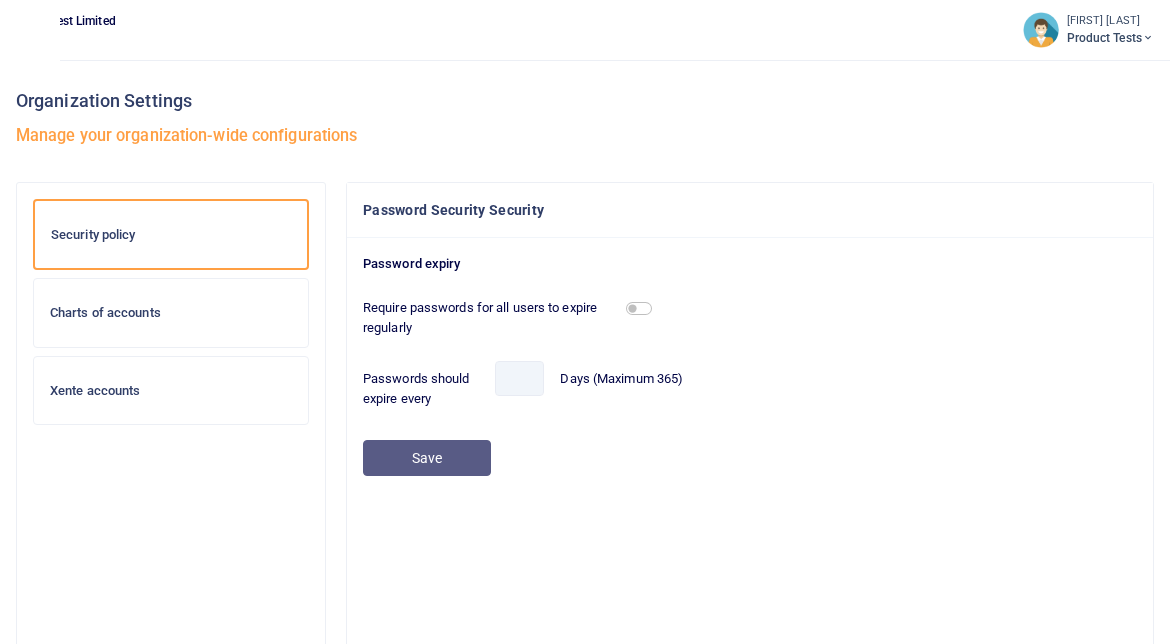 click on "Charts of accounts" at bounding box center [171, 313] 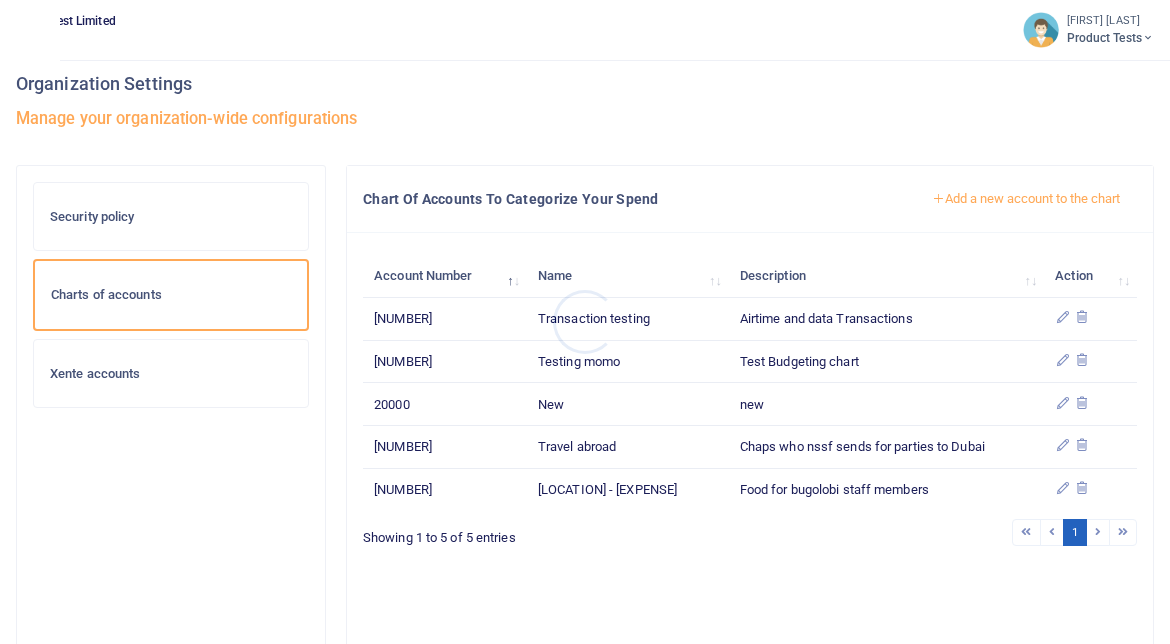 scroll, scrollTop: 19, scrollLeft: 0, axis: vertical 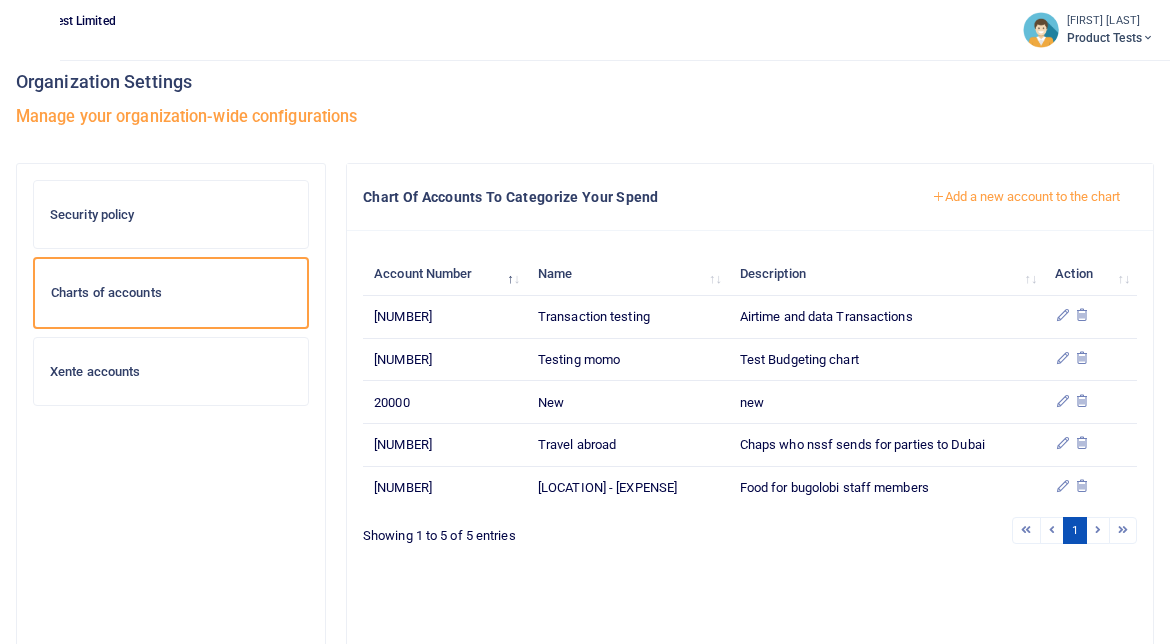 click on "Xente accounts" at bounding box center [171, 372] 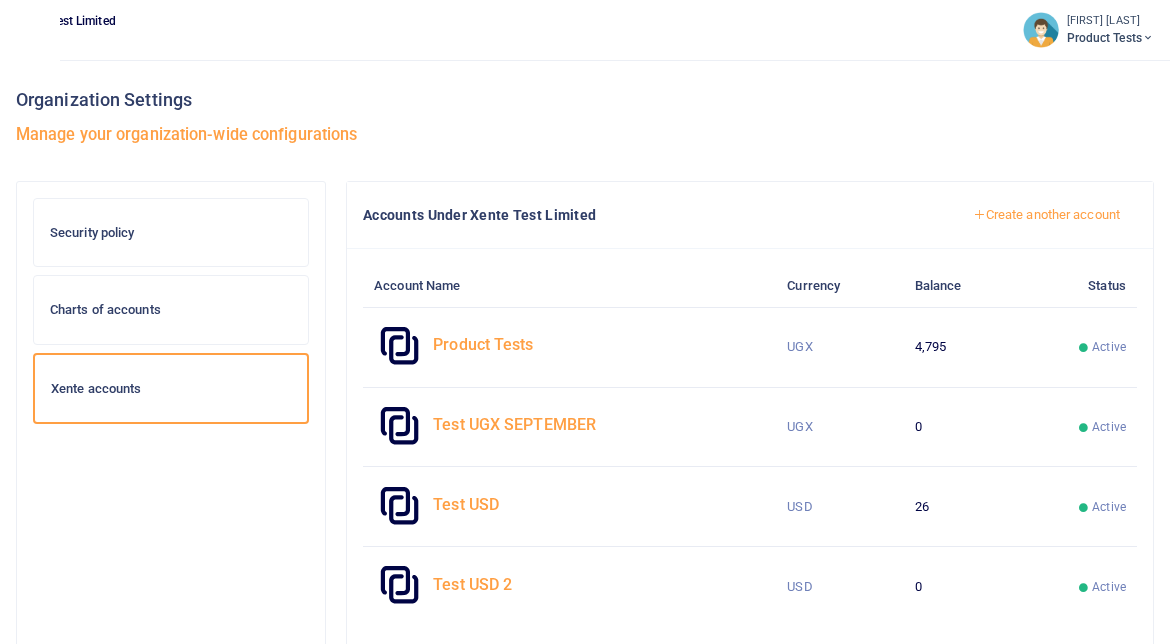 scroll, scrollTop: 0, scrollLeft: 0, axis: both 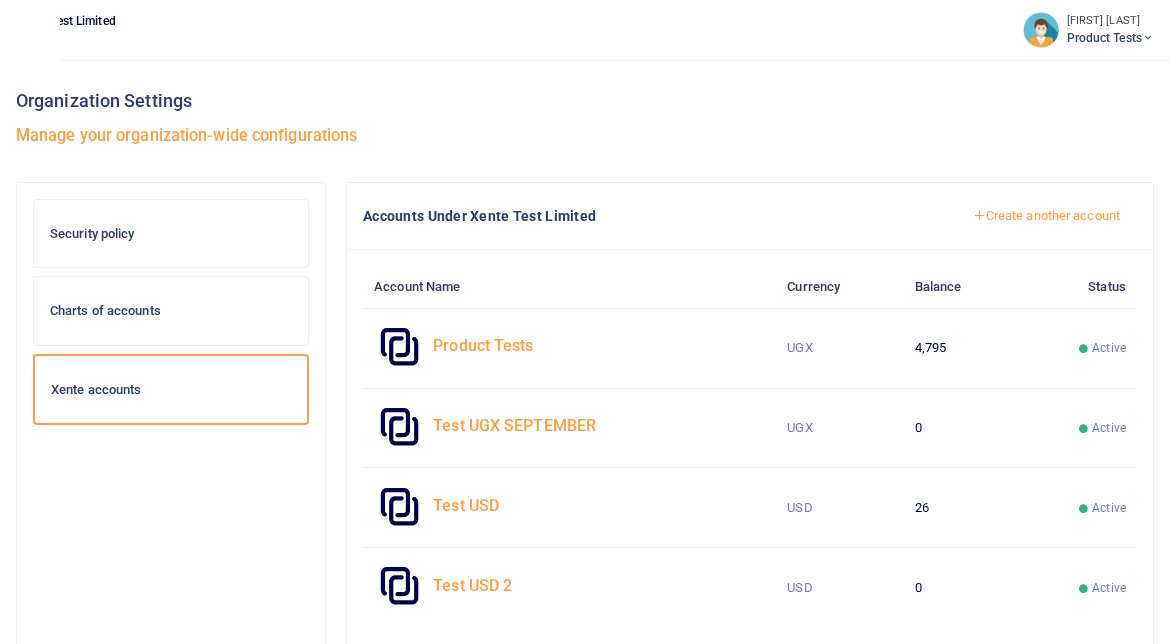 click on "Create another account" at bounding box center (1046, 216) 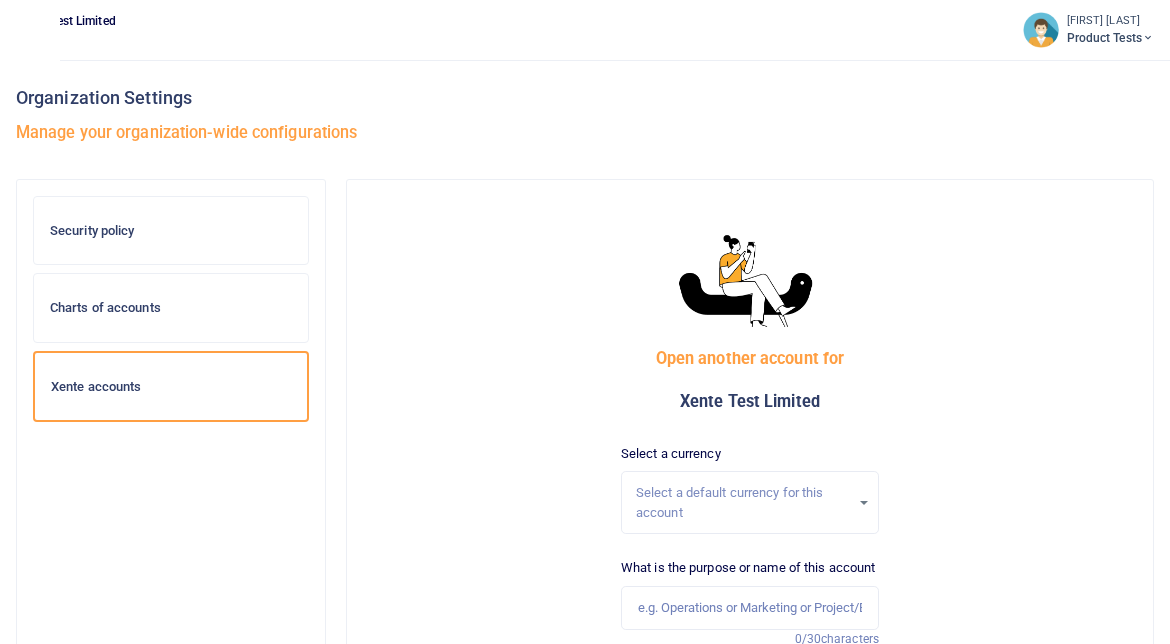 scroll, scrollTop: 0, scrollLeft: 0, axis: both 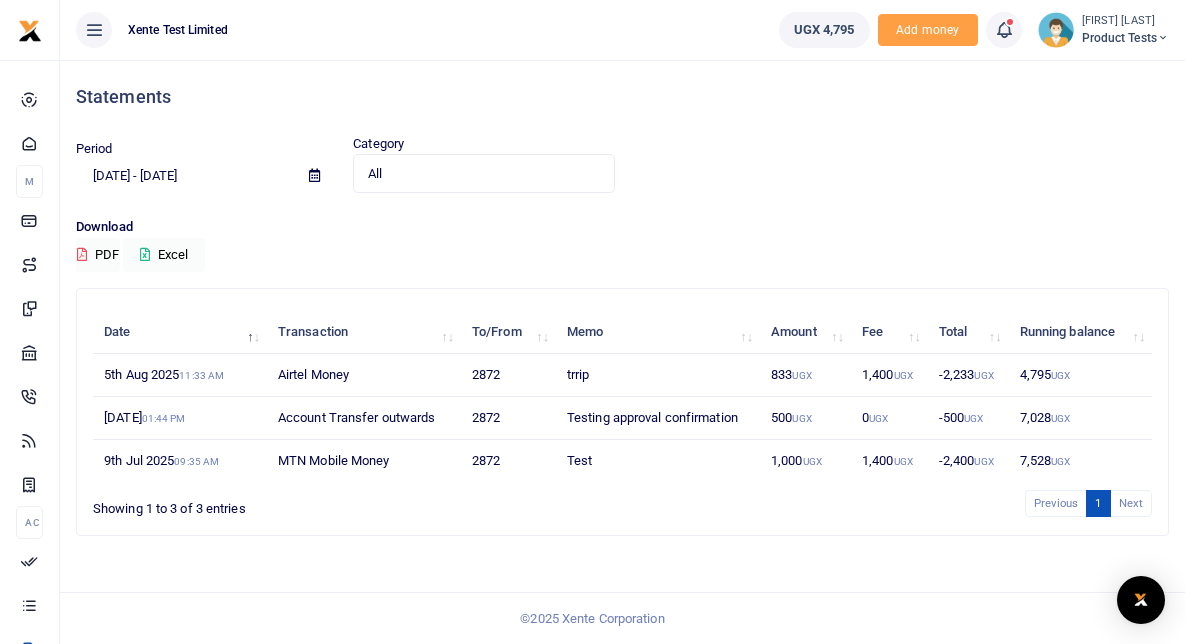 click on "07/07/2025 - 08/05/2025" at bounding box center [184, 176] 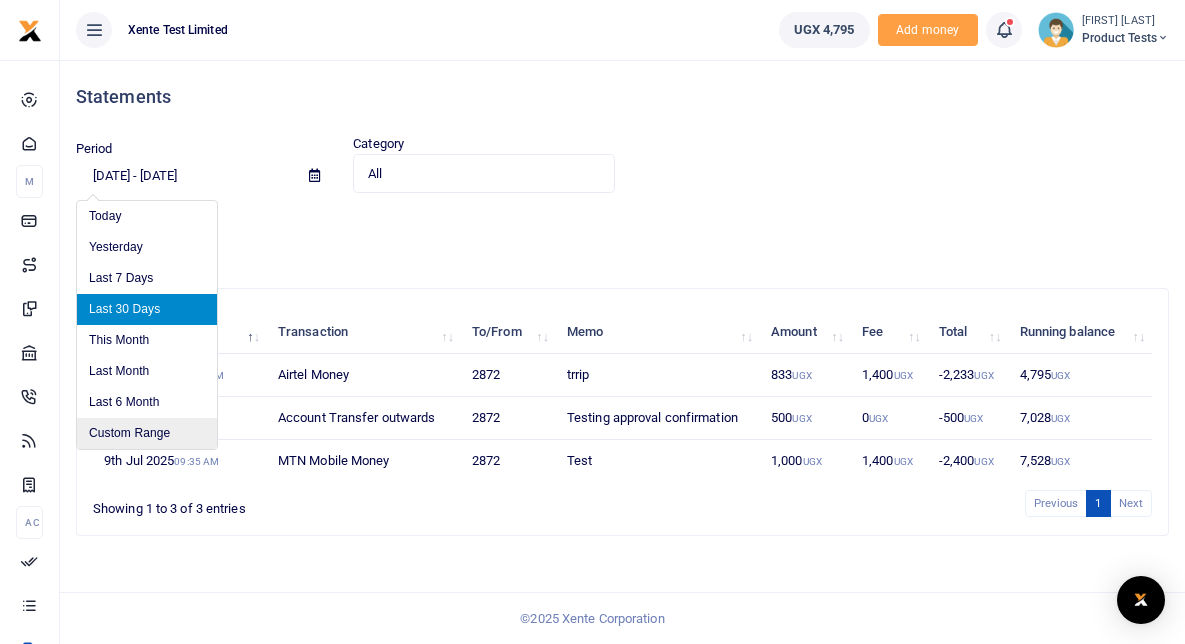 click on "Custom Range" at bounding box center [147, 433] 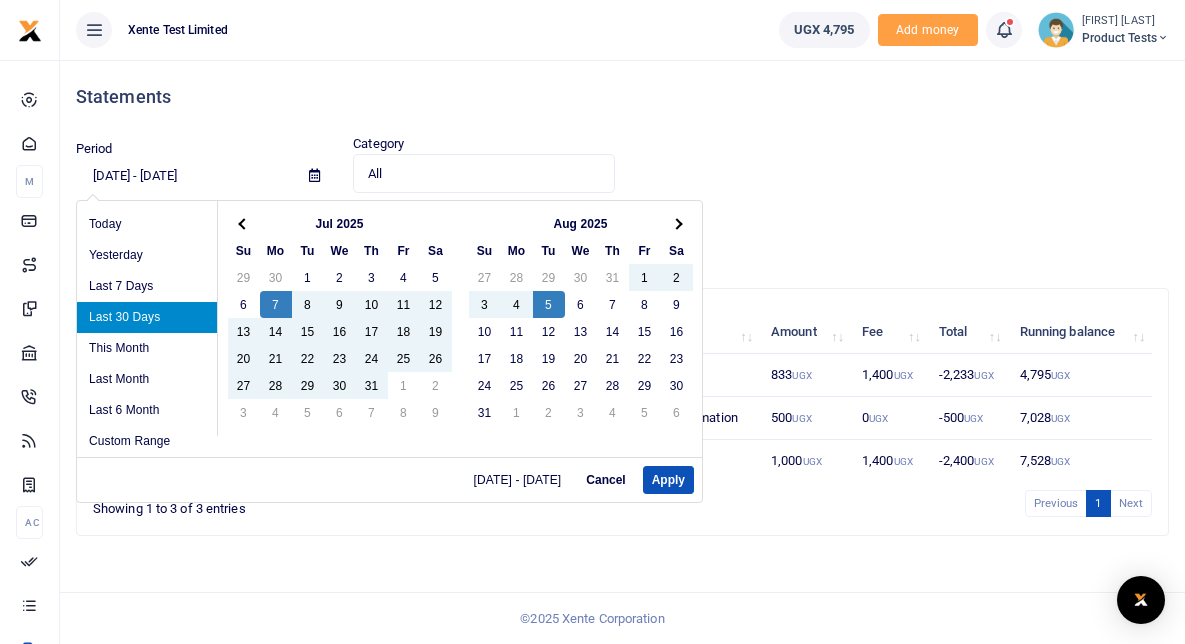 click on "Download
PDF
Excel" at bounding box center (622, 244) 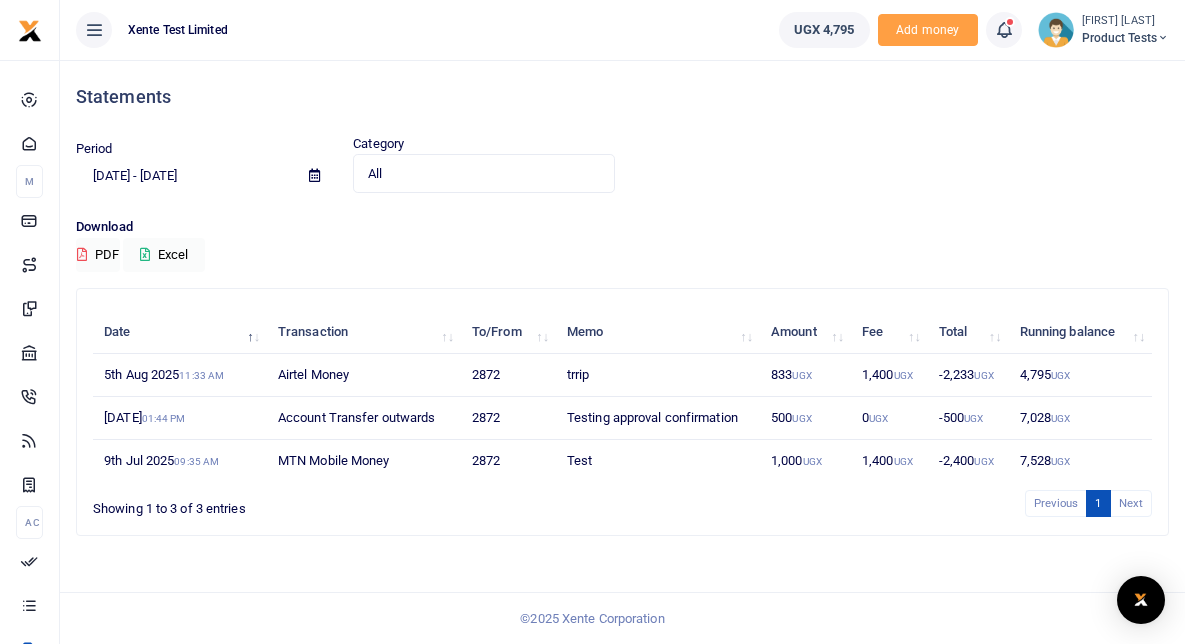 click on "07/07/2025 - 08/05/2025" at bounding box center [184, 176] 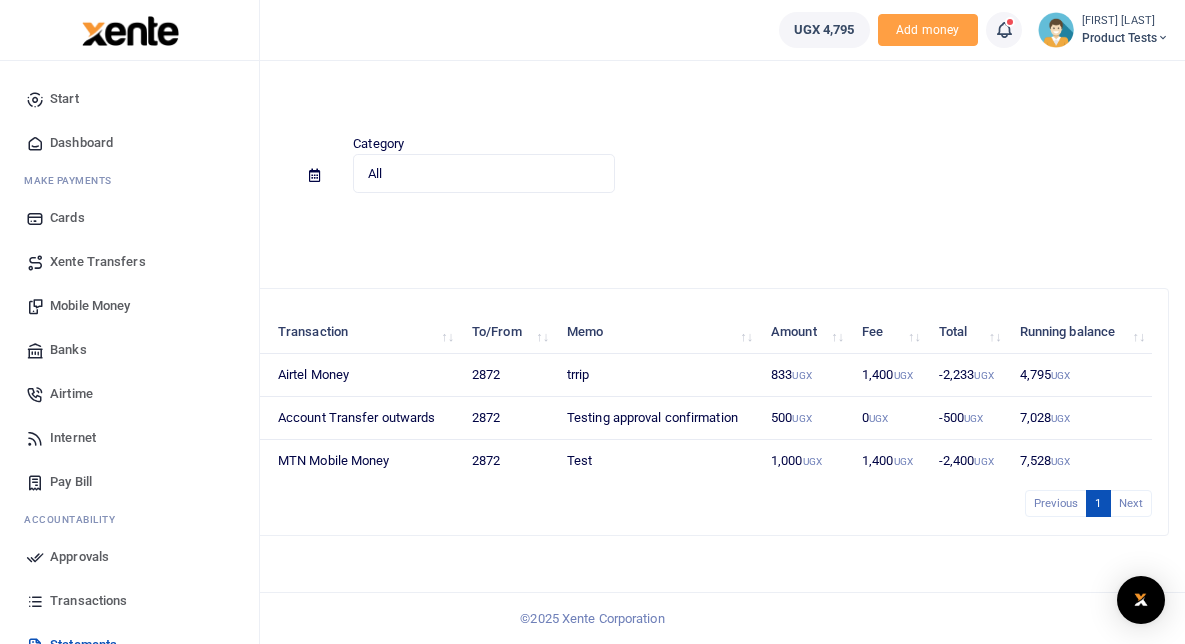 click on "Transactions" at bounding box center [88, 601] 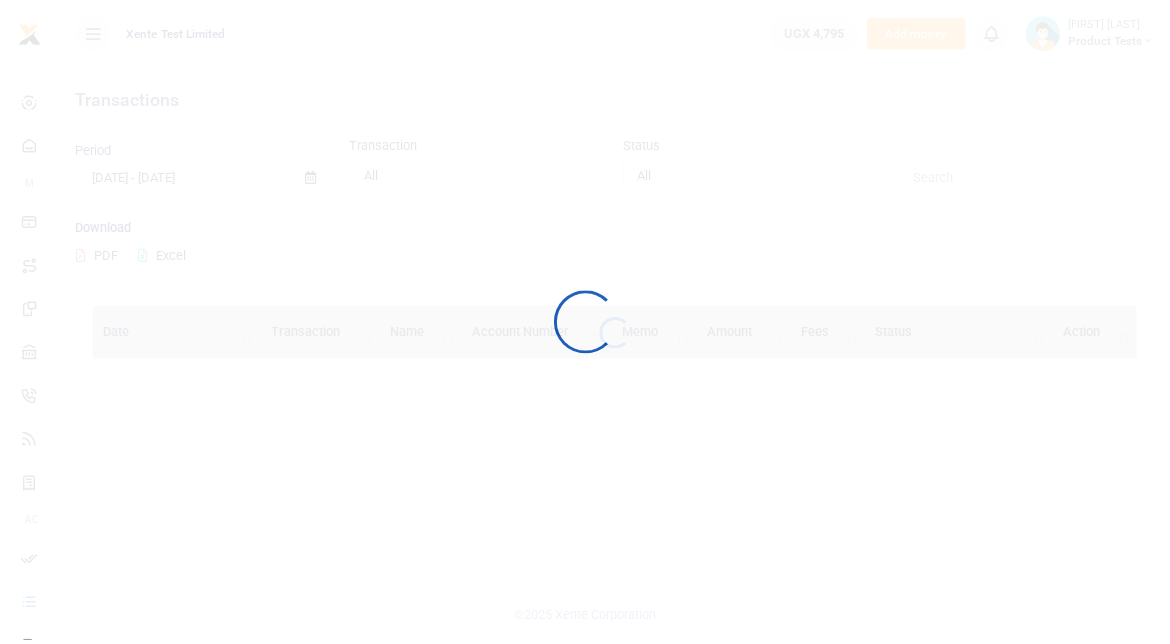 scroll, scrollTop: 0, scrollLeft: 0, axis: both 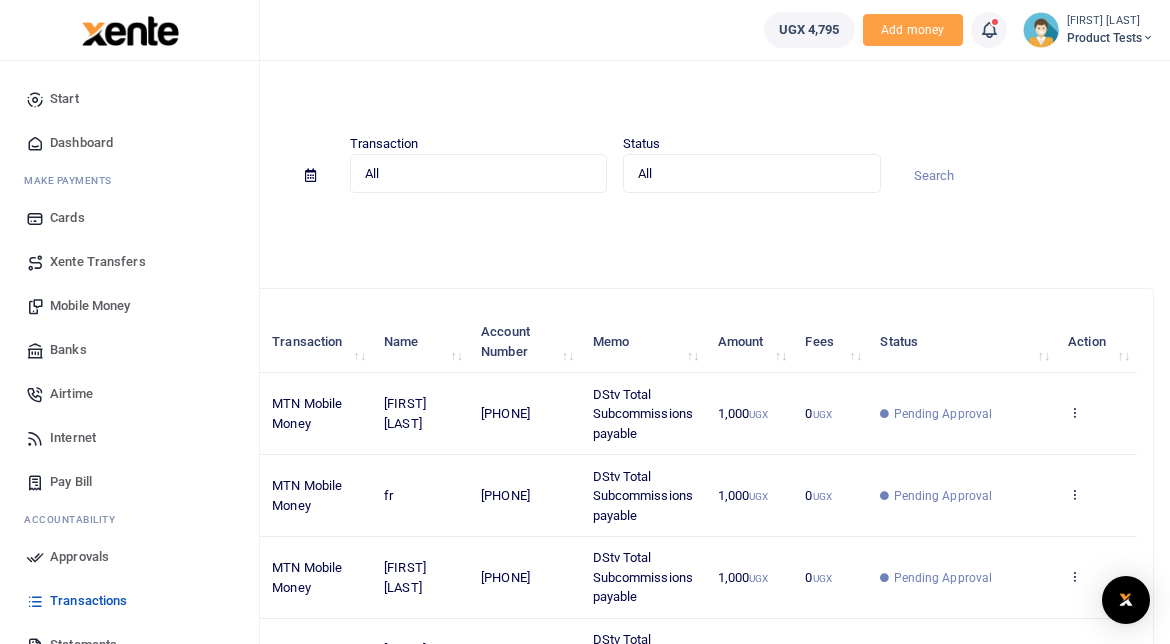 click on "Dashboard" at bounding box center (81, 143) 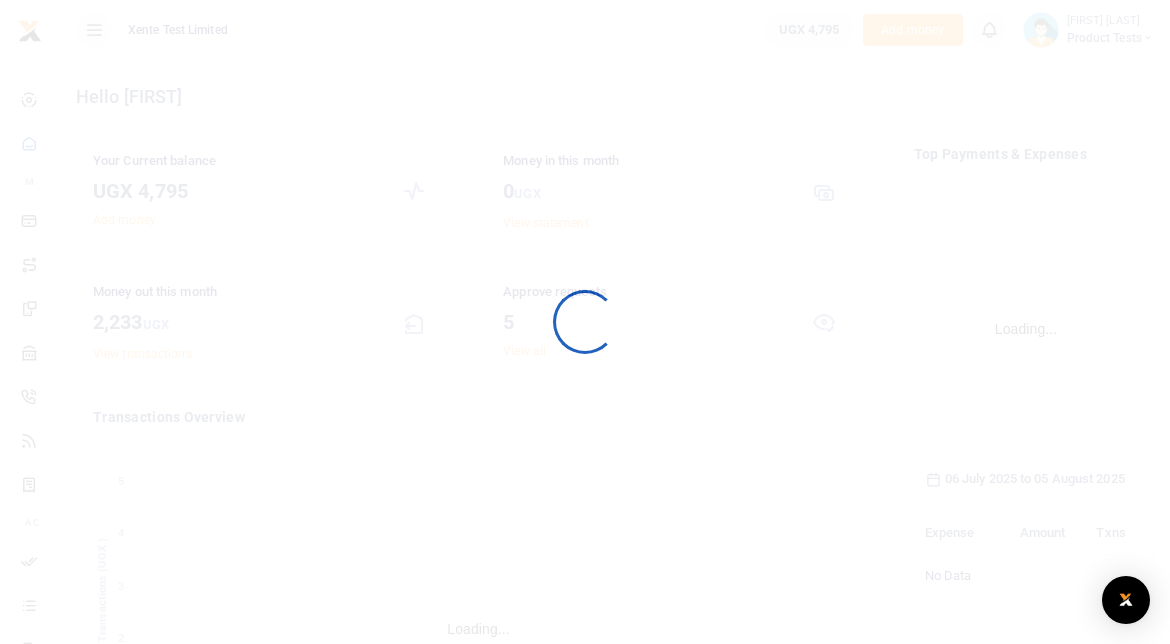 scroll, scrollTop: 0, scrollLeft: 0, axis: both 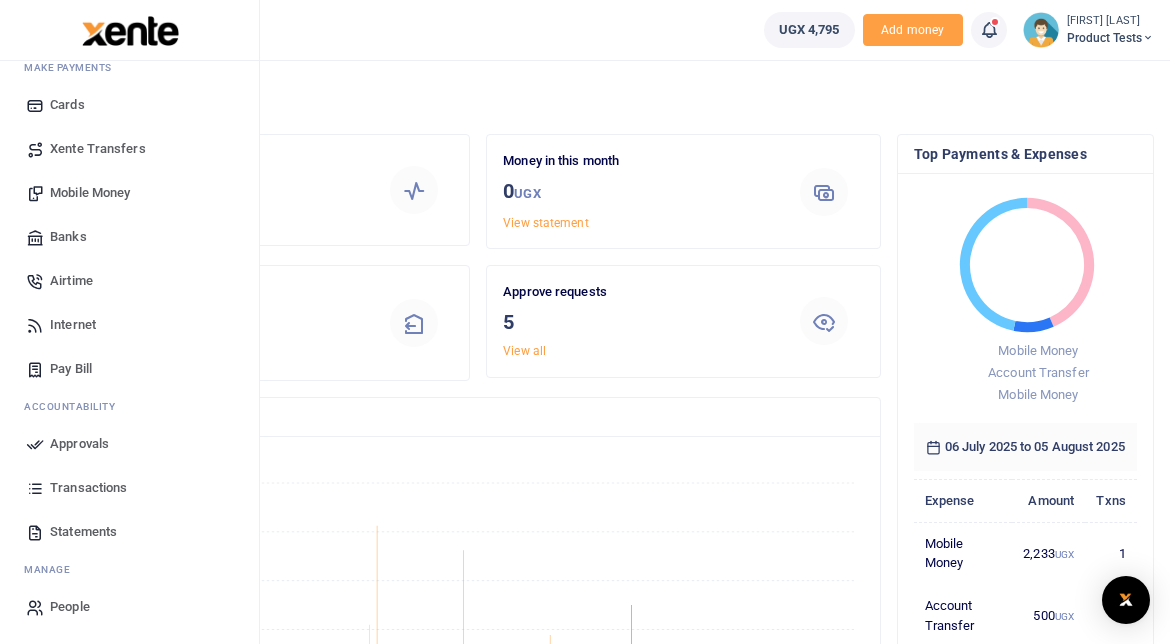 click on "Transactions" at bounding box center (88, 488) 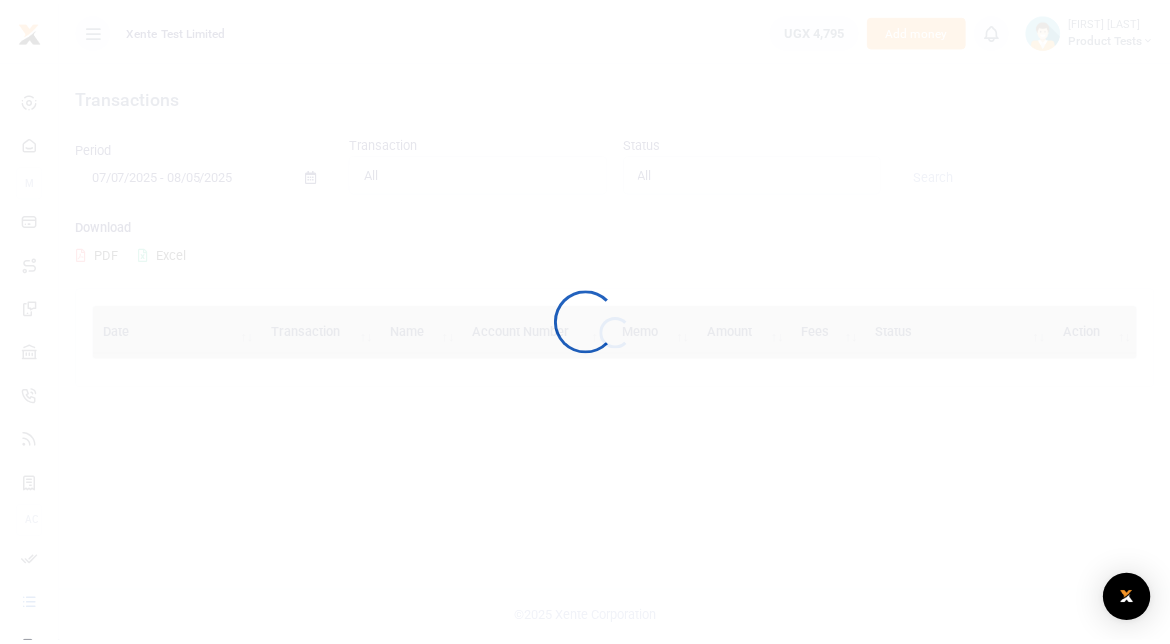 scroll, scrollTop: 0, scrollLeft: 0, axis: both 